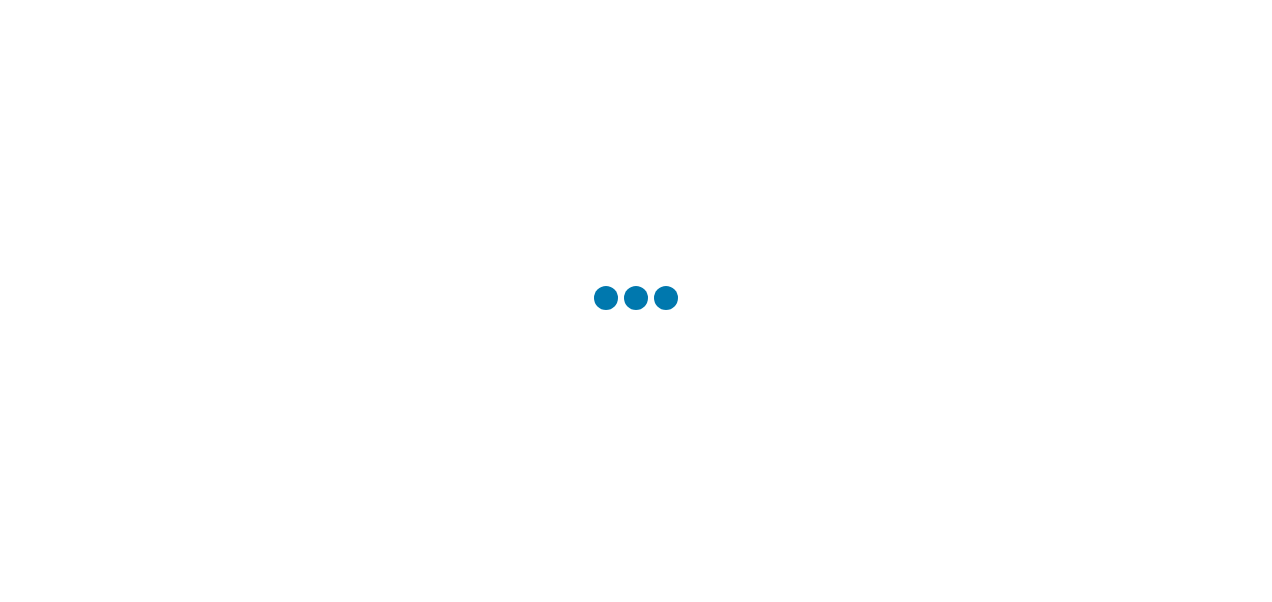 scroll, scrollTop: 0, scrollLeft: 0, axis: both 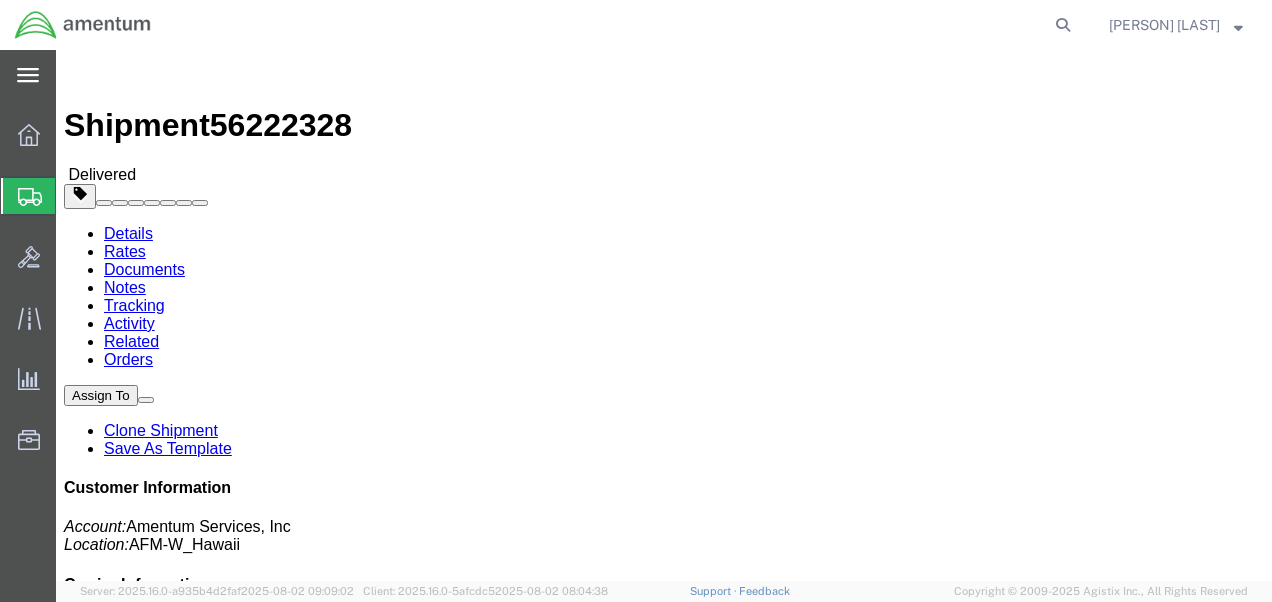 click 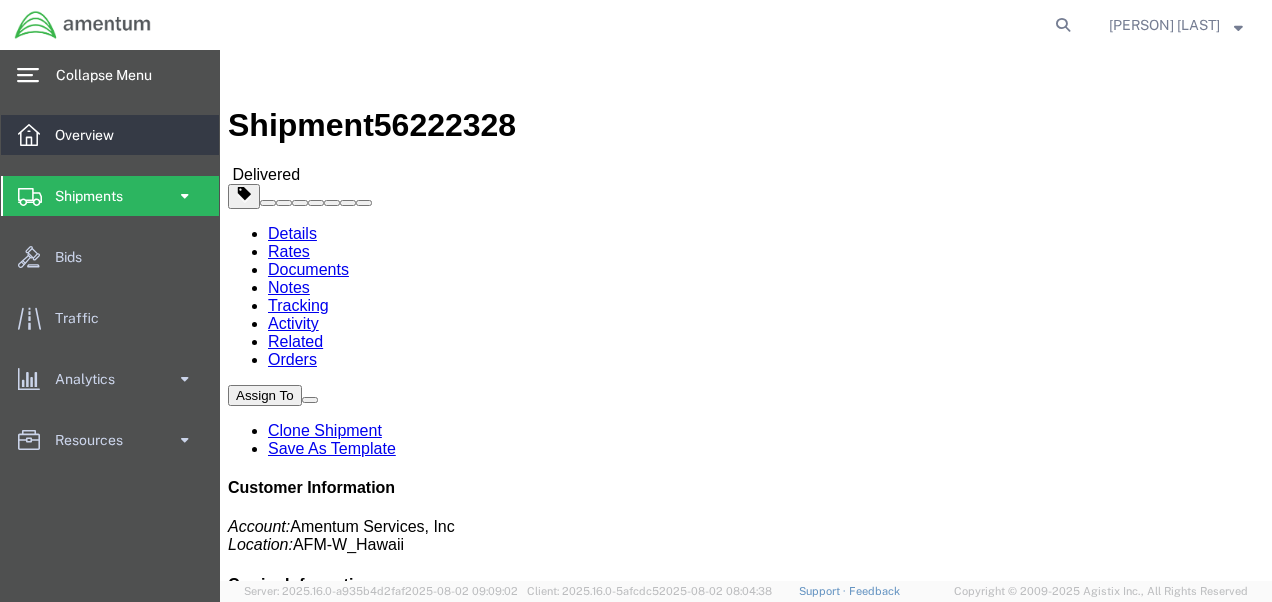 click 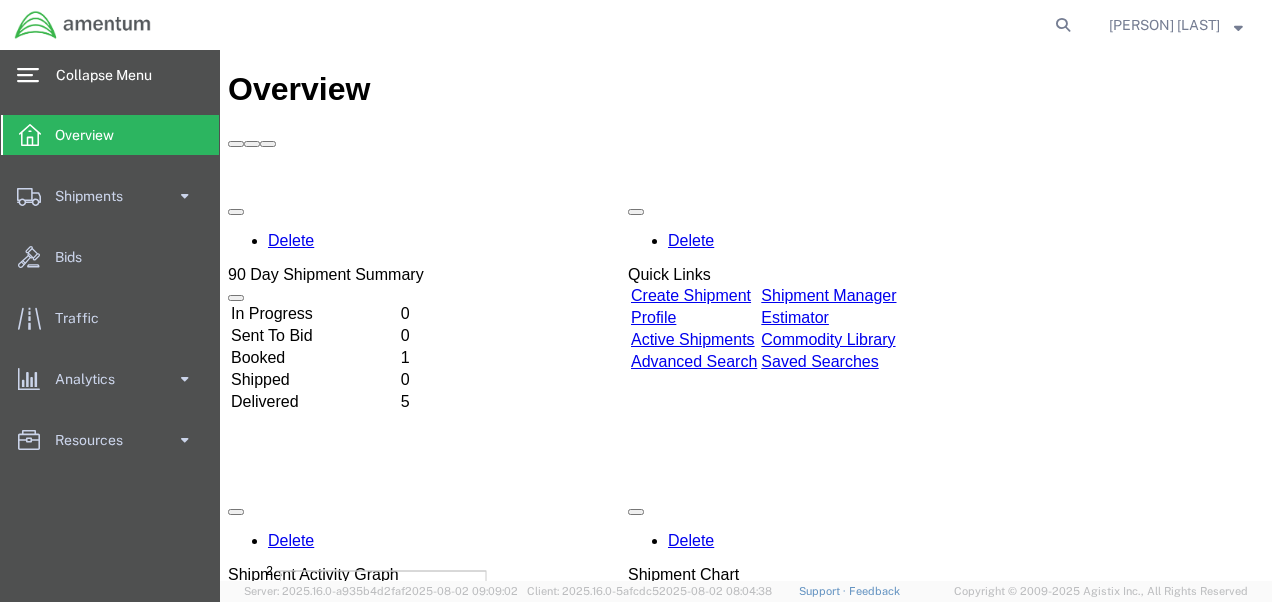 scroll, scrollTop: 0, scrollLeft: 0, axis: both 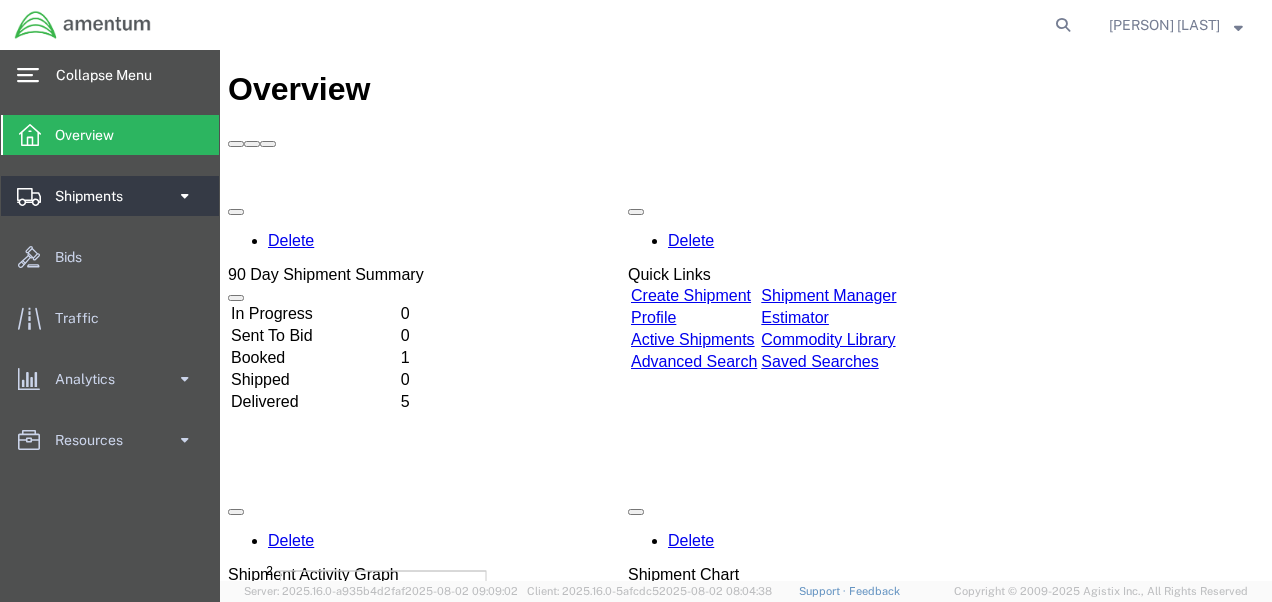 click on "Shipments" 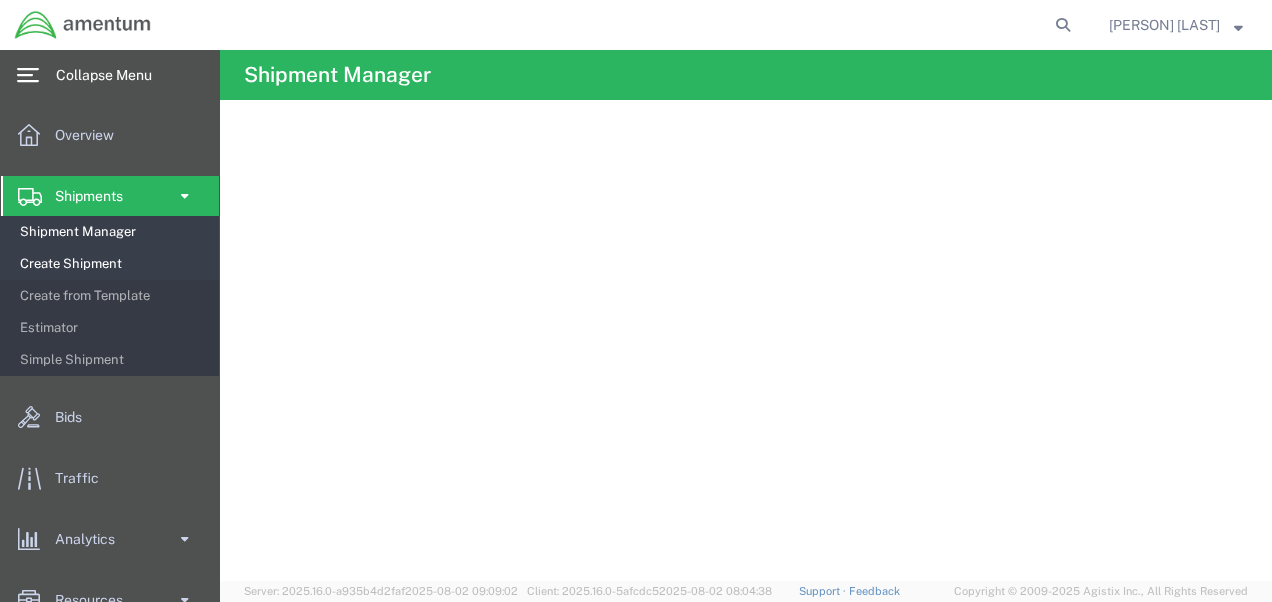 click on "Create Shipment" 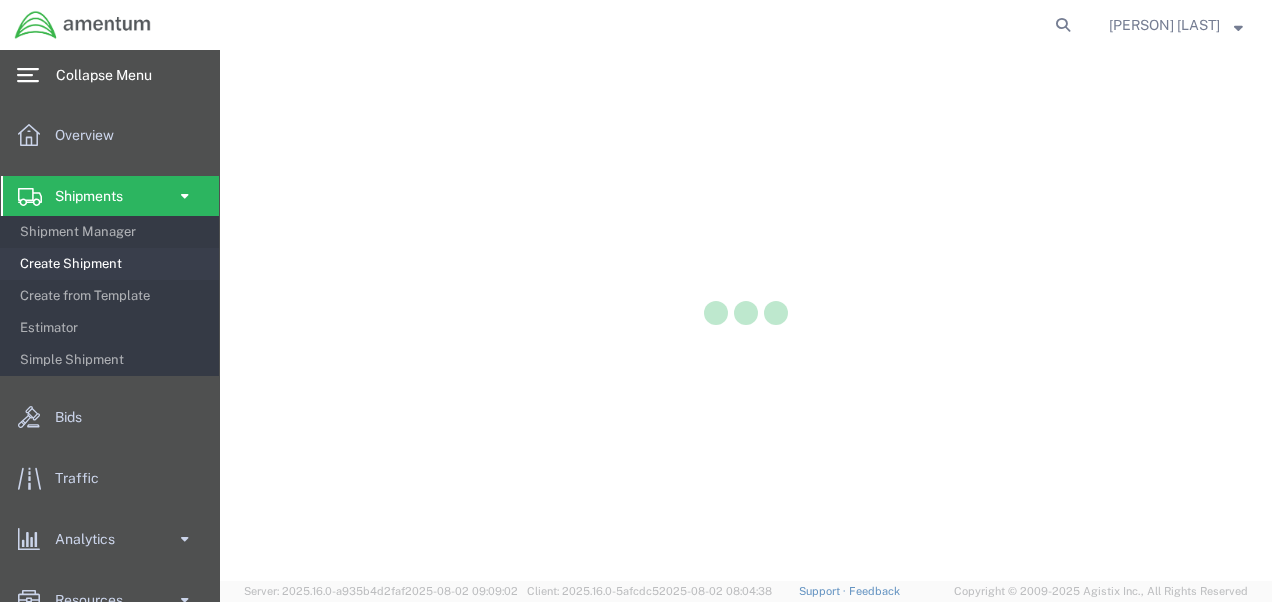 scroll, scrollTop: 0, scrollLeft: 0, axis: both 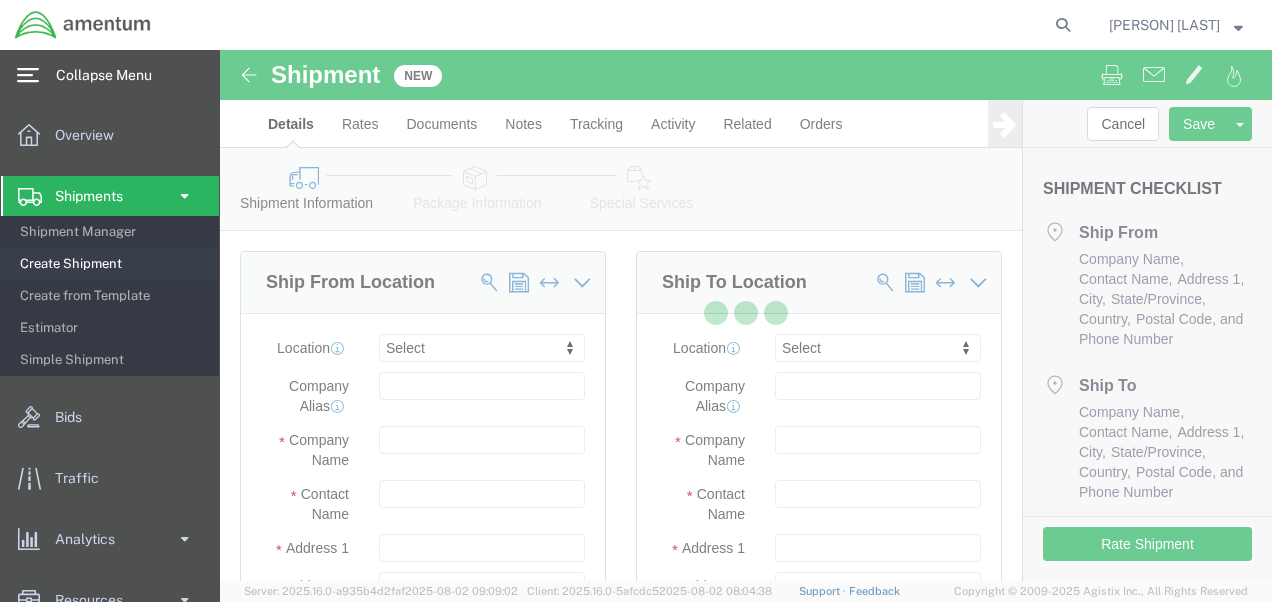 select 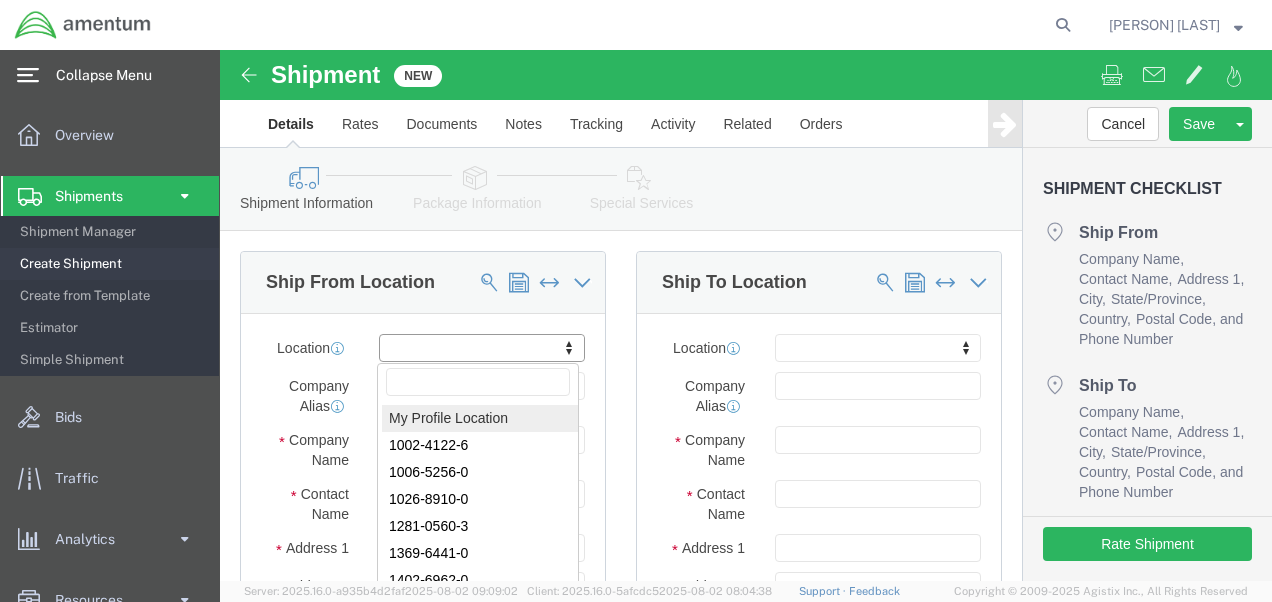 select on "MYPROFILE" 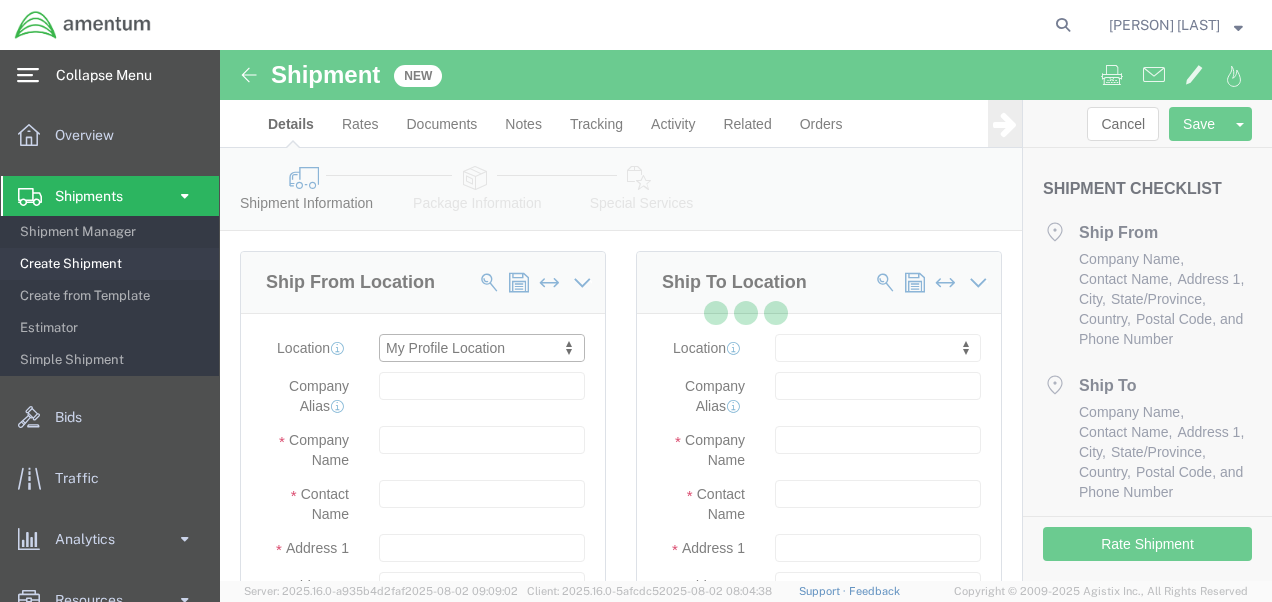 select on "HI" 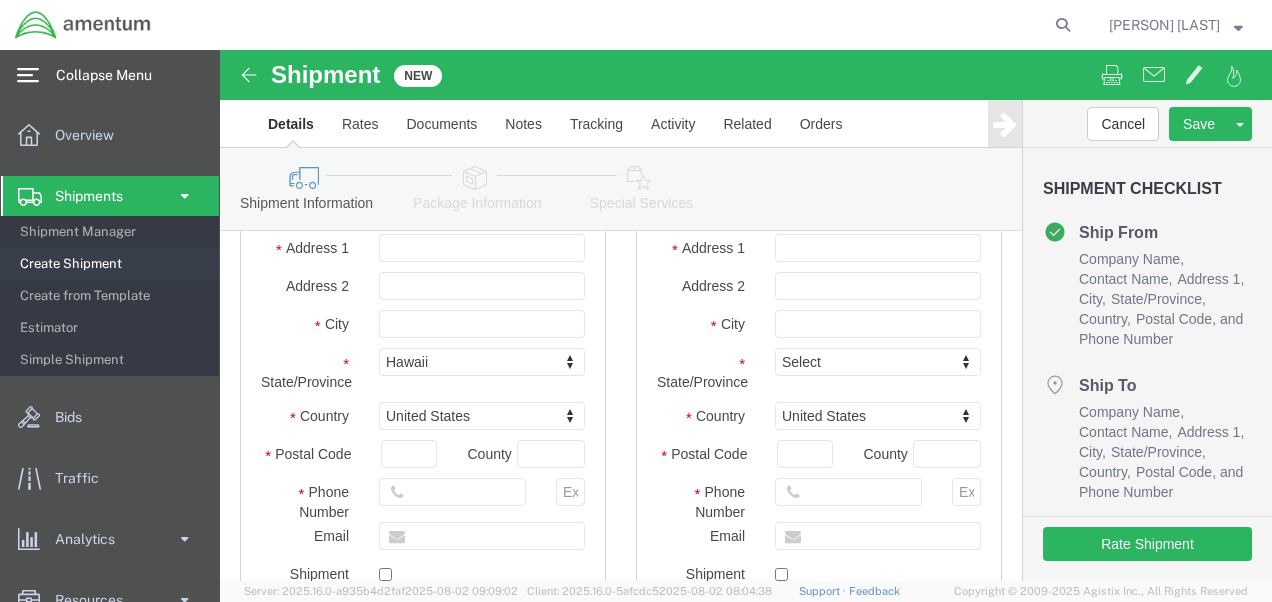 scroll, scrollTop: 400, scrollLeft: 0, axis: vertical 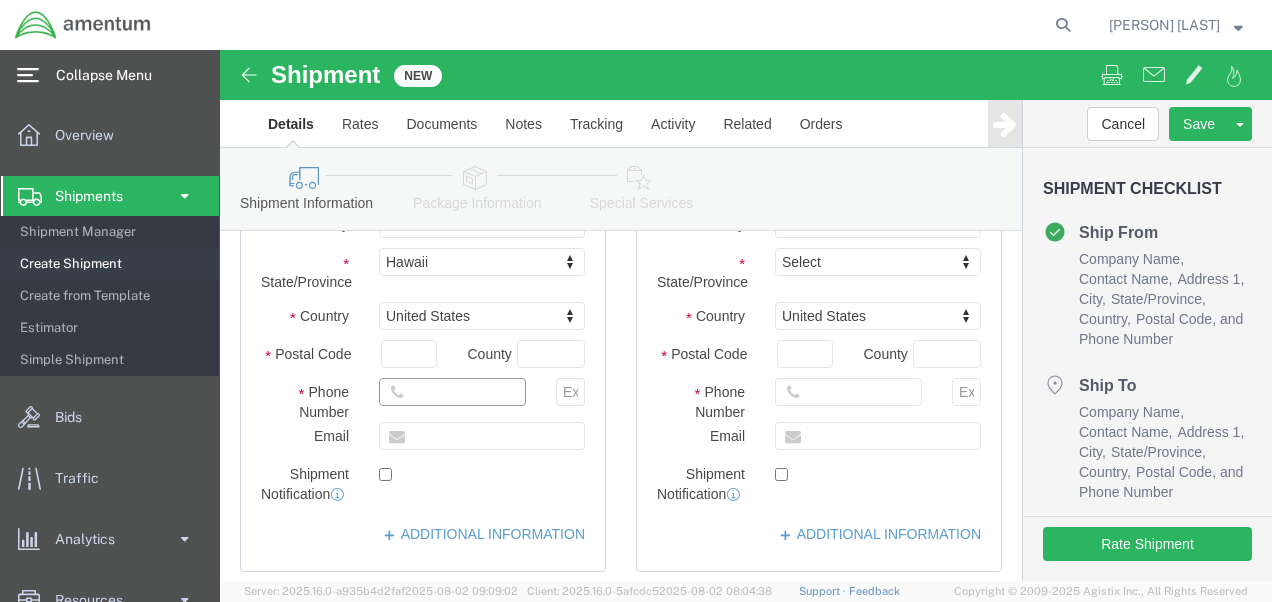 drag, startPoint x: 212, startPoint y: 346, endPoint x: 443, endPoint y: 330, distance: 231.55345 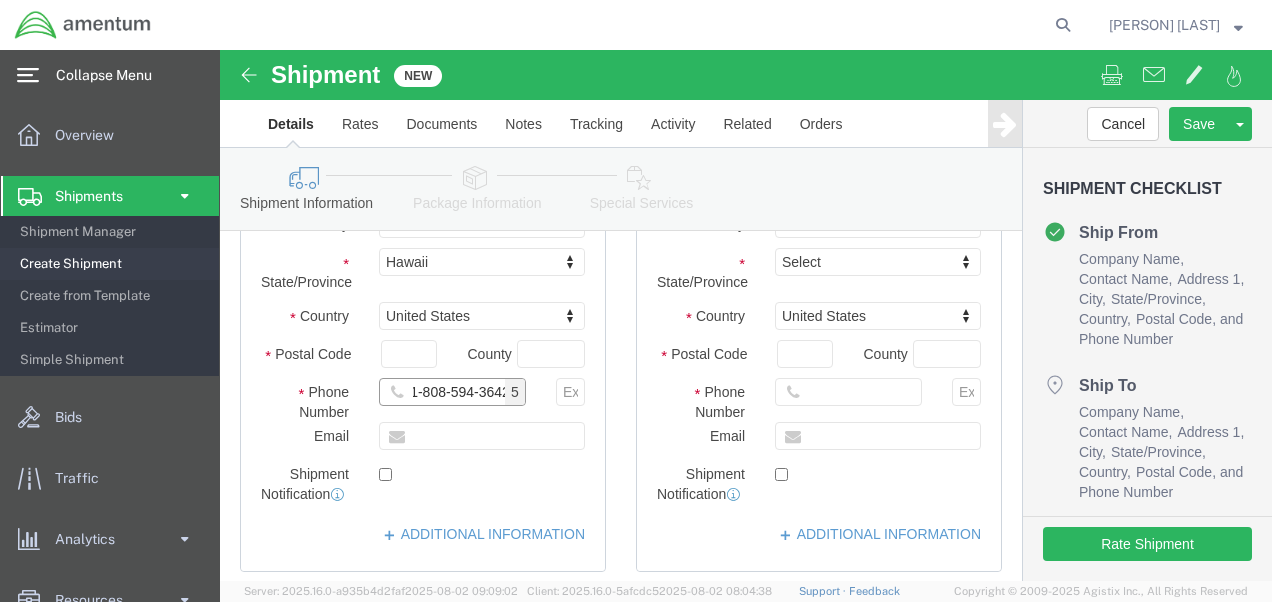 scroll, scrollTop: 0, scrollLeft: 18, axis: horizontal 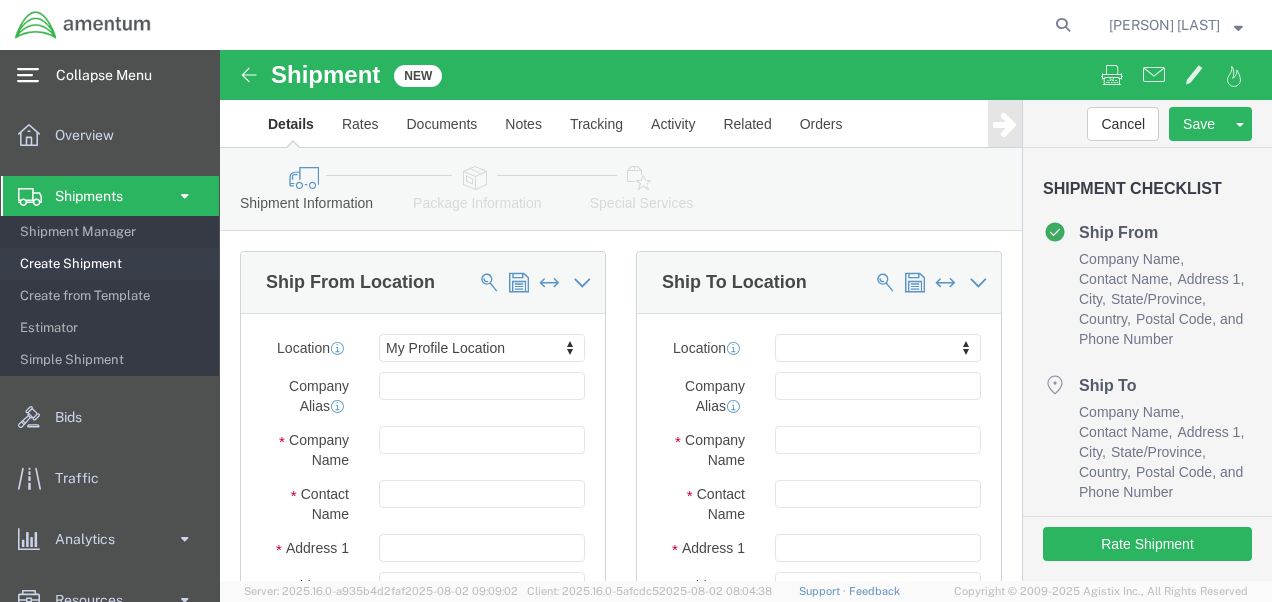 type on "+1-808-594-3642" 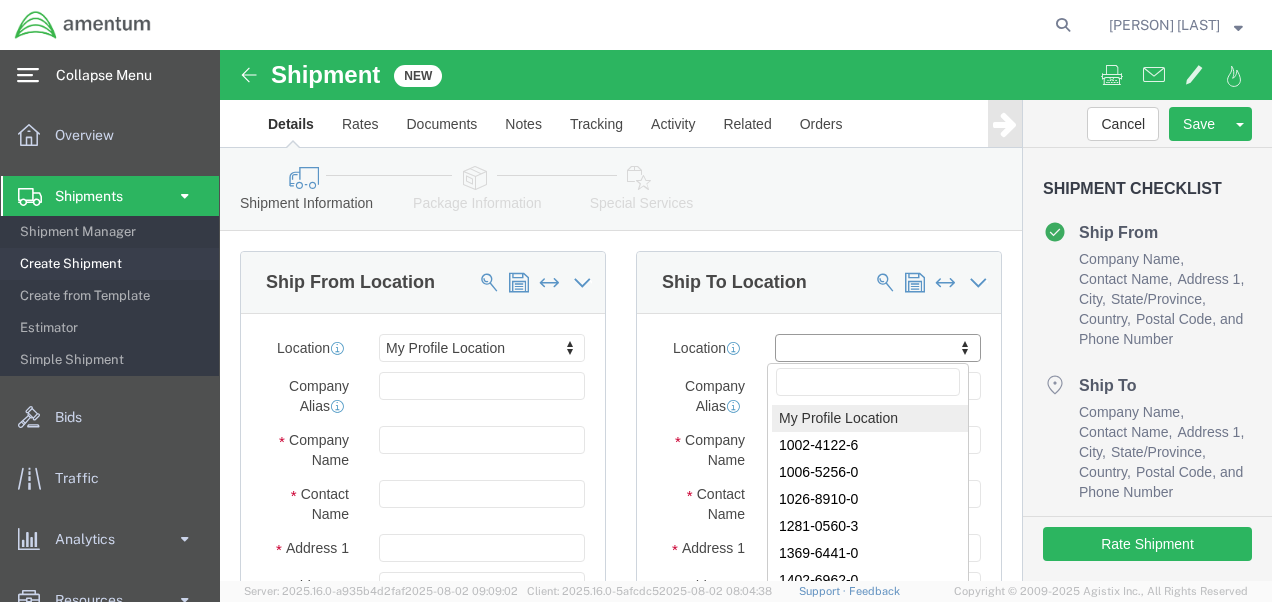 scroll, scrollTop: 0, scrollLeft: 0, axis: both 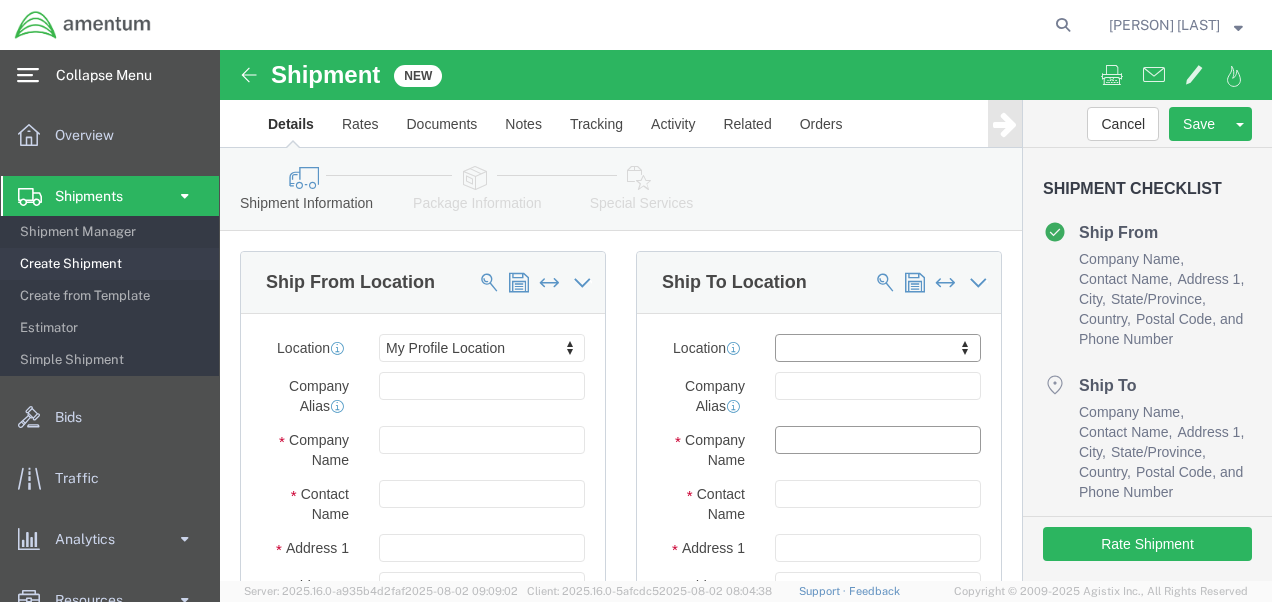 click 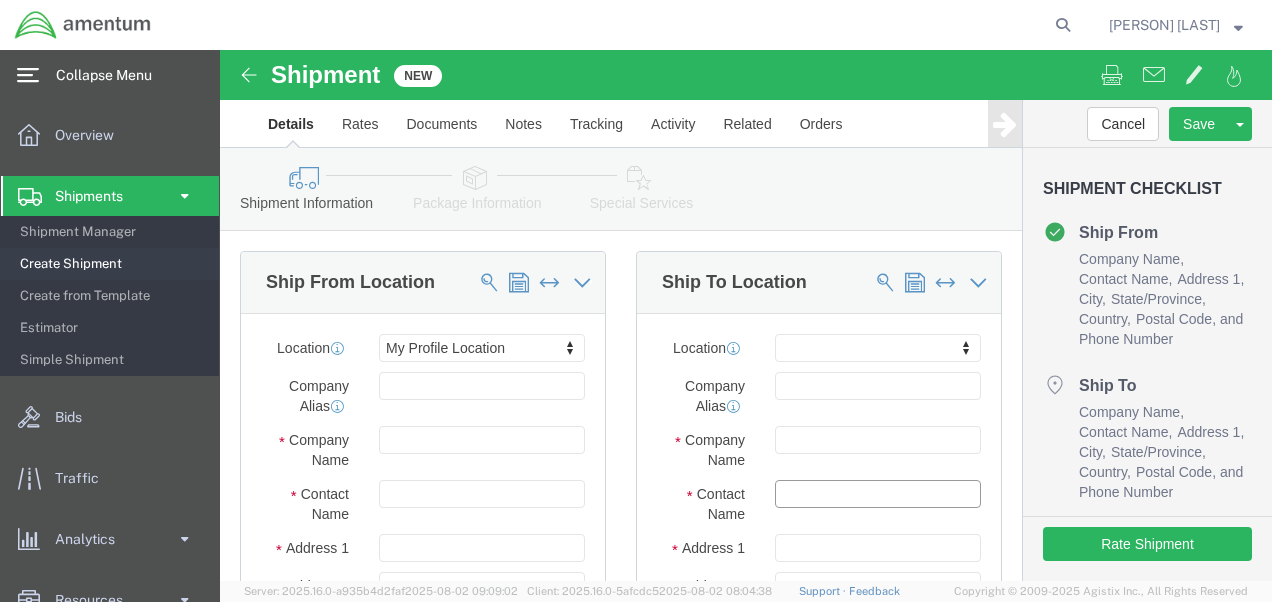 click 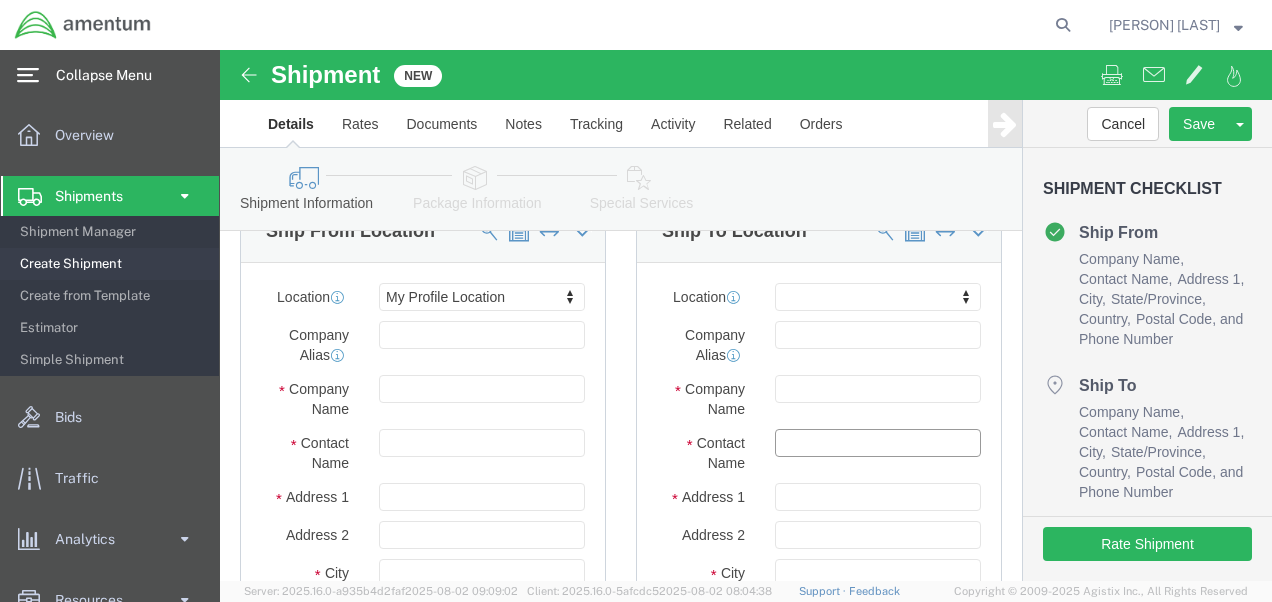 scroll, scrollTop: 100, scrollLeft: 0, axis: vertical 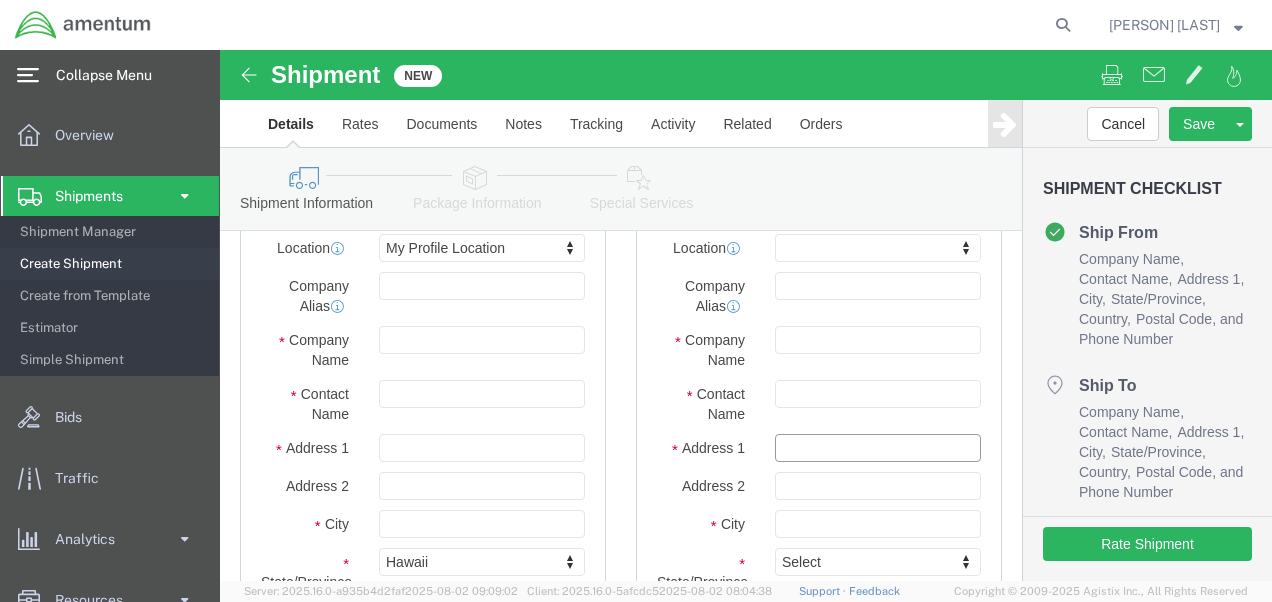 click 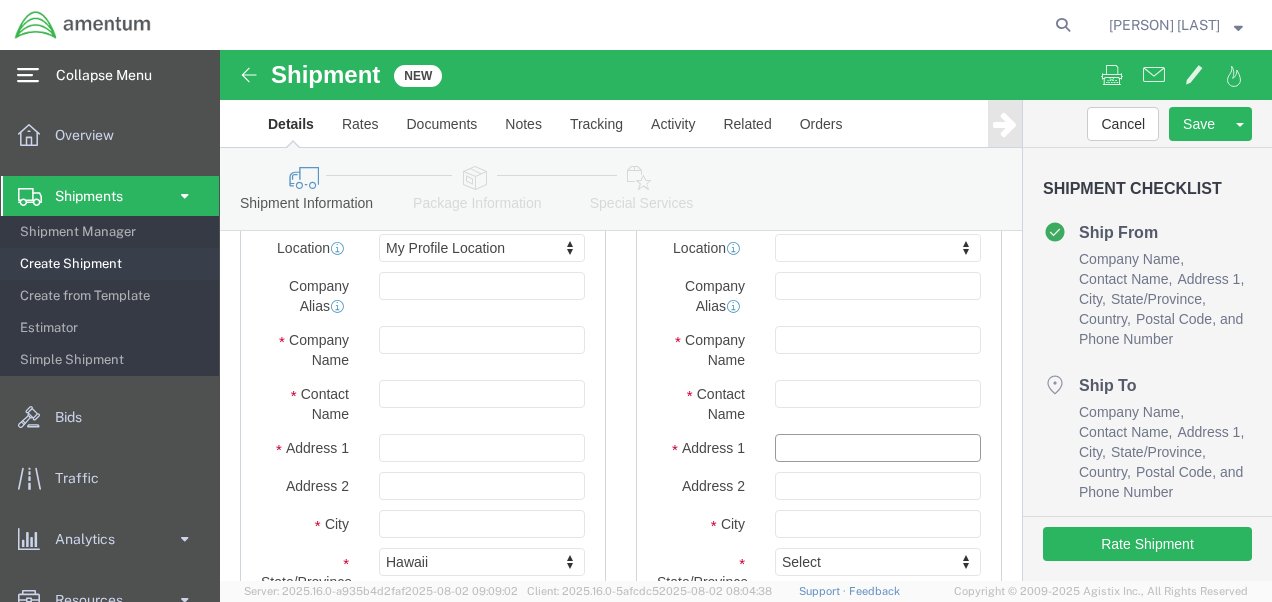 paste on "BLDG [NUMBER] [STREET] [NUMBER] [STREET] [CITY] [STATE] [POSTAL_CODE]" 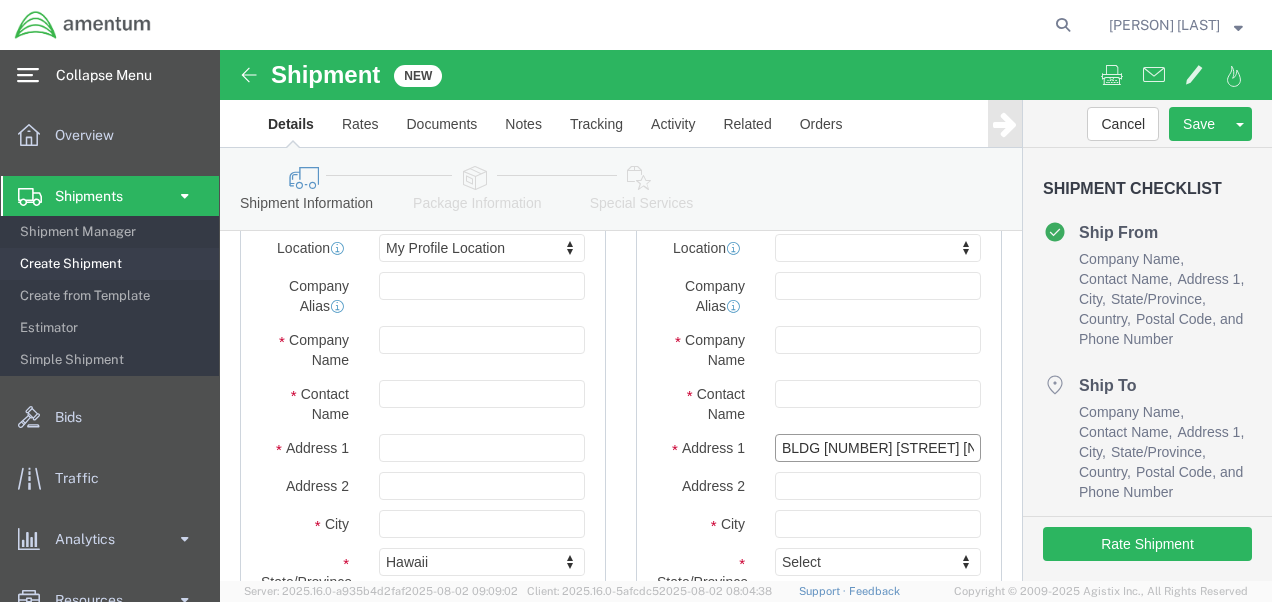scroll, scrollTop: 0, scrollLeft: 283, axis: horizontal 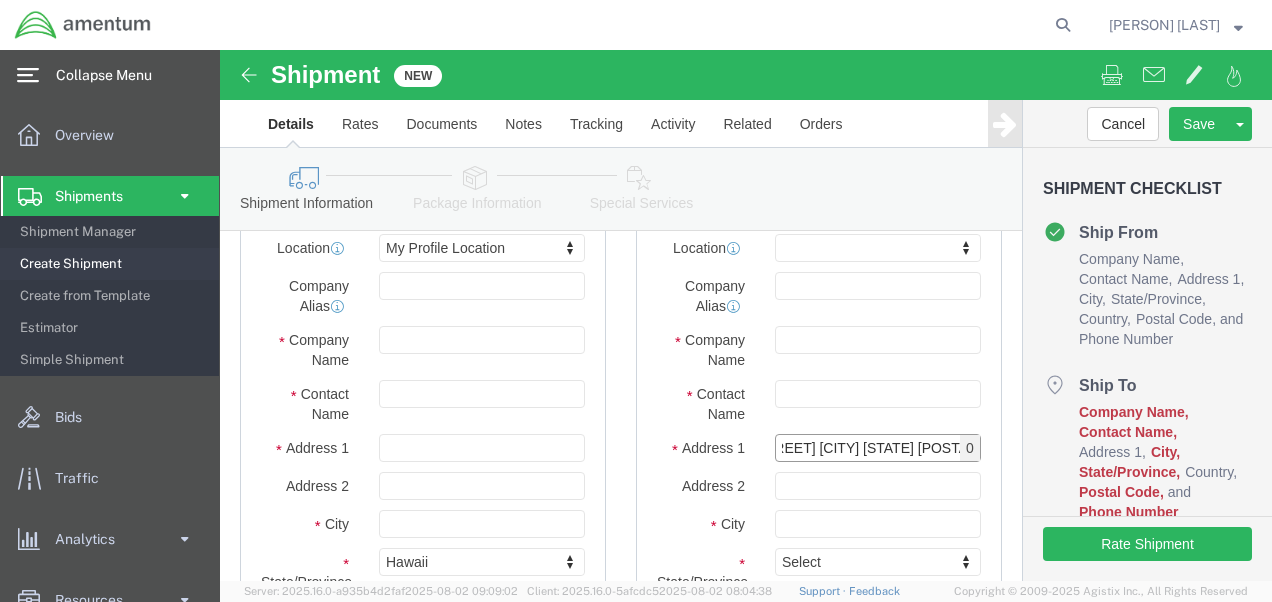 type on "BLDG [NUMBER] [STREET] [NUMBER] [STREET] [CITY] [STATE] [POSTAL_CODE]" 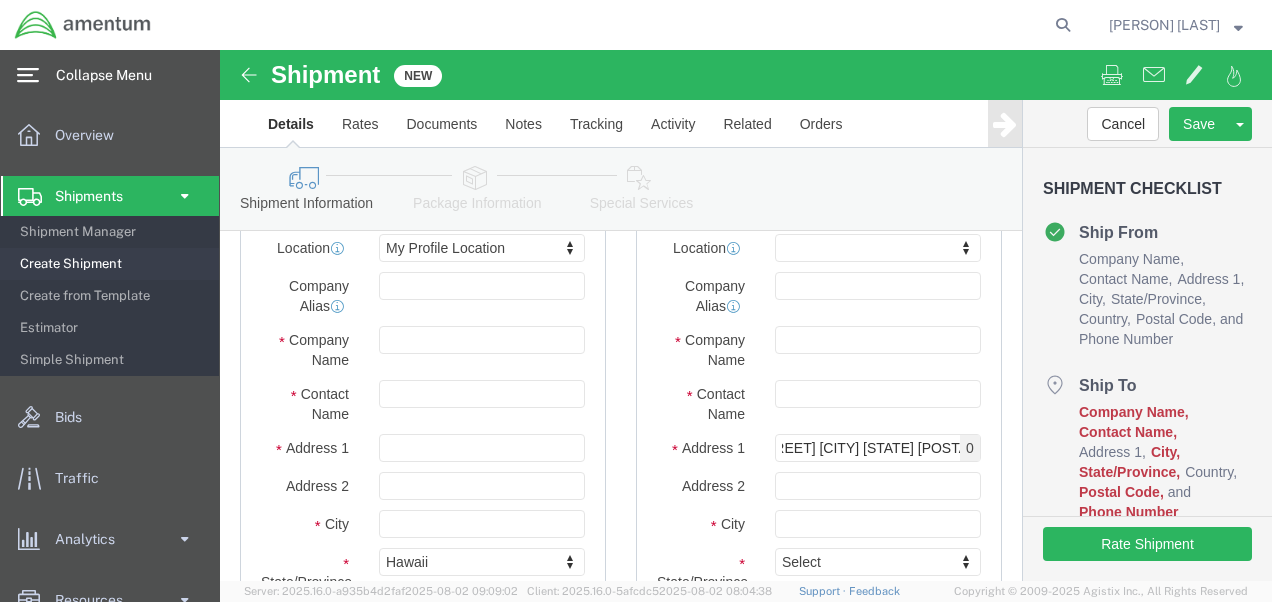 scroll, scrollTop: 0, scrollLeft: 0, axis: both 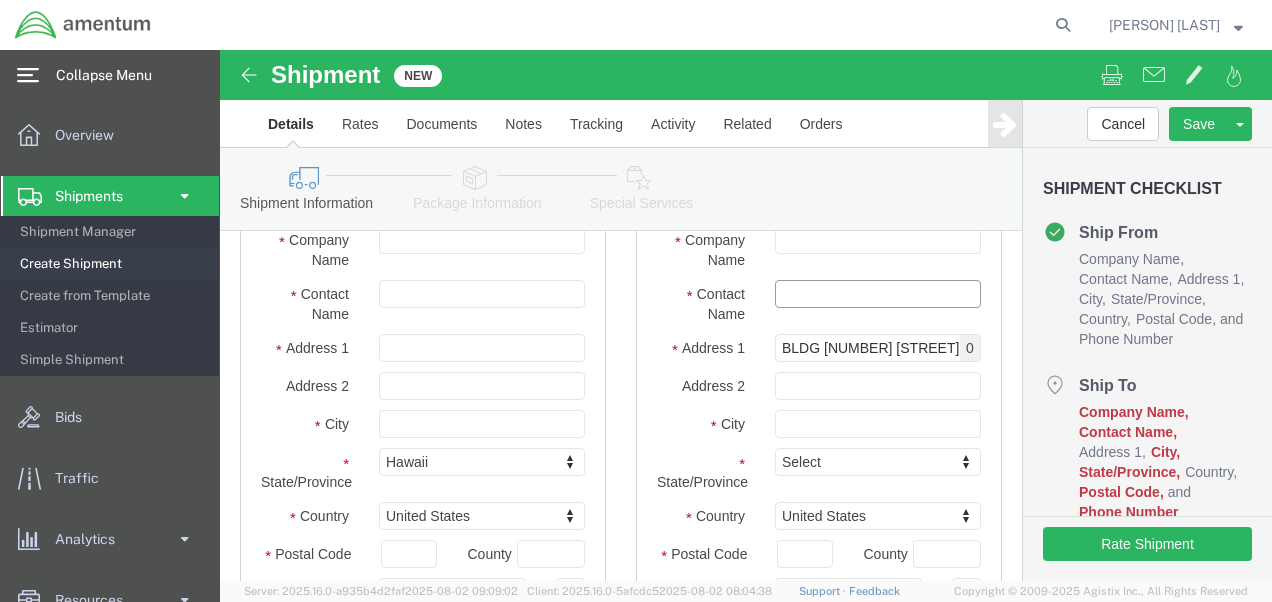 click 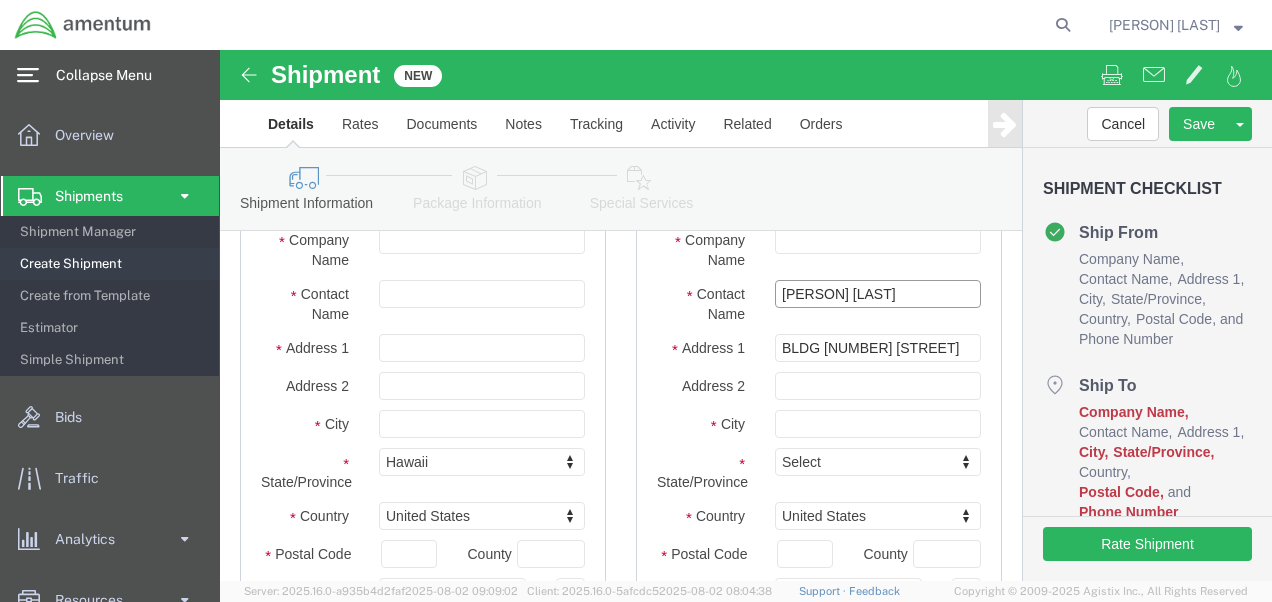 scroll, scrollTop: 100, scrollLeft: 0, axis: vertical 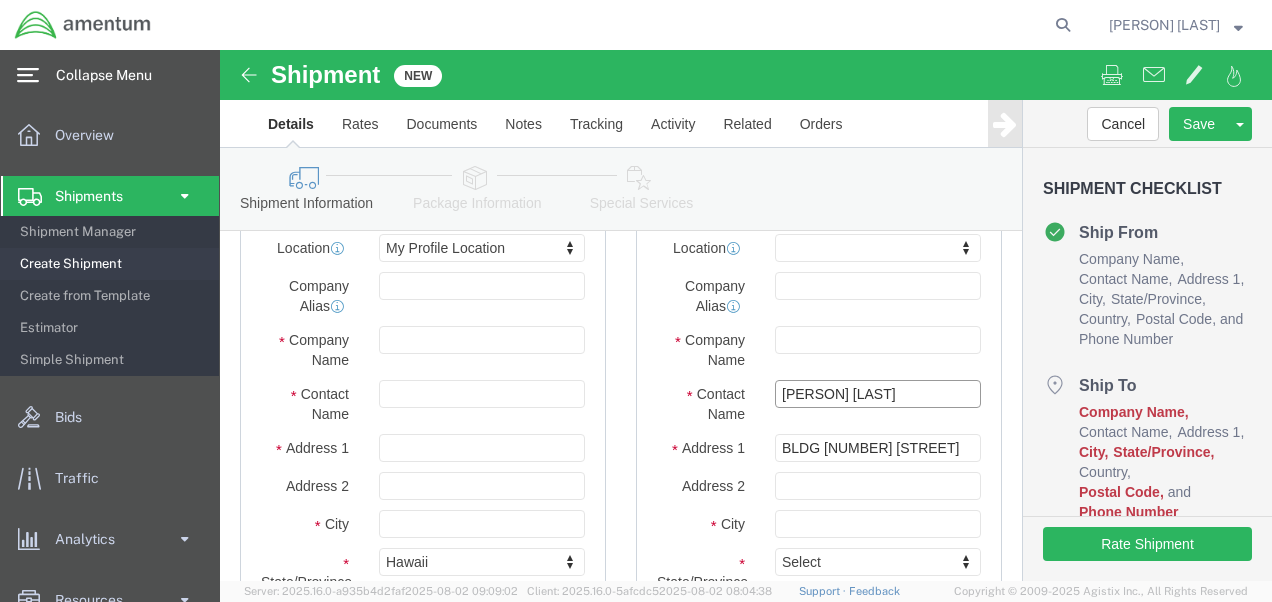 type on "[PERSON] [LAST]" 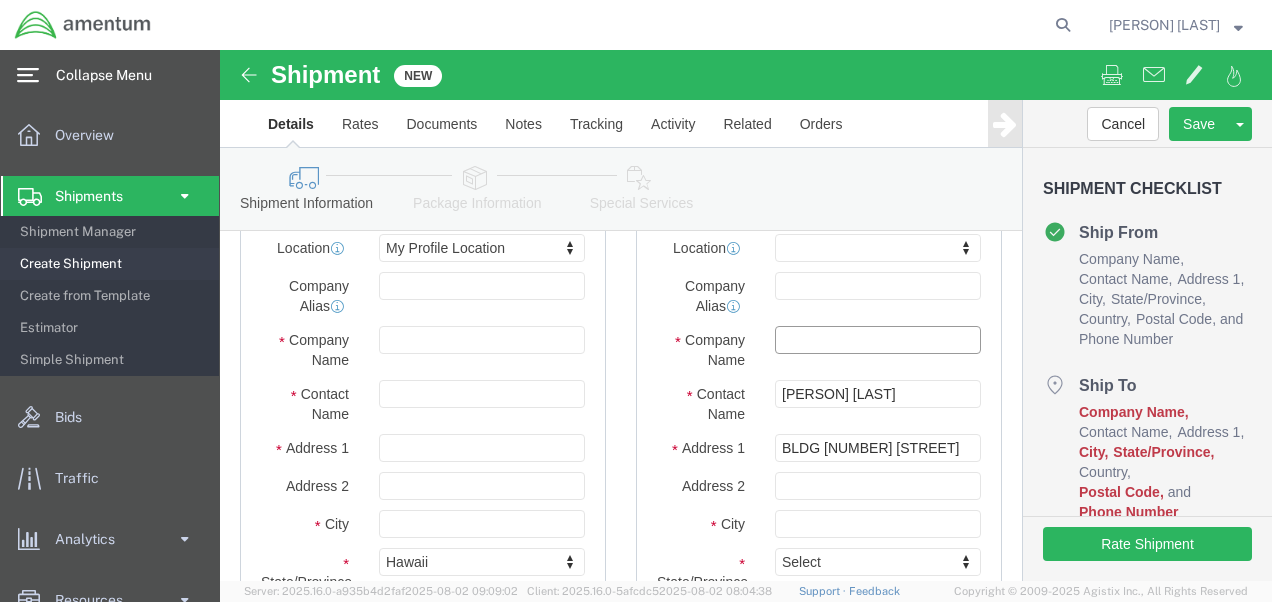 click 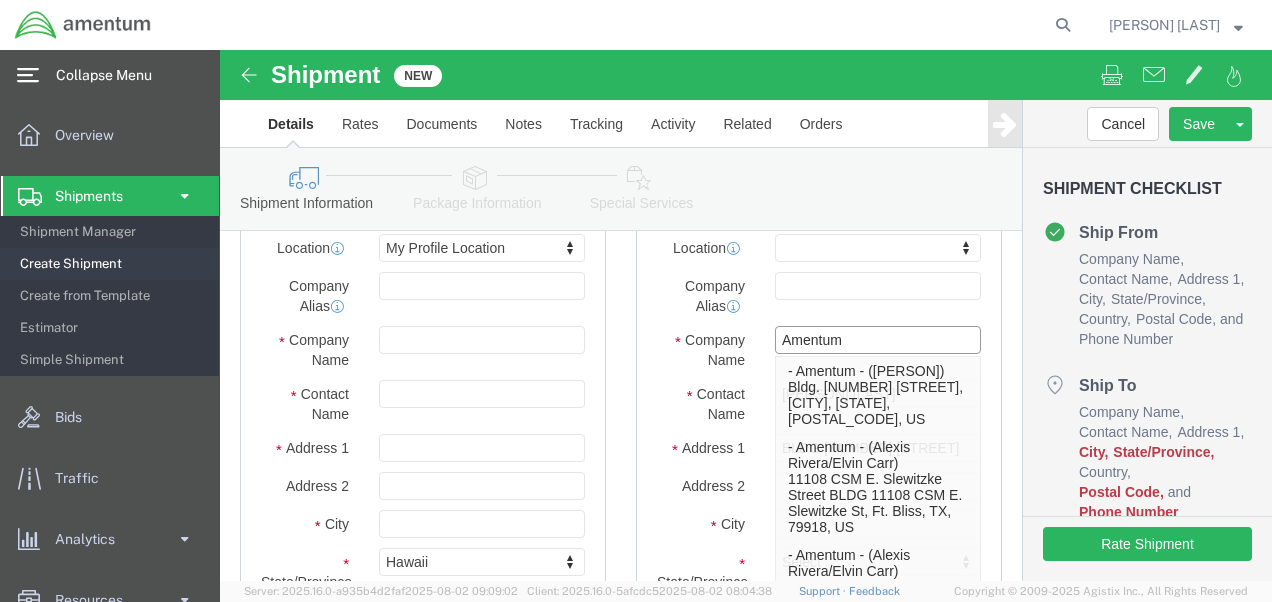 type on "Amentum" 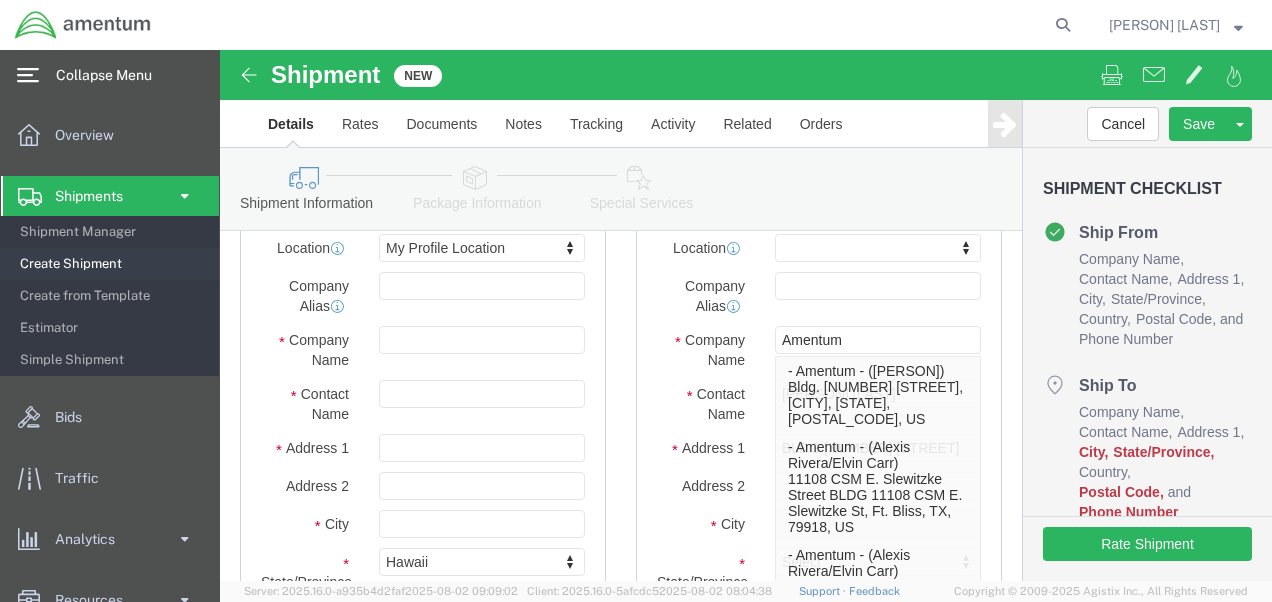 click on "Company Alias" 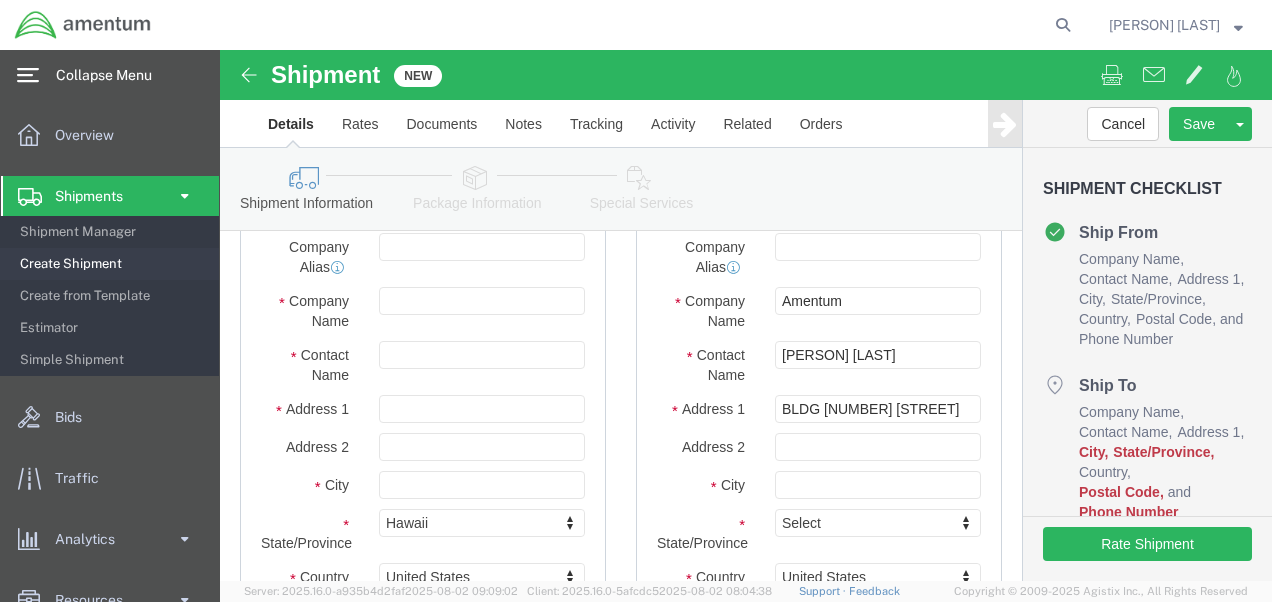 scroll, scrollTop: 200, scrollLeft: 0, axis: vertical 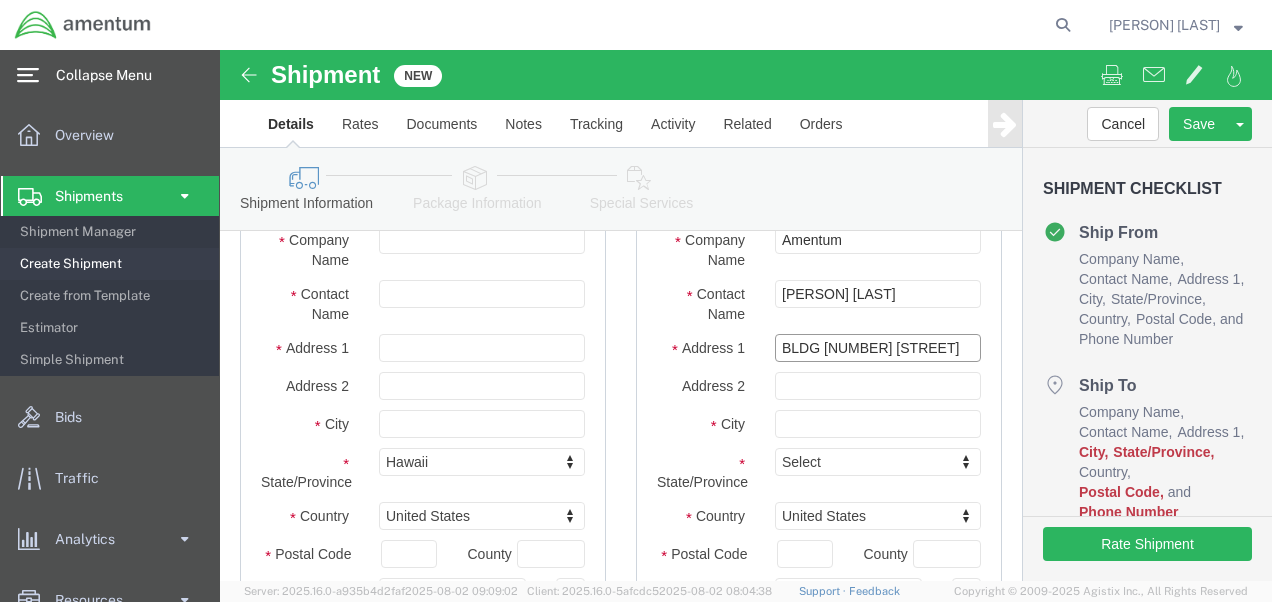 click on "BLDG [NUMBER] [STREET] [NUMBER] [STREET] [CITY] [STATE] [POSTAL_CODE]" 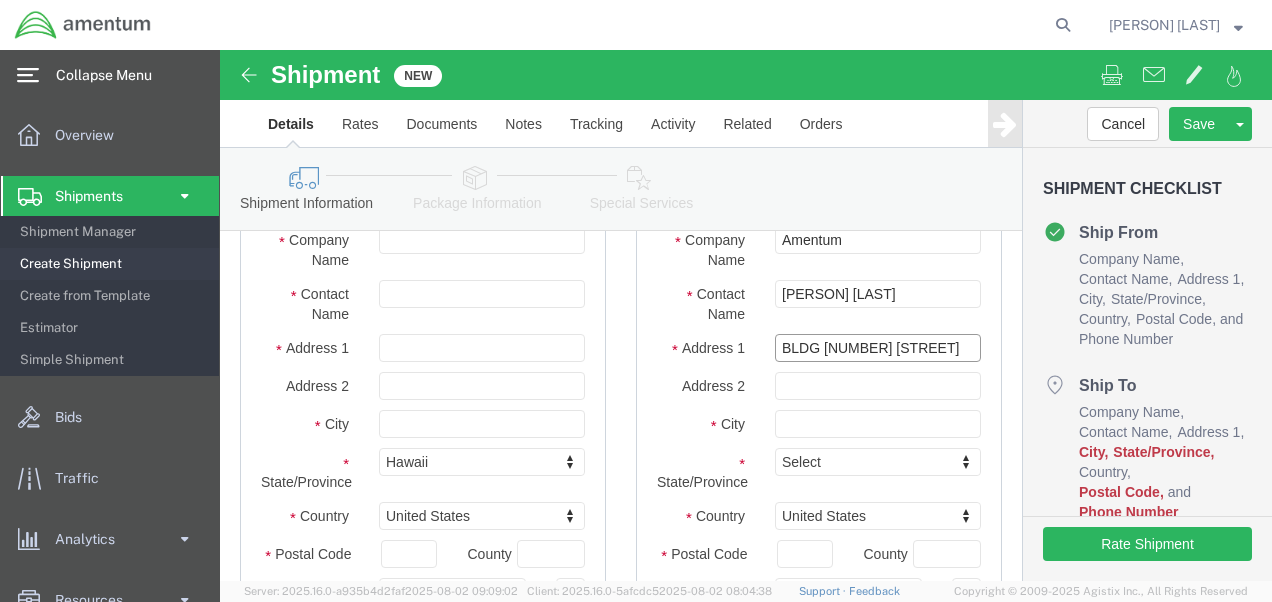 drag, startPoint x: 627, startPoint y: 301, endPoint x: 666, endPoint y: 298, distance: 39.115215 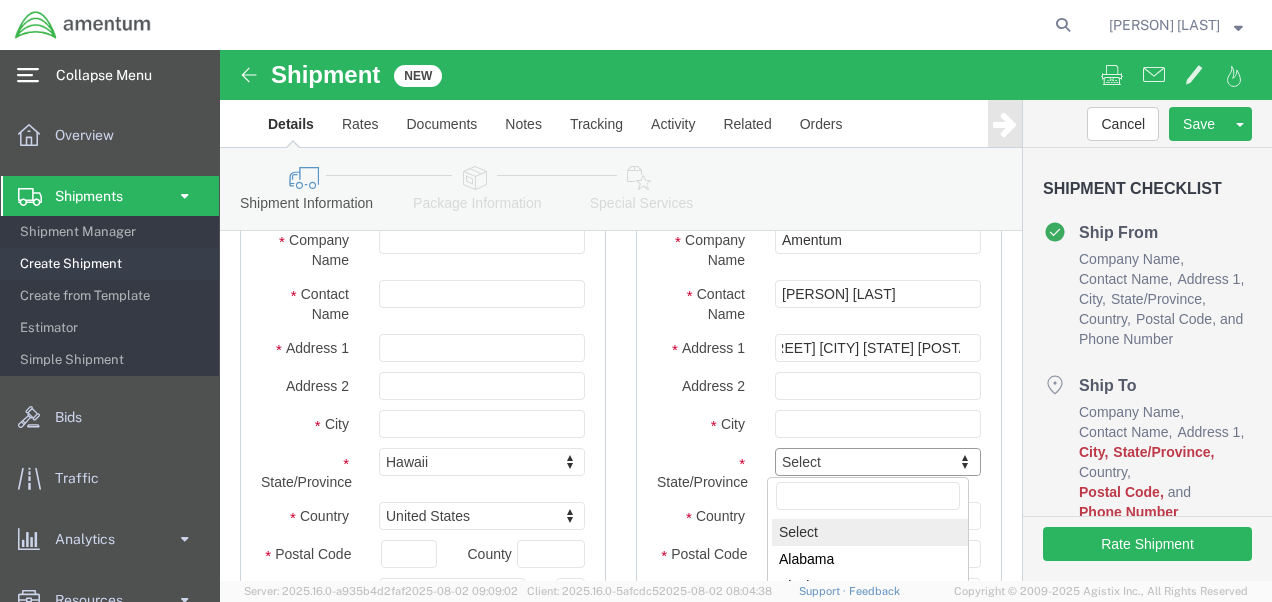 scroll, scrollTop: 0, scrollLeft: 0, axis: both 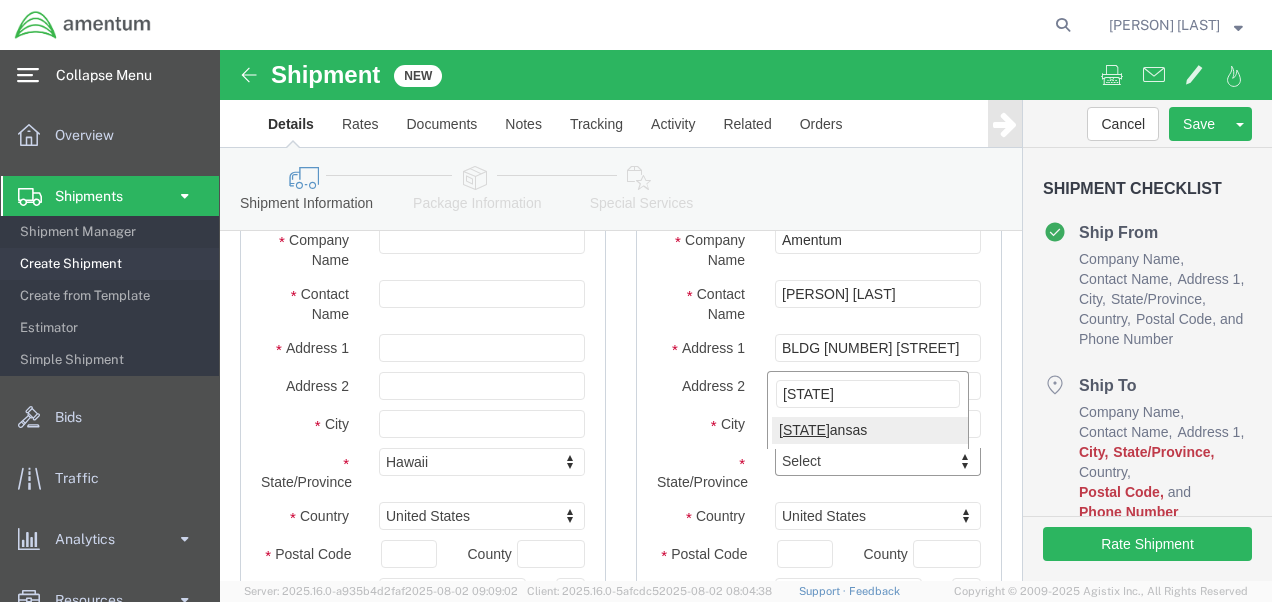 type on "[STATE]" 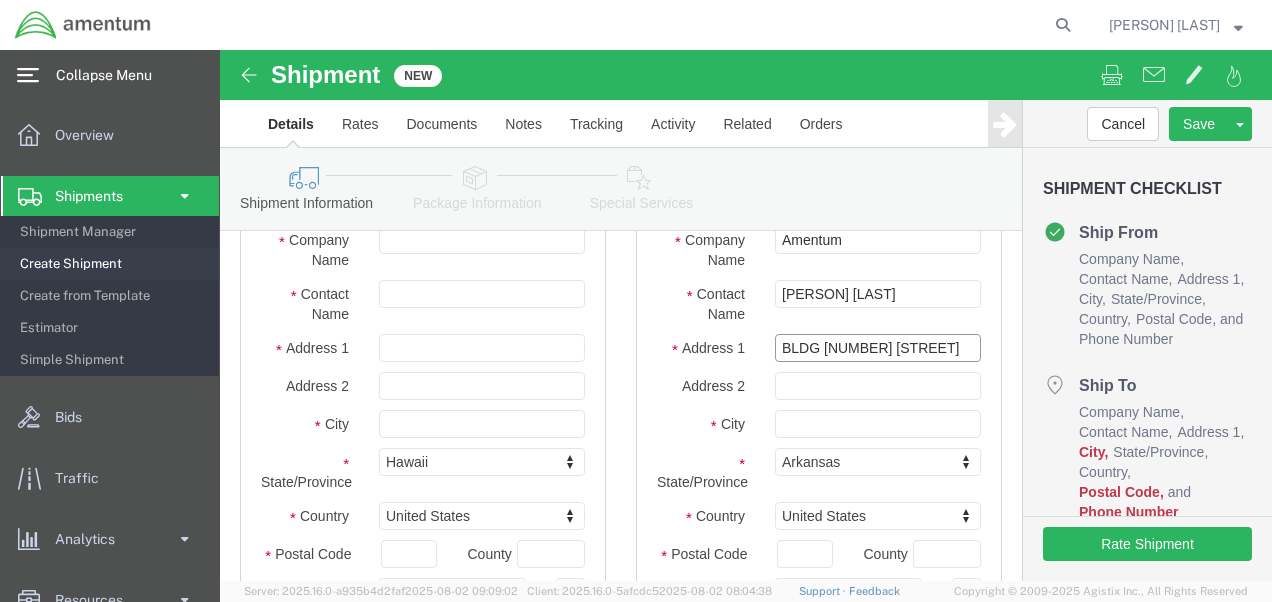 click on "BLDG [NUMBER] [STREET] [NUMBER] [STREET] [CITY] [STATE] [POSTAL_CODE]" 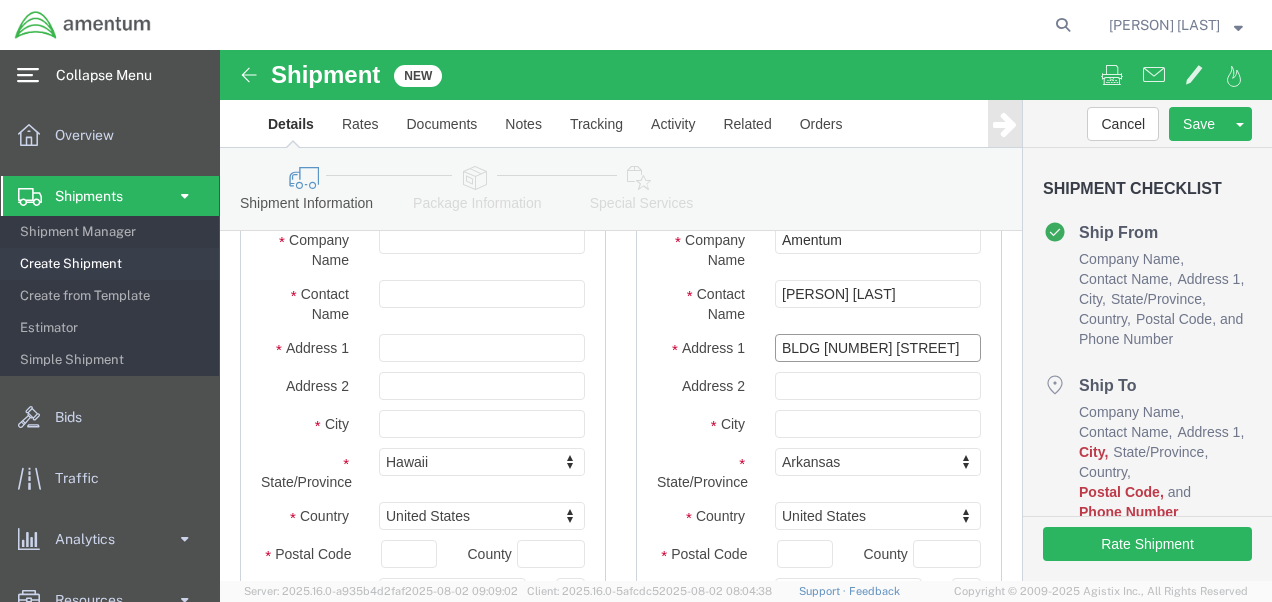 scroll, scrollTop: 0, scrollLeft: 283, axis: horizontal 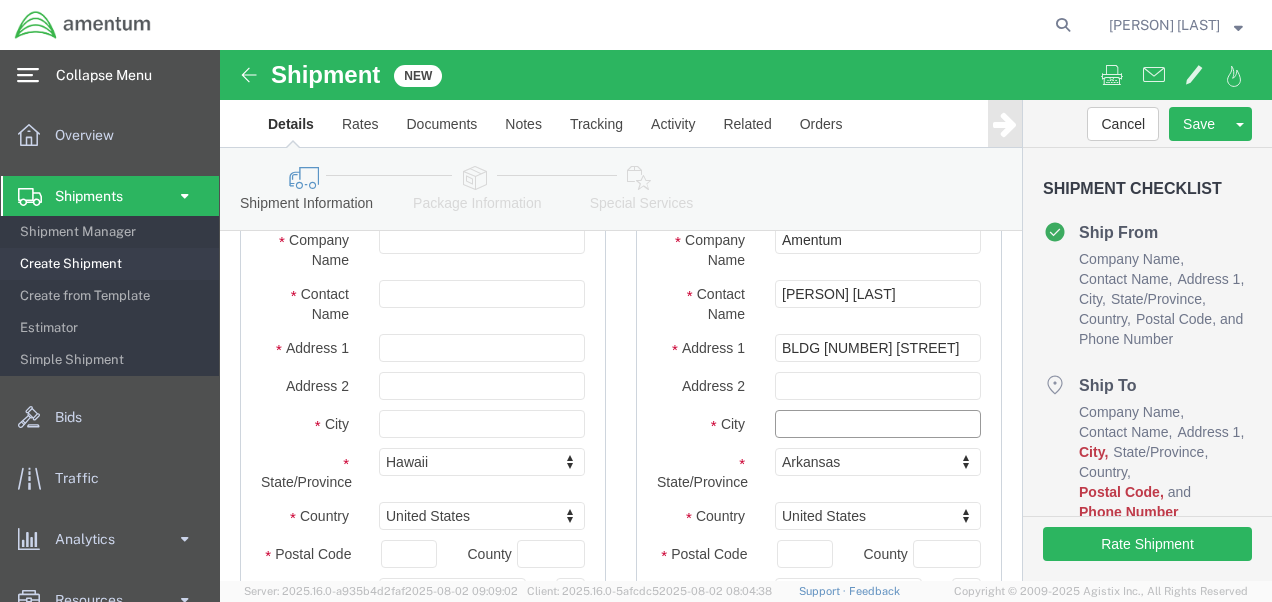 click 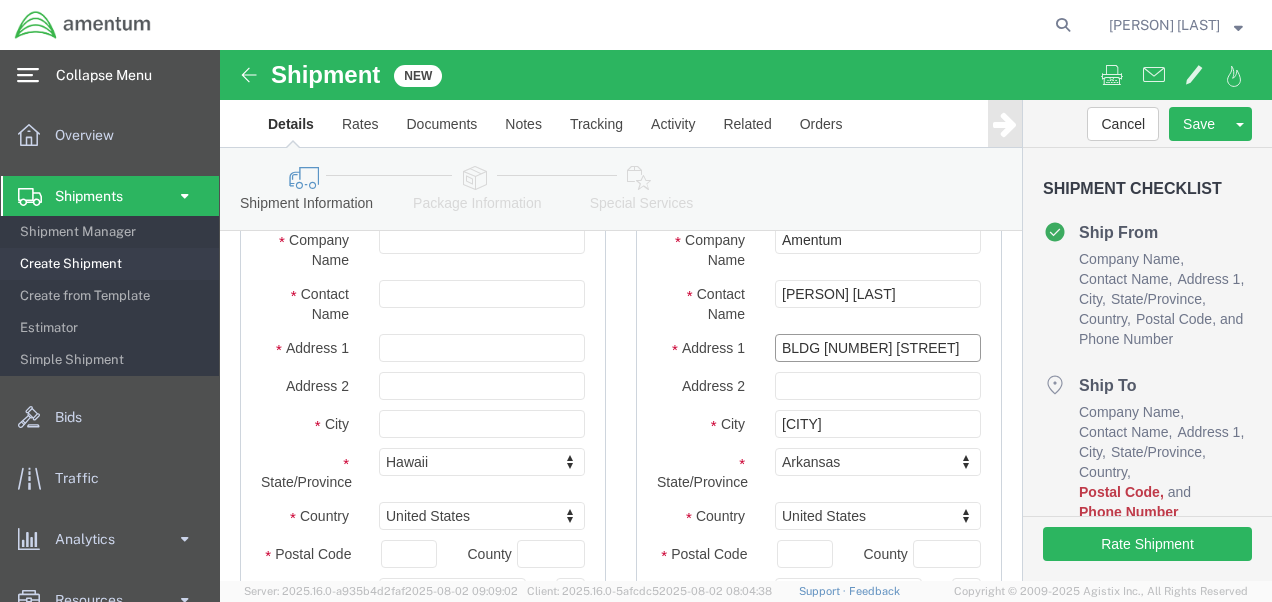 click on "BLDG [NUMBER] [STREET] [NUMBER] [STREET] [CITY] [STATE] [POSTAL_CODE]" 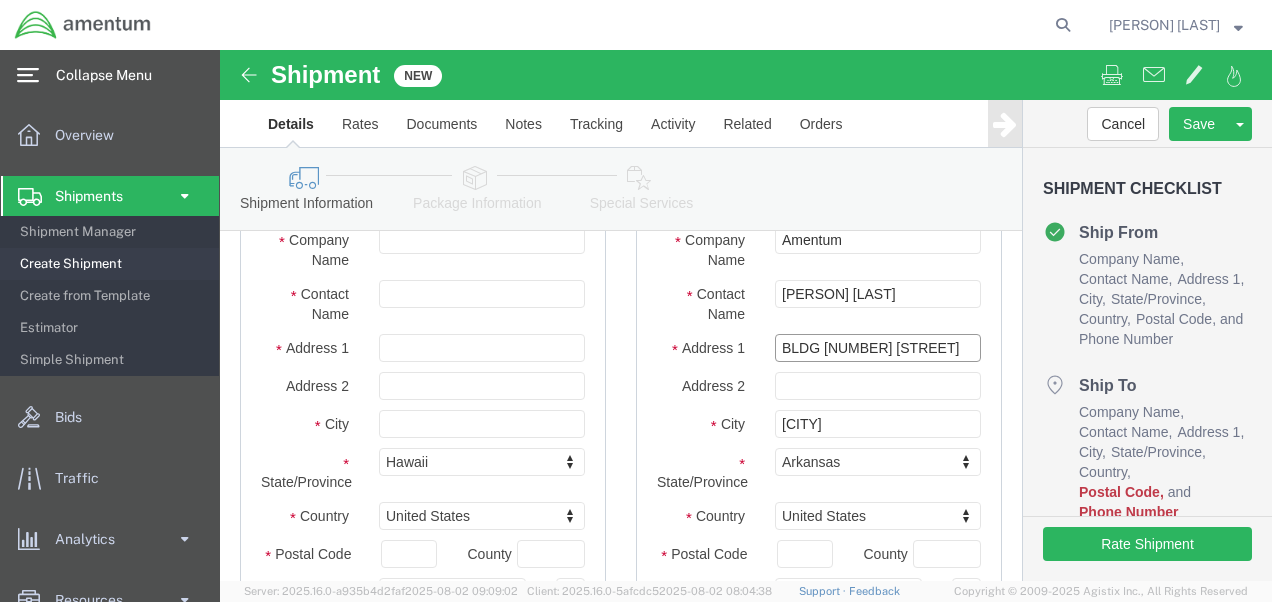 scroll, scrollTop: 0, scrollLeft: 283, axis: horizontal 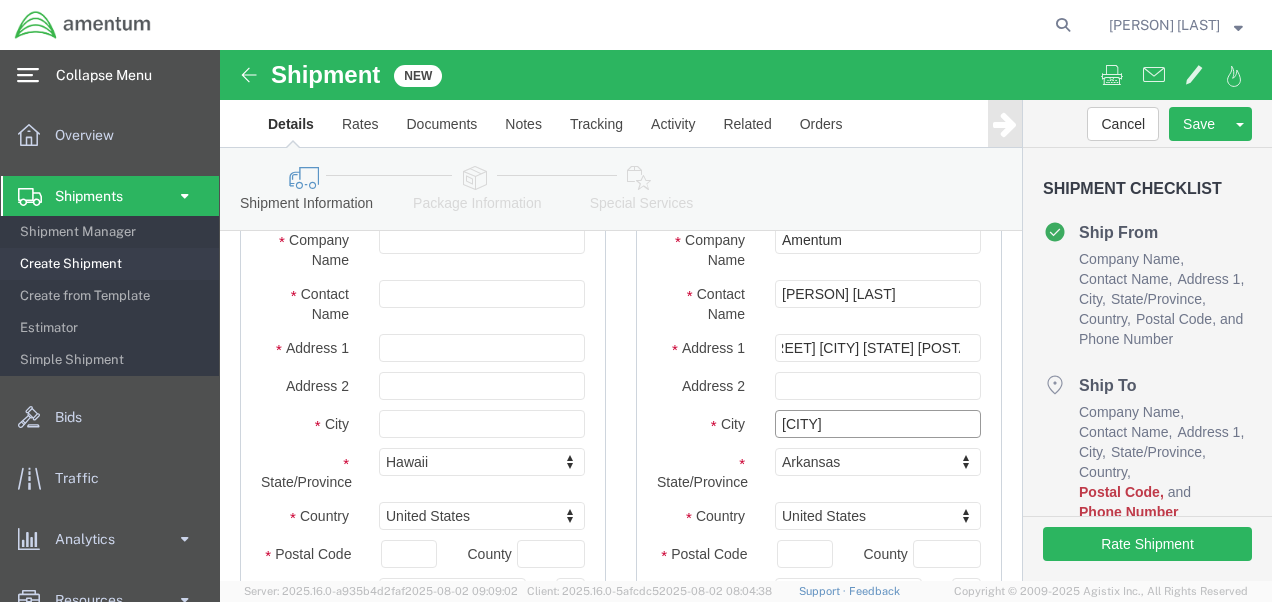 click on "[CITY]" 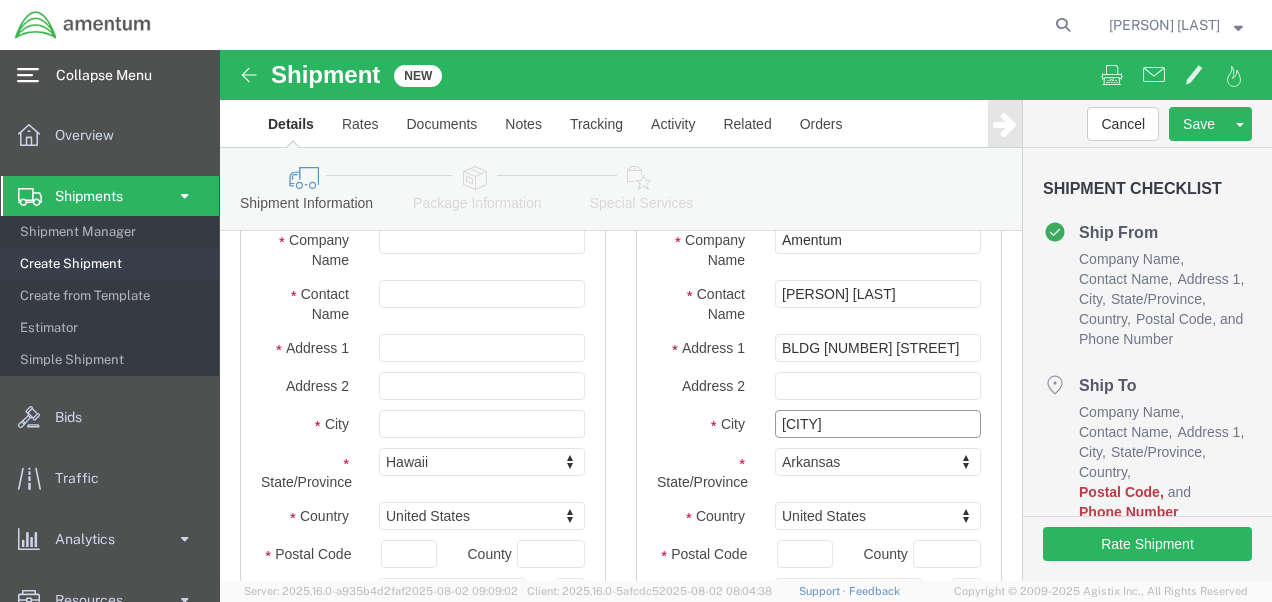 type on "[CITY]" 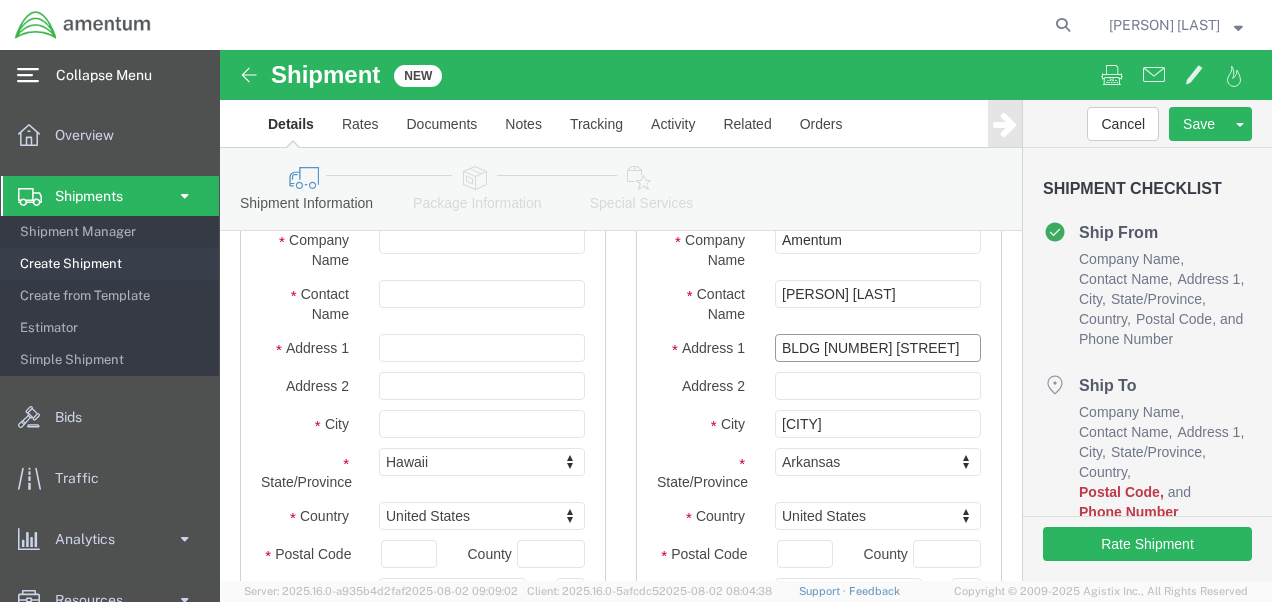 click on "BLDG [NUMBER] [STREET] [NUMBER] [STREET] [CITY] [STATE] [POSTAL_CODE]" 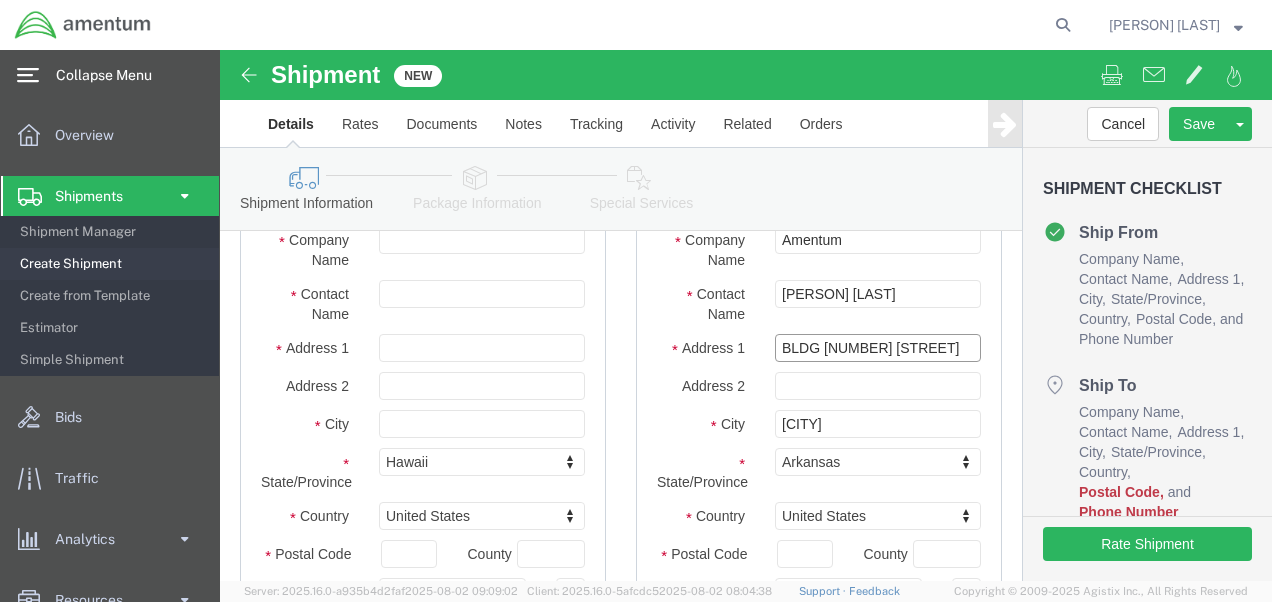 scroll, scrollTop: 0, scrollLeft: 283, axis: horizontal 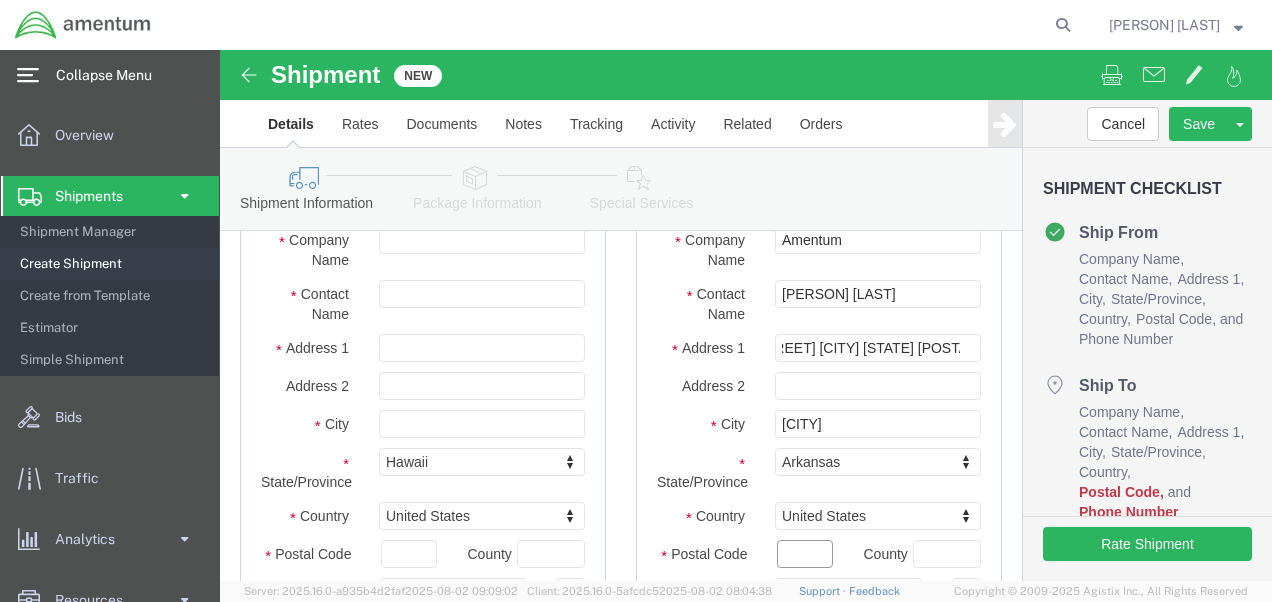 click on "Postal Code" 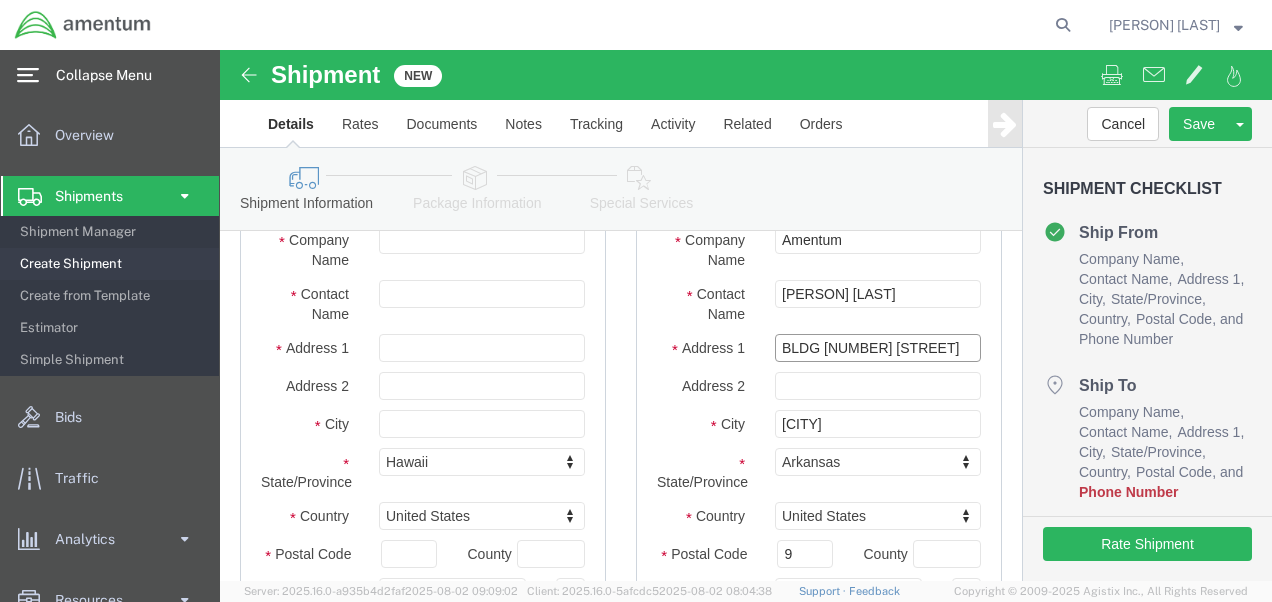 click on "BLDG [NUMBER] [STREET] [NUMBER] [STREET] [CITY] [STATE] [POSTAL_CODE]" 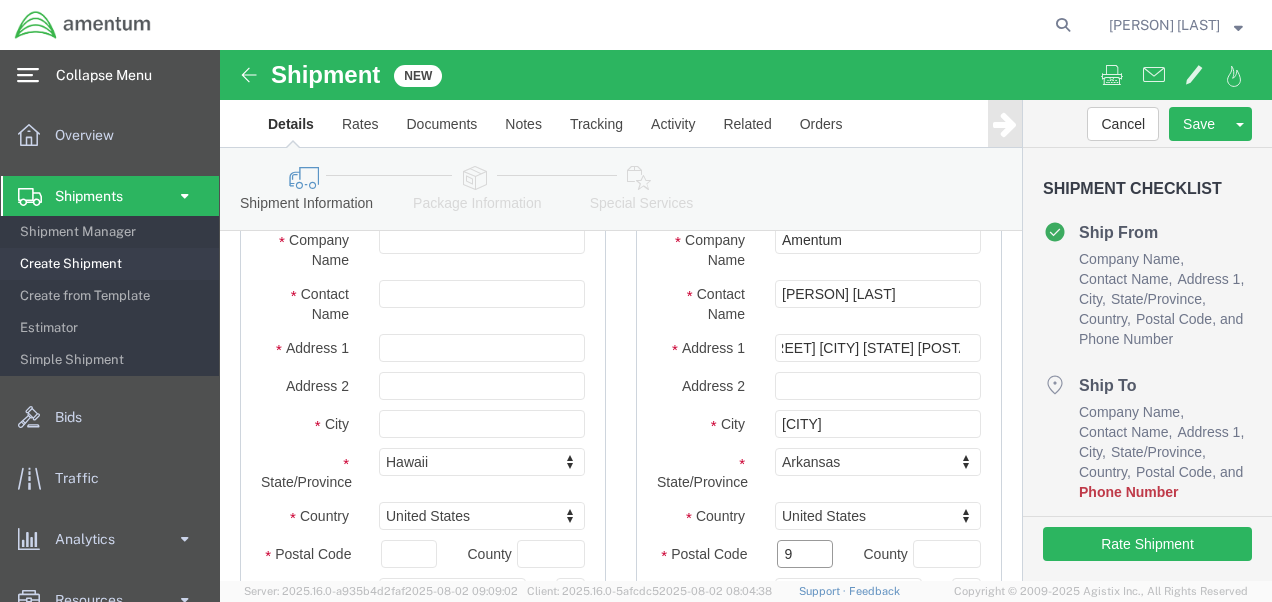 click on "9" 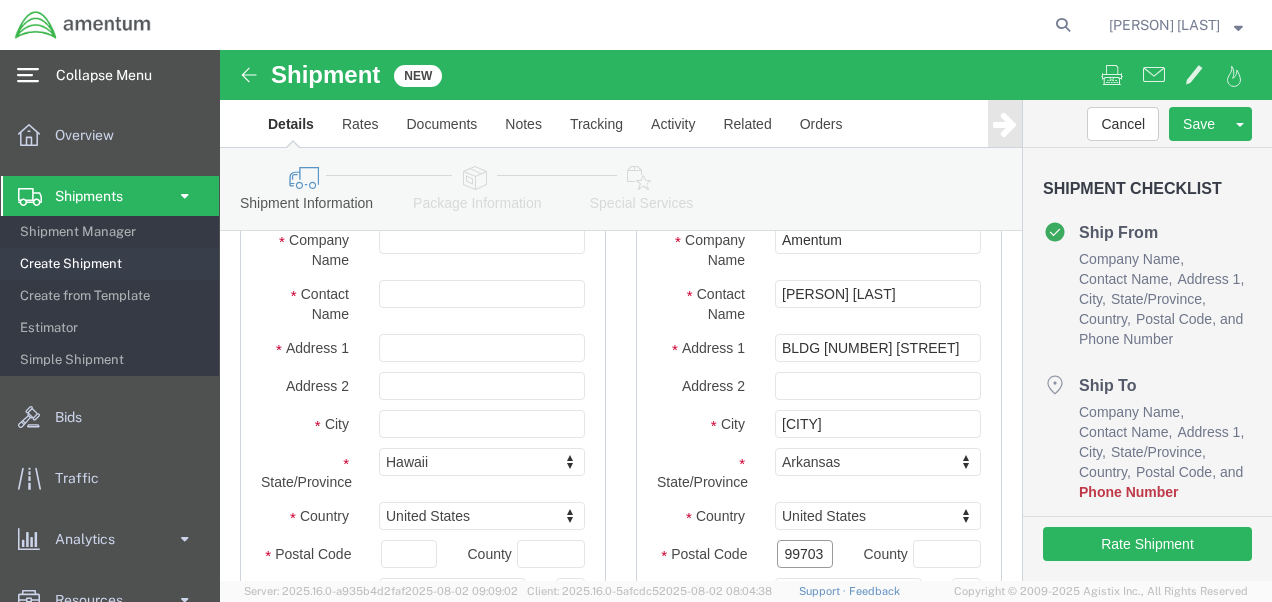 type on "99703" 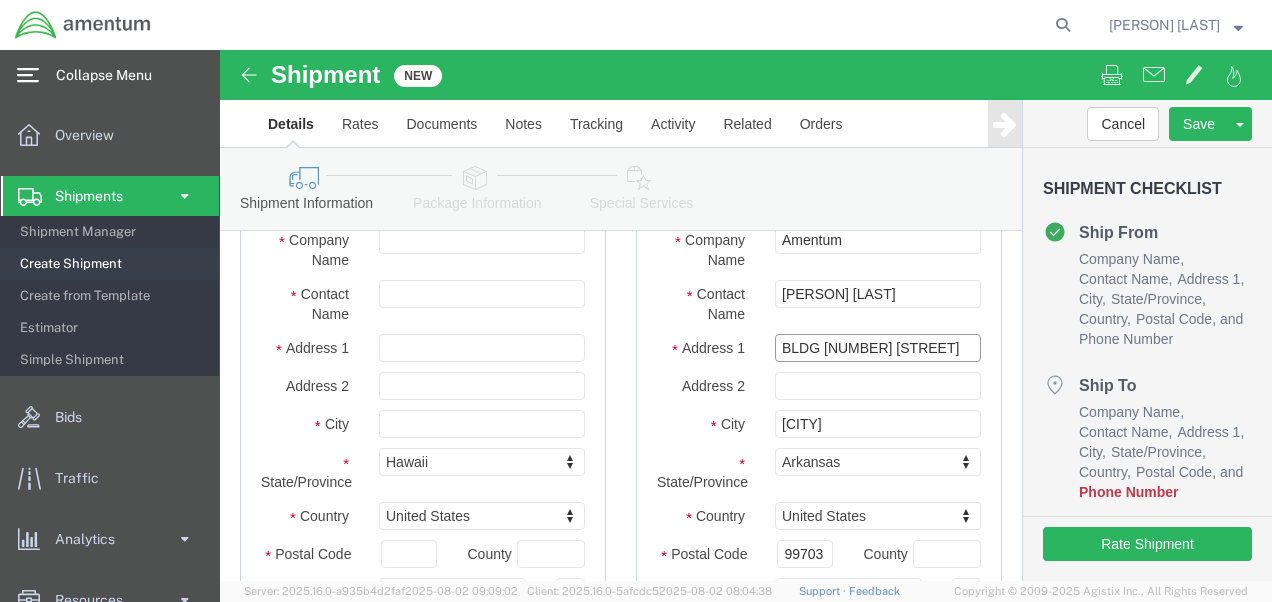 click on "BLDG [NUMBER] [STREET] [NUMBER] [STREET] [CITY] [STATE] [POSTAL_CODE]" 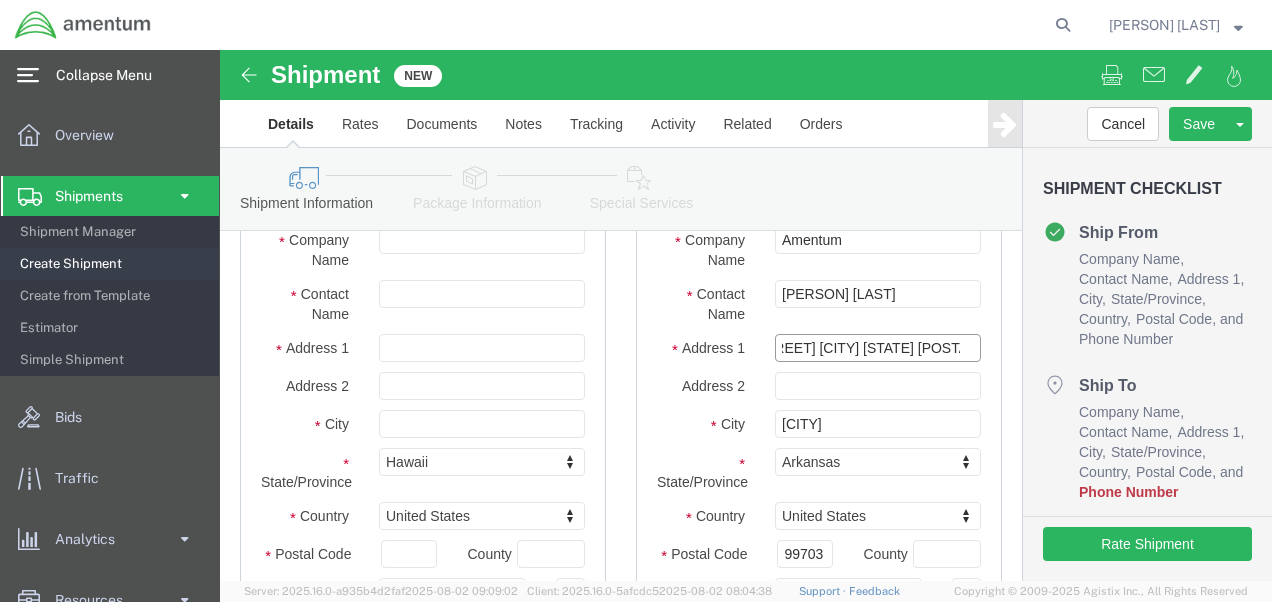 scroll, scrollTop: 0, scrollLeft: 0, axis: both 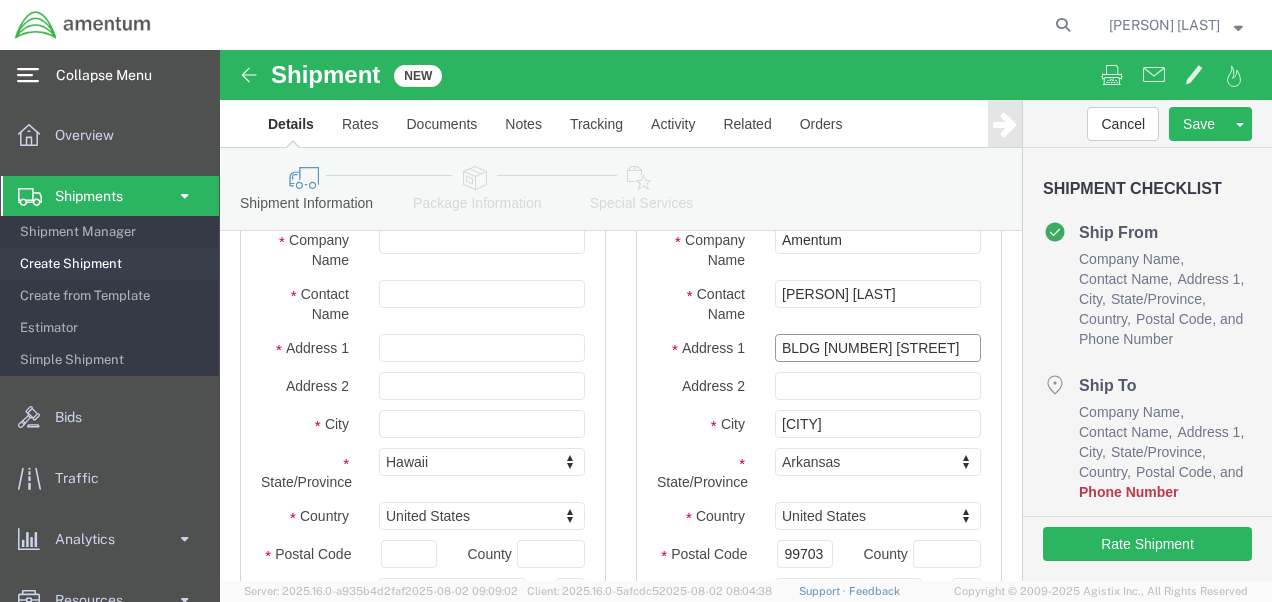 click on "BLDG [NUMBER] [STREET] [NUMBER] [STREET] [CITY] [STATE] [POSTAL_CODE]" 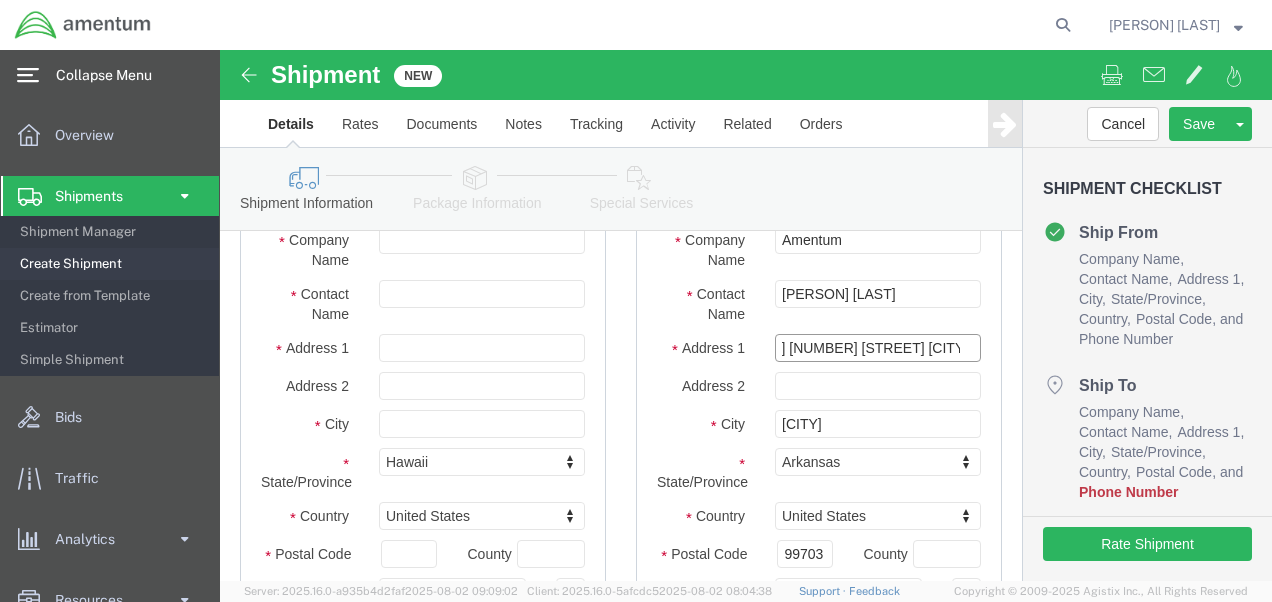 scroll, scrollTop: 0, scrollLeft: 182, axis: horizontal 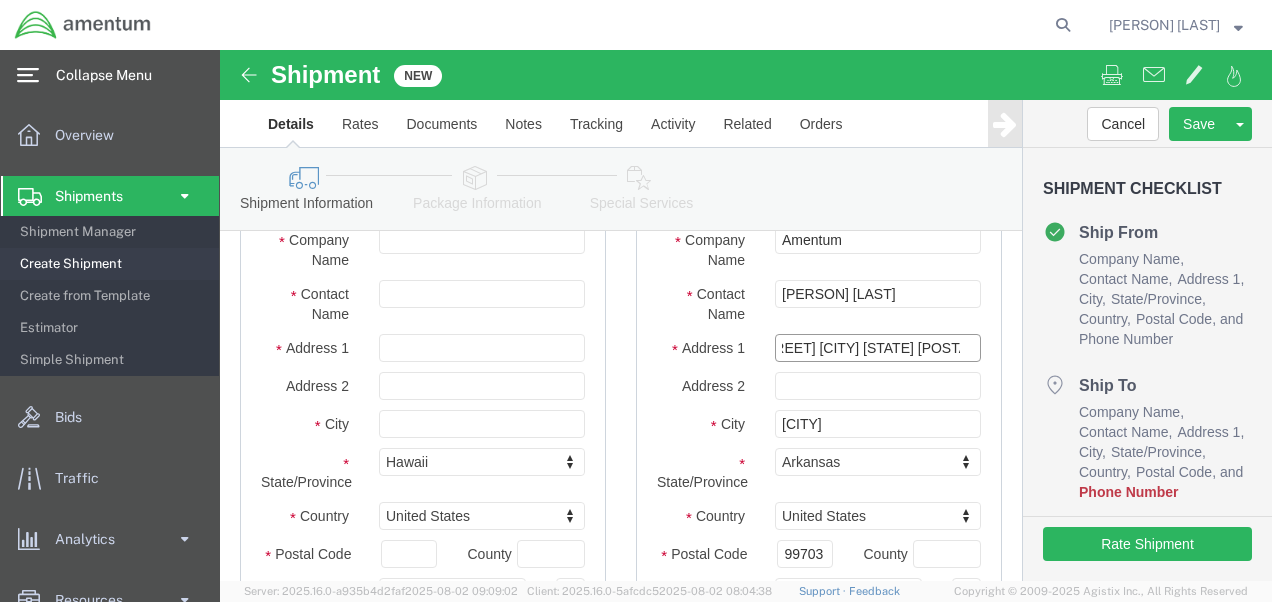 drag, startPoint x: 668, startPoint y: 295, endPoint x: 750, endPoint y: 294, distance: 82.006096 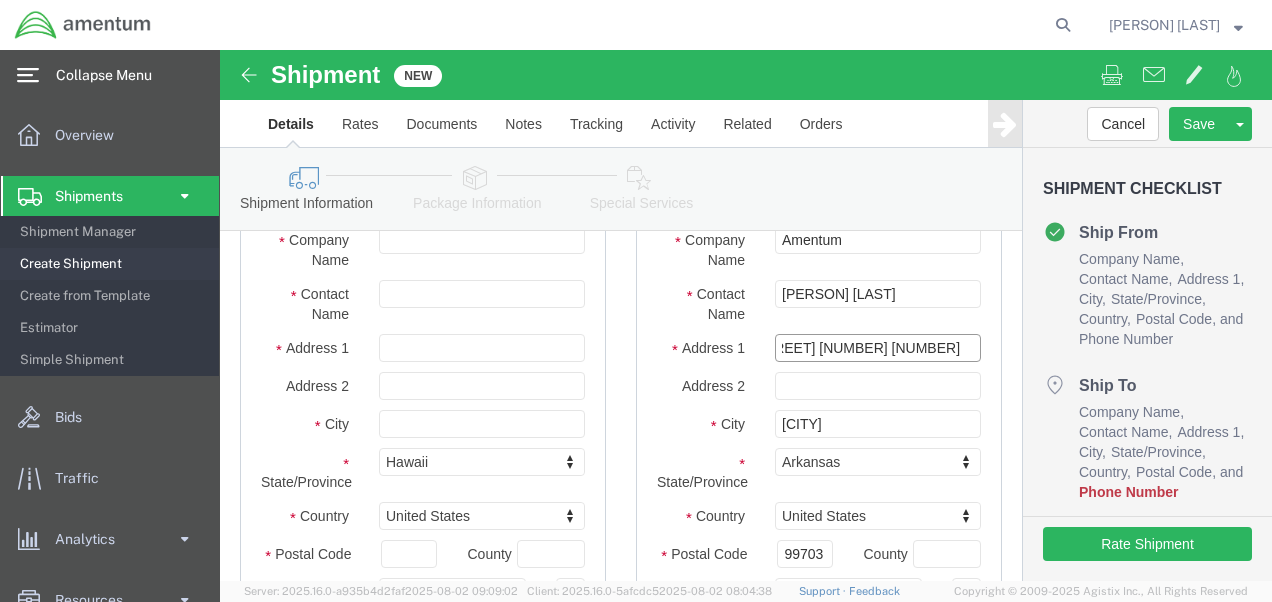 scroll, scrollTop: 0, scrollLeft: 107, axis: horizontal 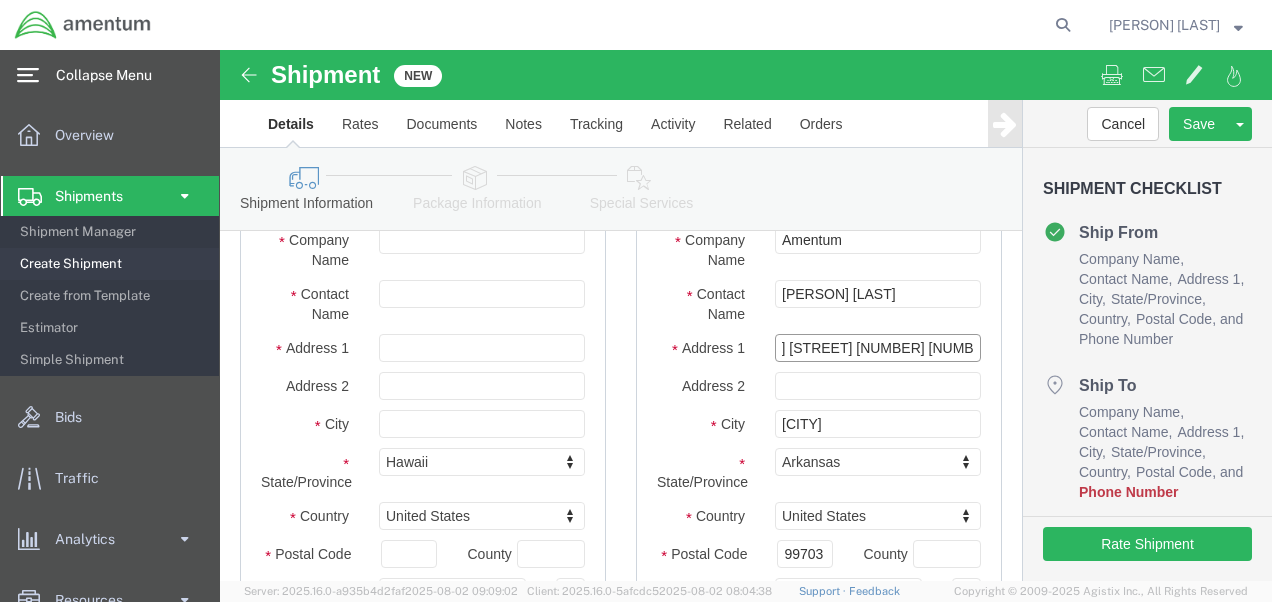 type on "BLDG [NUMBER] [STREET] [NUMBER] [NUMBER]" 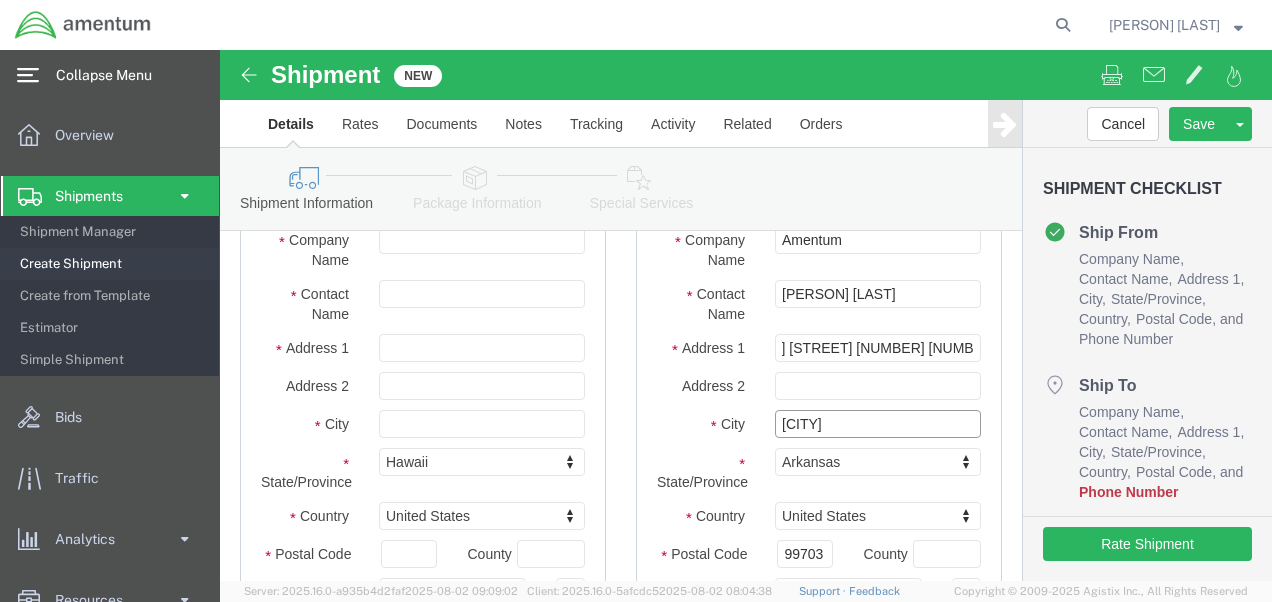 click on "[CITY]" 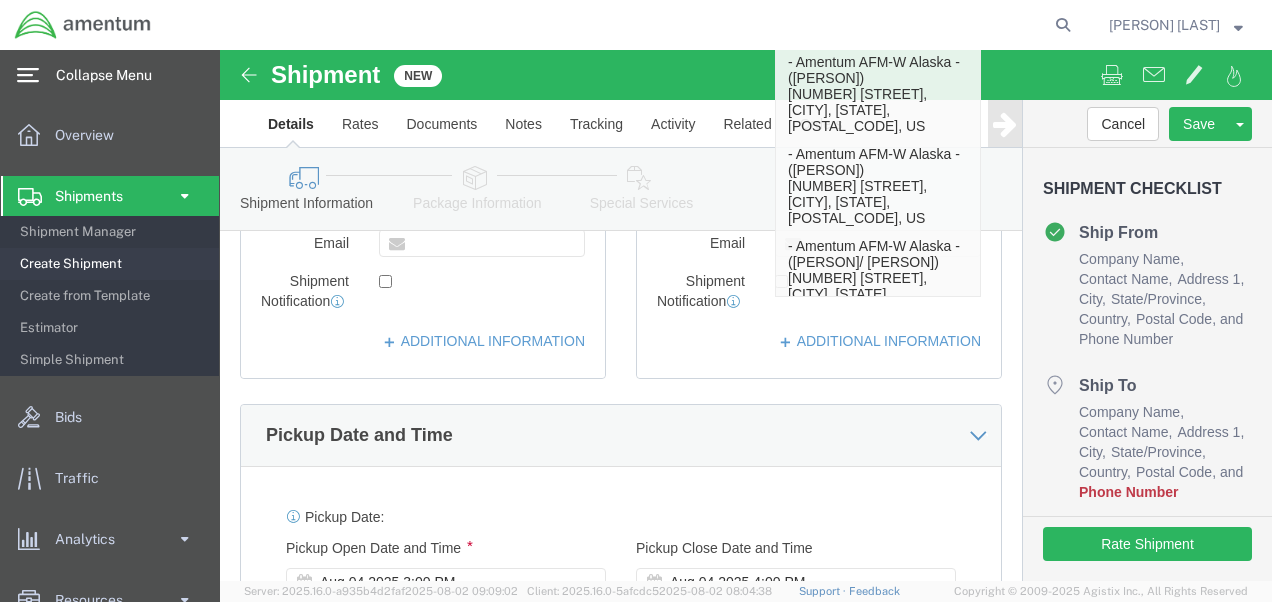 scroll, scrollTop: 600, scrollLeft: 0, axis: vertical 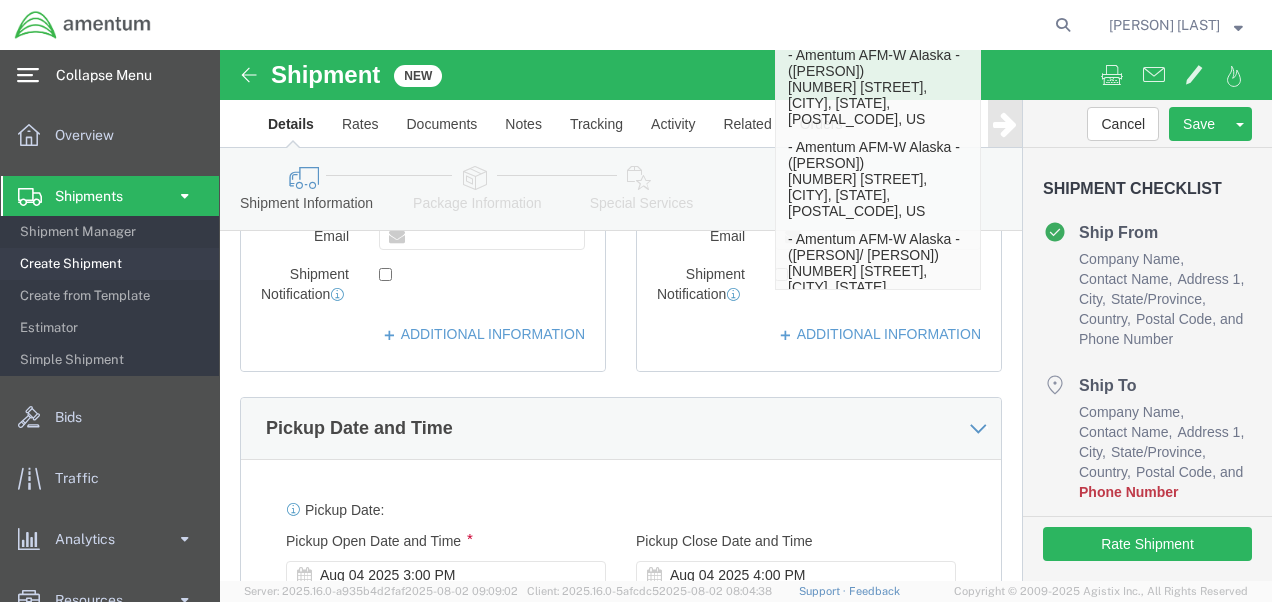 type on "Fort Wainwright" 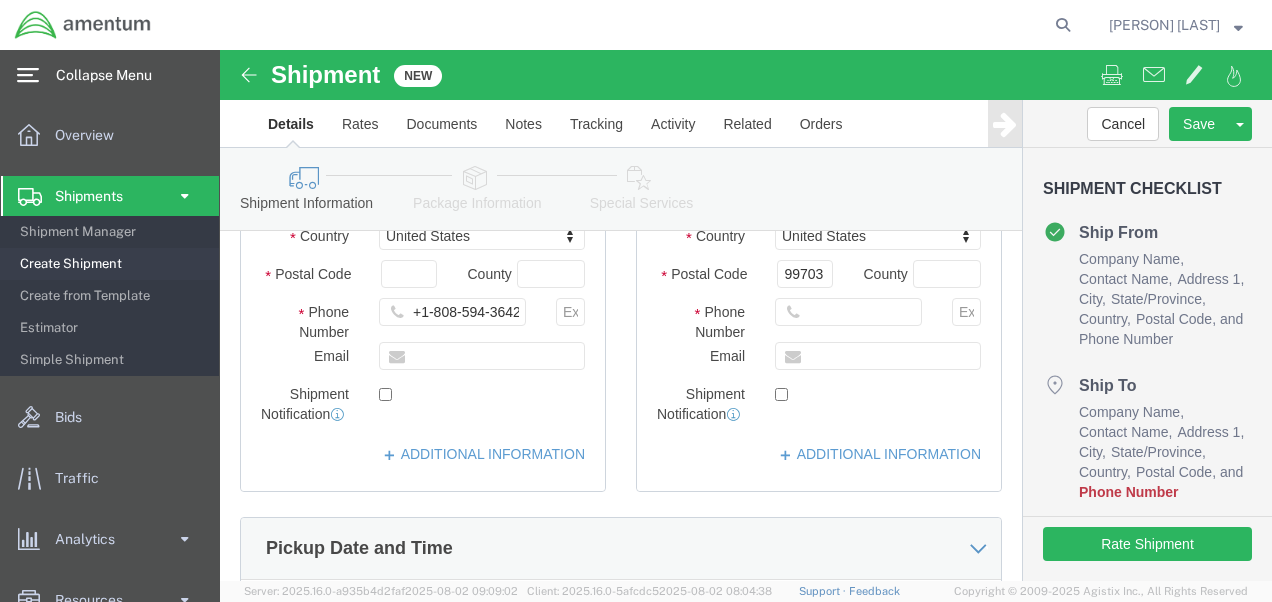 scroll, scrollTop: 500, scrollLeft: 0, axis: vertical 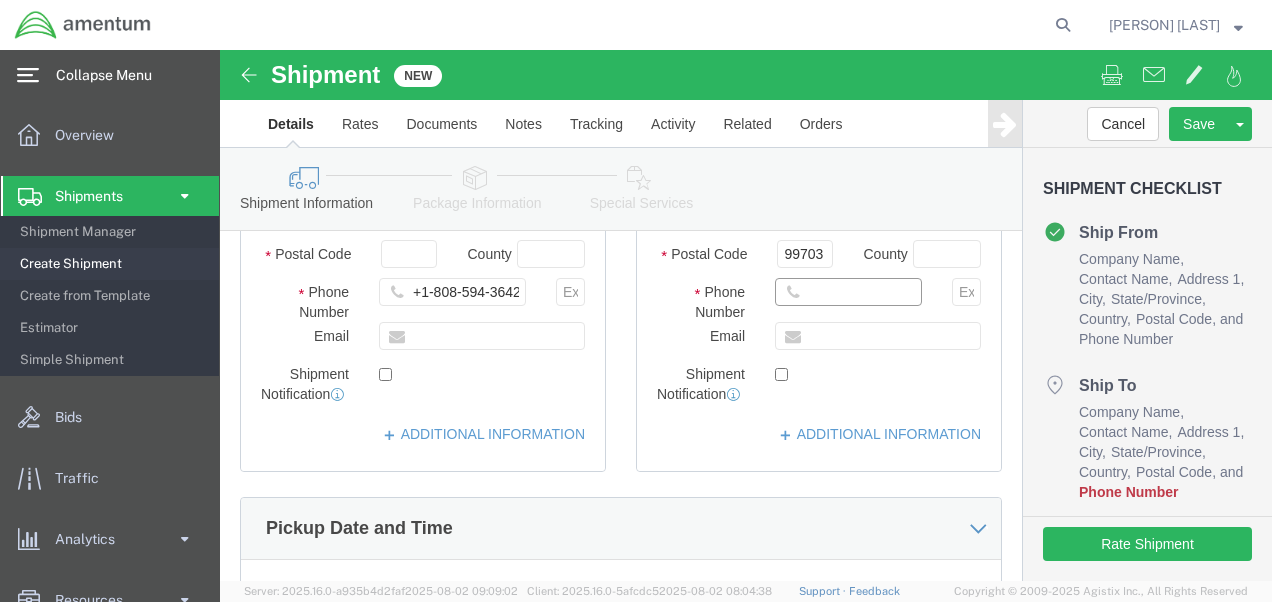 click 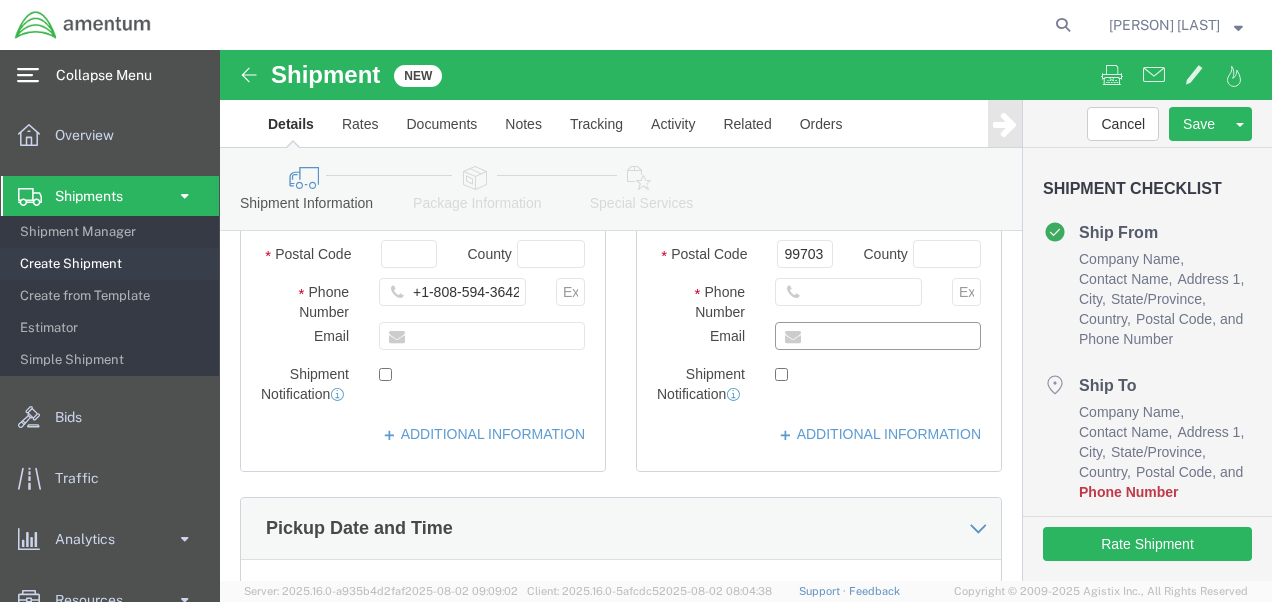 click 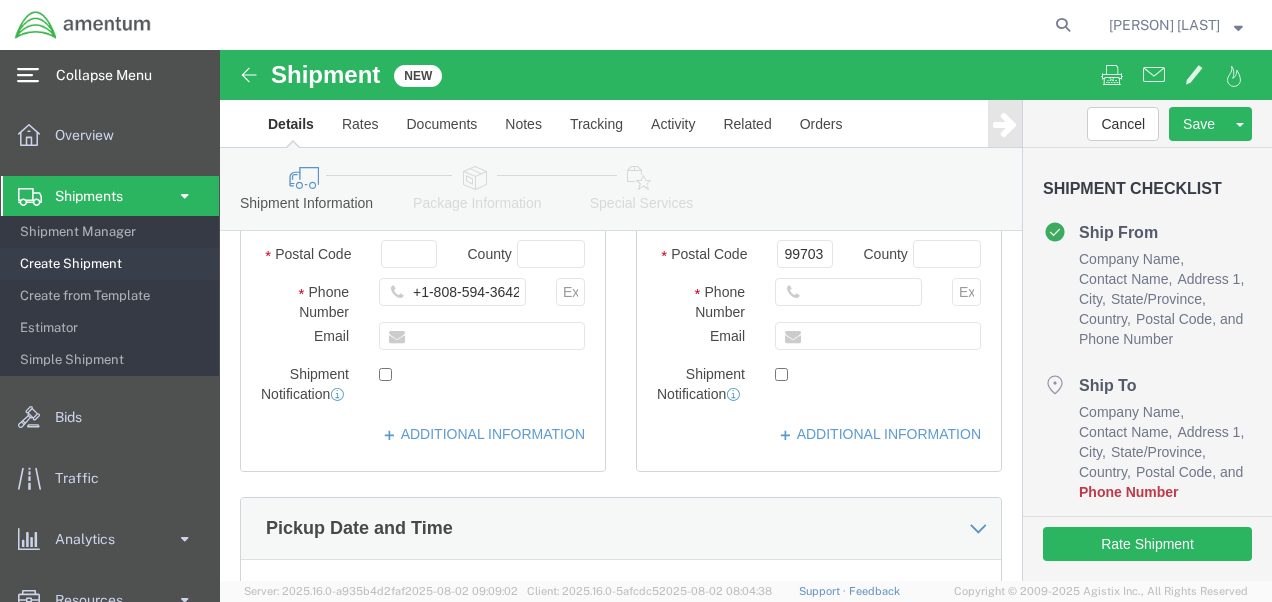 click on "Location          My Profile Location 1002-4122-6 1006-5256-0 1026-8910-0 1281-0560-3 1369-6441-0 1402-6962-0 1460-3609-0 1484-3213-9 1495-3257-9 1603-1831-7 1826-2677-5 1855-2363-2 1863-3564-3 1991-7042-2 1994-1527-1 2049-5033-4 2253-0773-3 2349-0931-2 2466-3109-3 2522-4931-1 2542-9794-1 2555-1162-9 2629-3834-4 2794-1924-3 2912-5044-0 2980-5246-6 2980-5254-7 3131-6923-5 3149-0707-8 3149-3205-6 3149-4233-7 3165-0769-7 3182-5610-1 3210-2835-7 3239-1969-0 3542-8937-7 3594-9854-3 3681-3626-3 3911-3914-8 4170-0992-2 4173-2956-0 4376-6102-2 4403-4278-7 4542-0514-6 5339-4438-8 5339-5260-7 5356-8144-9 5358-1212-8 5845-2592-4 5895-2180-3 6275-9173-0 6371-4102-3 6373-5182-6 6376-4854-3 6400-0083-0 6633-6378-6 6722-6822-2 6724-3981-7 6761-9537-8 6813-3469-6 6822-6569-8 7724-1522-2 7757-4164-3 7791-4593-0 7864-2389-9 7883-8771-7 8217-0852-4 8464-2987-5 8916-4846-4 9478-5195-0 ACCOM_PMO AEA_ASD_Andrews AFB AFM-E_Aberdeen Proving Grounds AFM-E_Al Asad AFM-E_Arifjan AFM-E_Camp Buehring, Kuwait AFM-E_FT DRUM AFM-E_Ft Bragg" 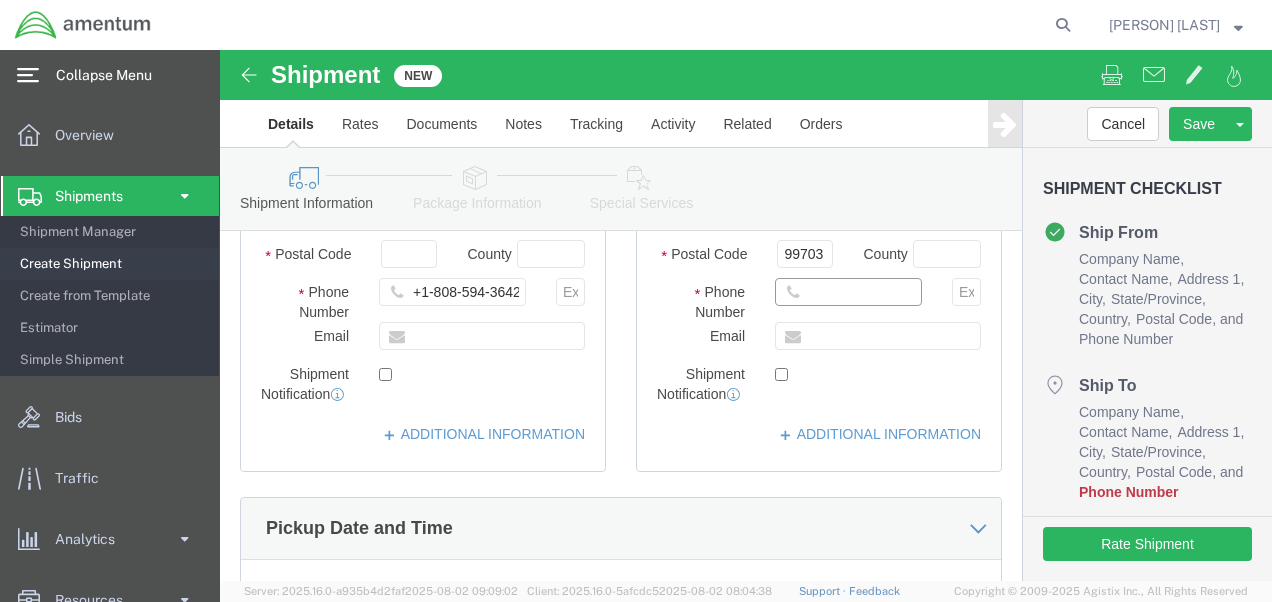 click 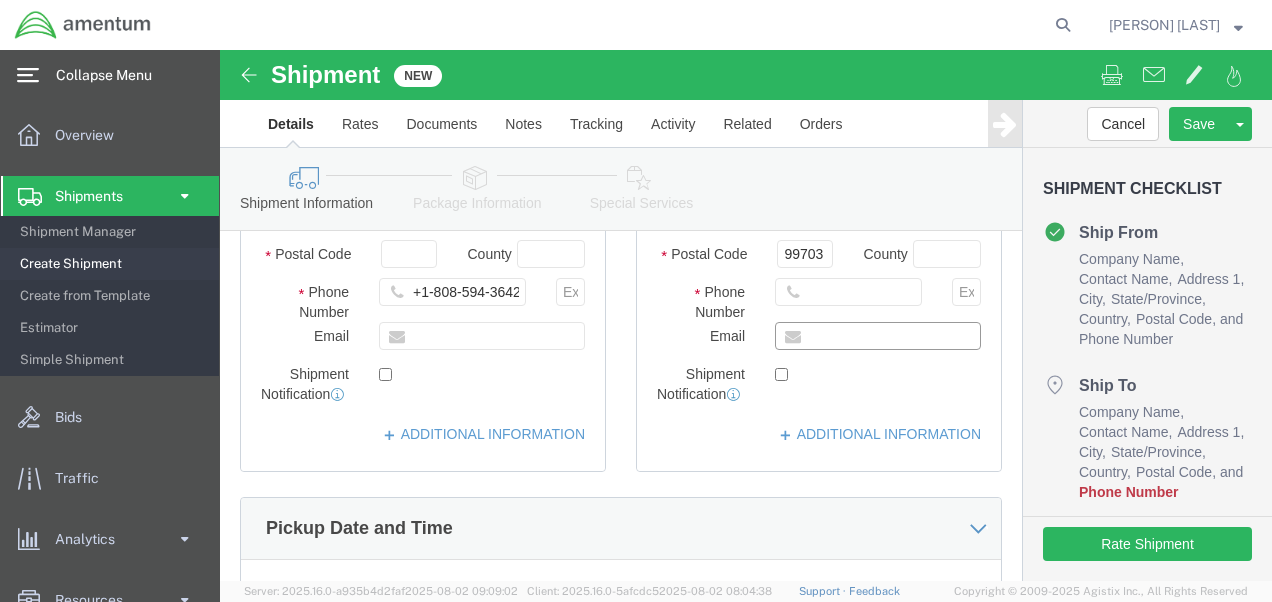 click 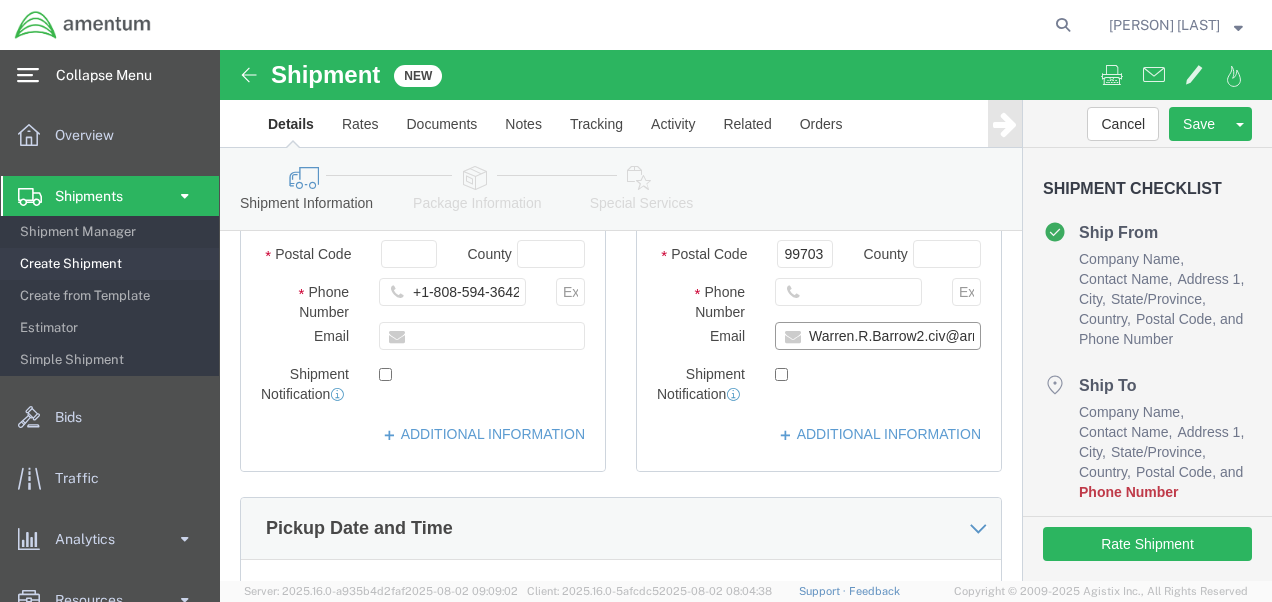 scroll, scrollTop: 0, scrollLeft: 41, axis: horizontal 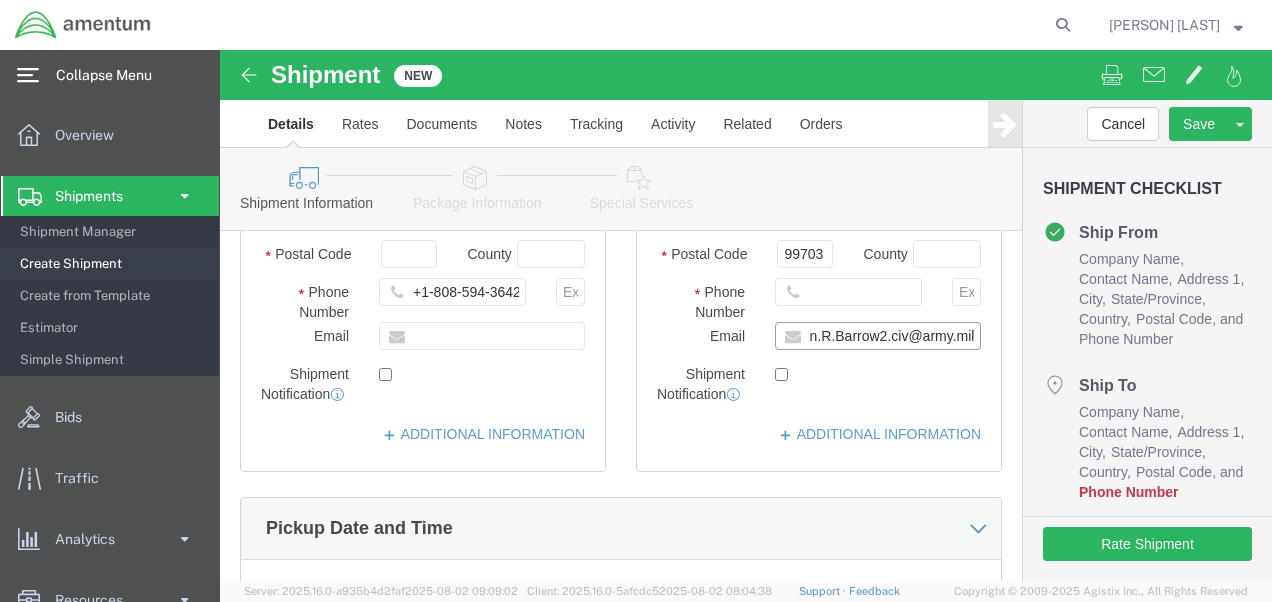 type on "Warren.R.Barrow2.civ@army.mil" 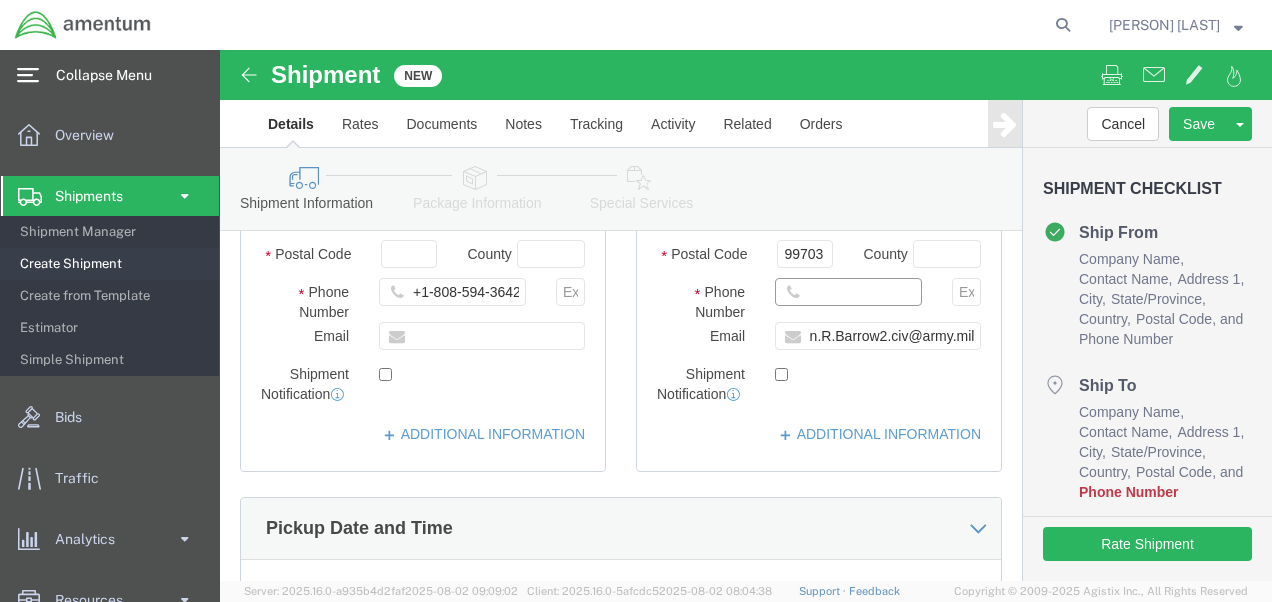 click 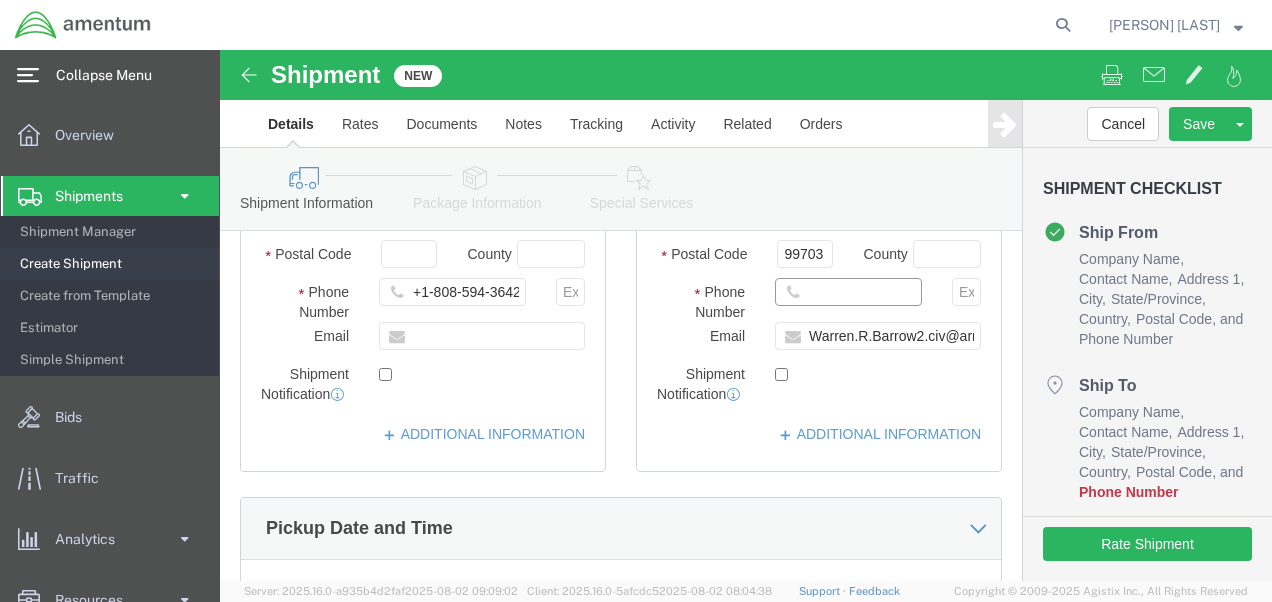 paste on "[PHONE]" 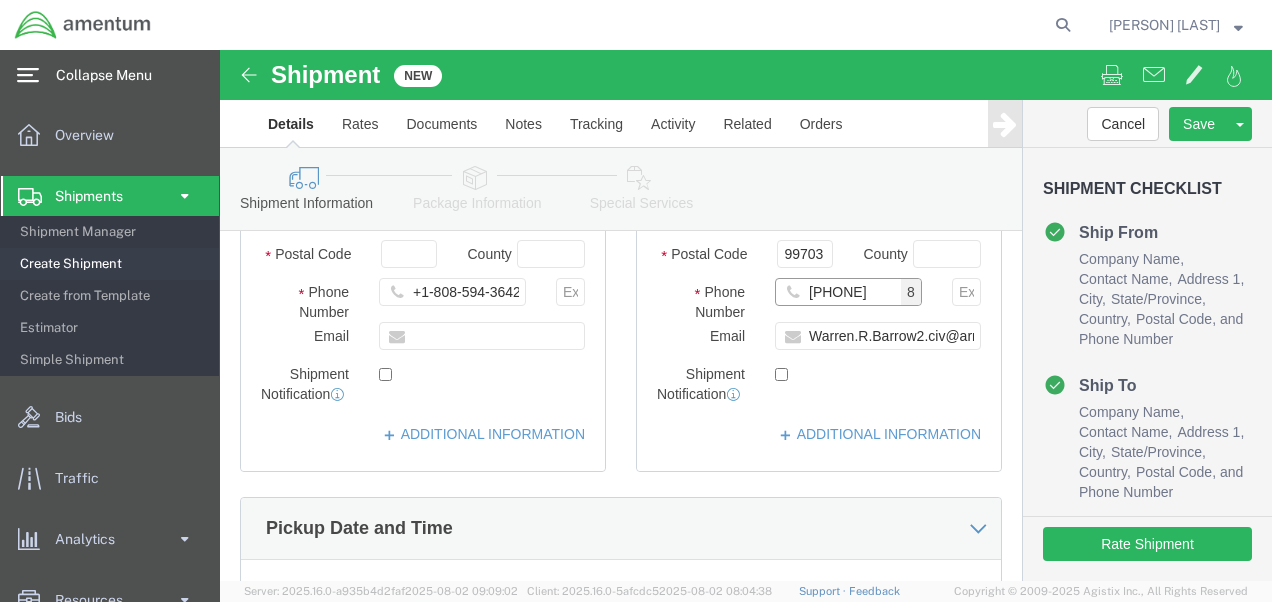 type on "[PHONE]" 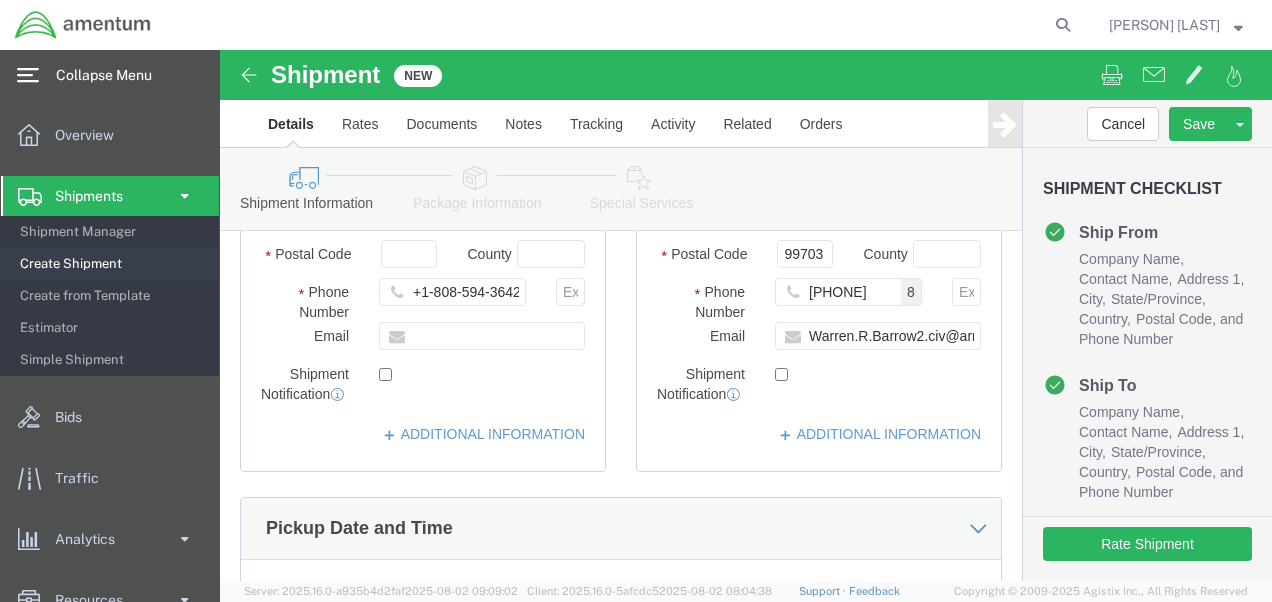 click on "Shipment Notification" 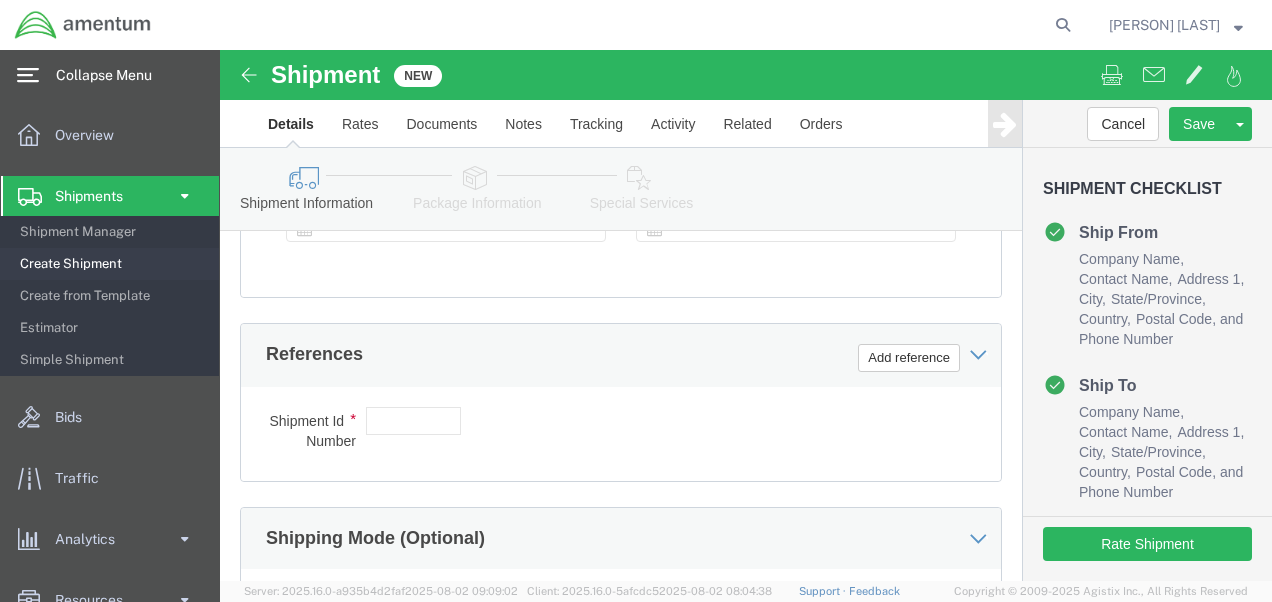 scroll, scrollTop: 1200, scrollLeft: 0, axis: vertical 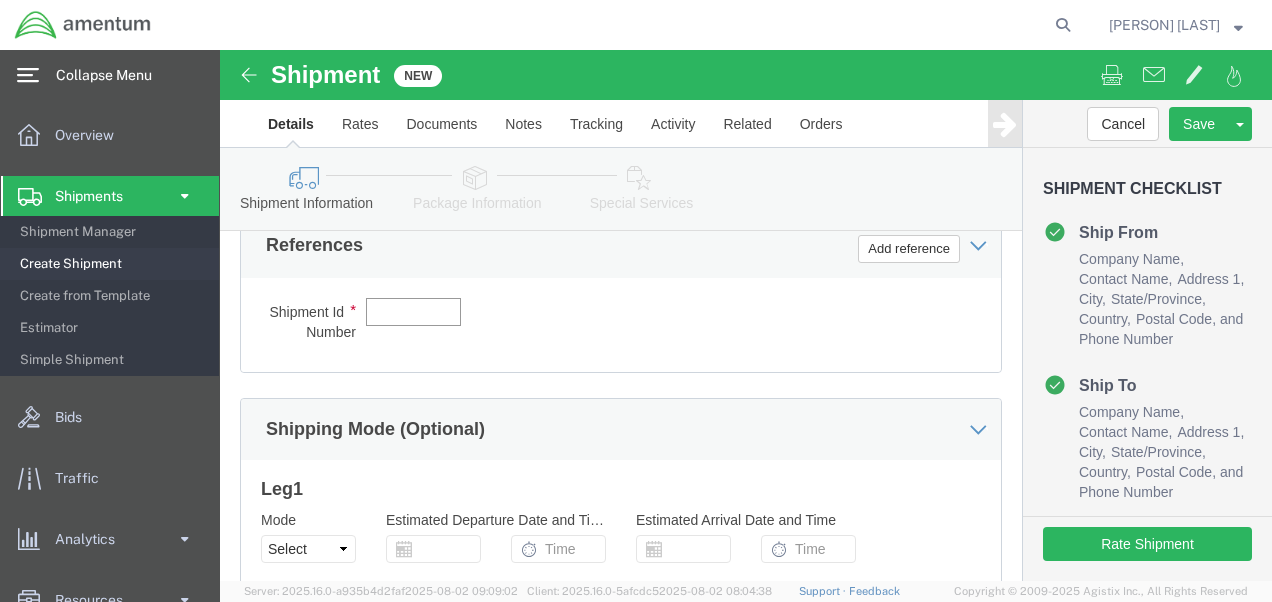 click 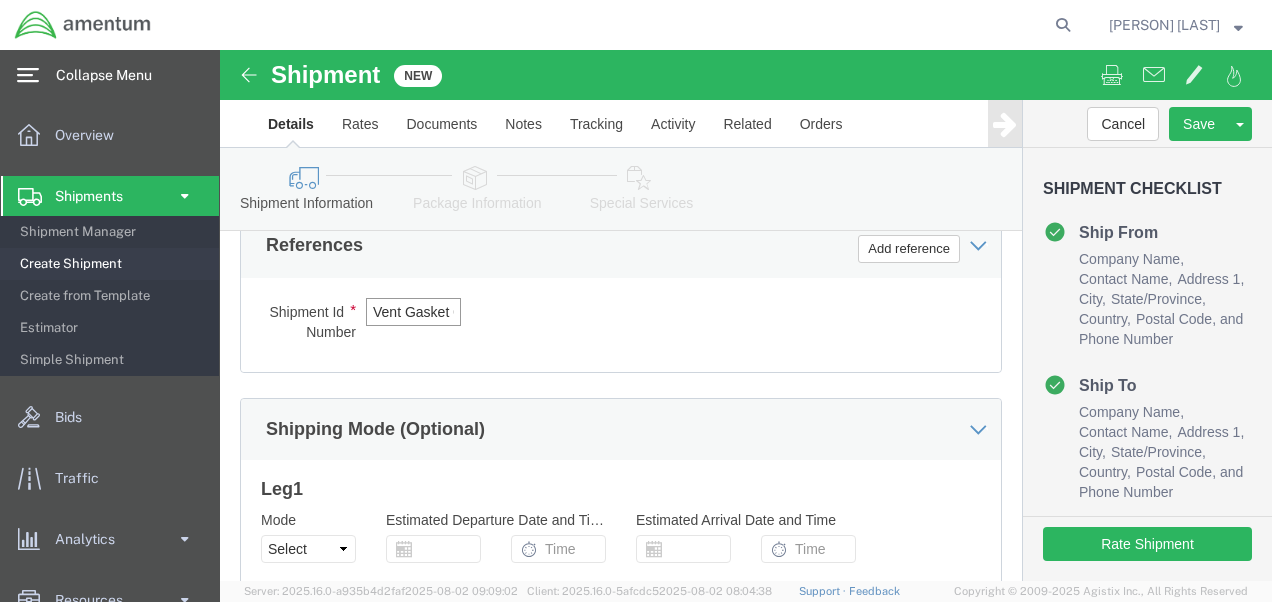 scroll, scrollTop: 0, scrollLeft: 84, axis: horizontal 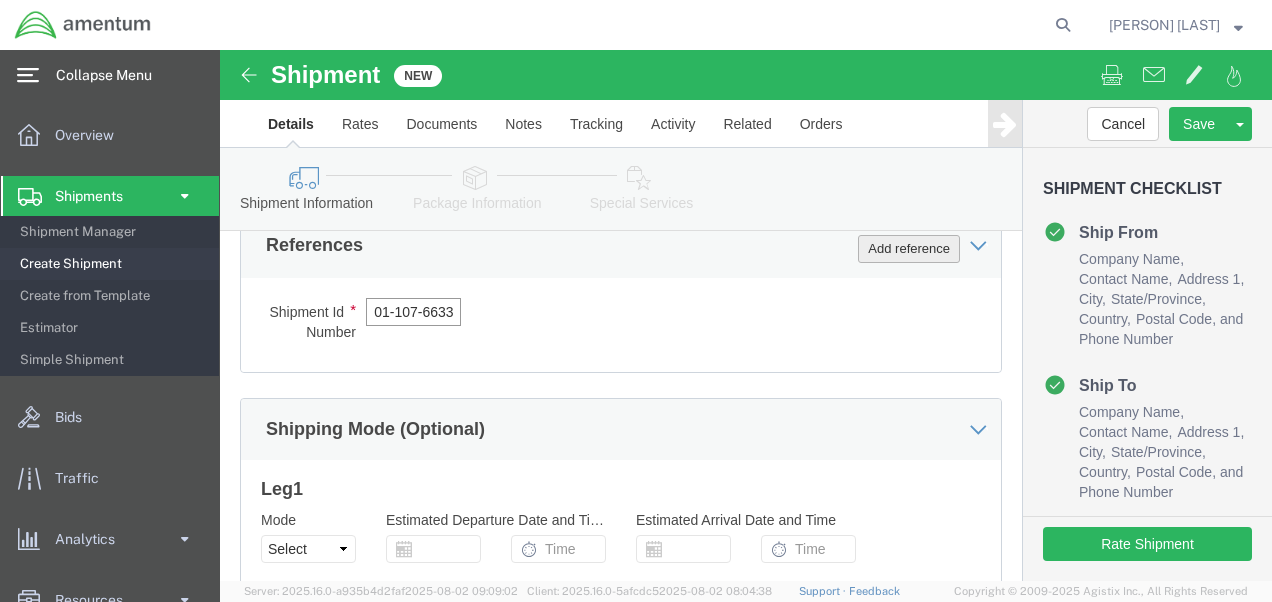 type on "Vent Gasket 01-107-6633" 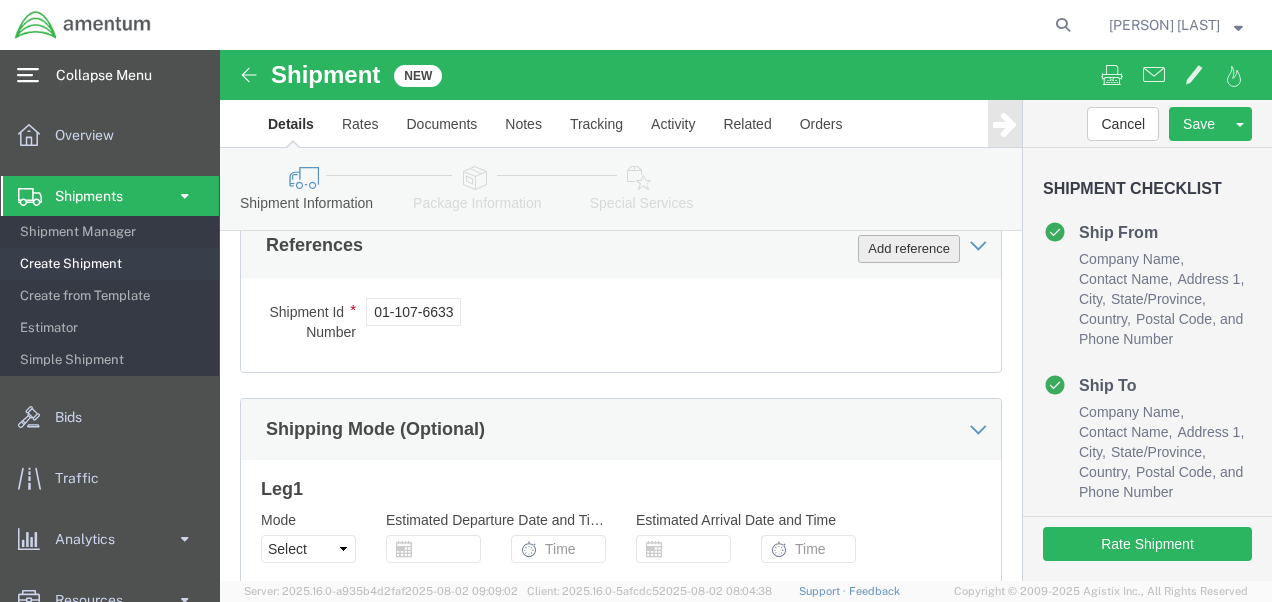 click on "Add reference" 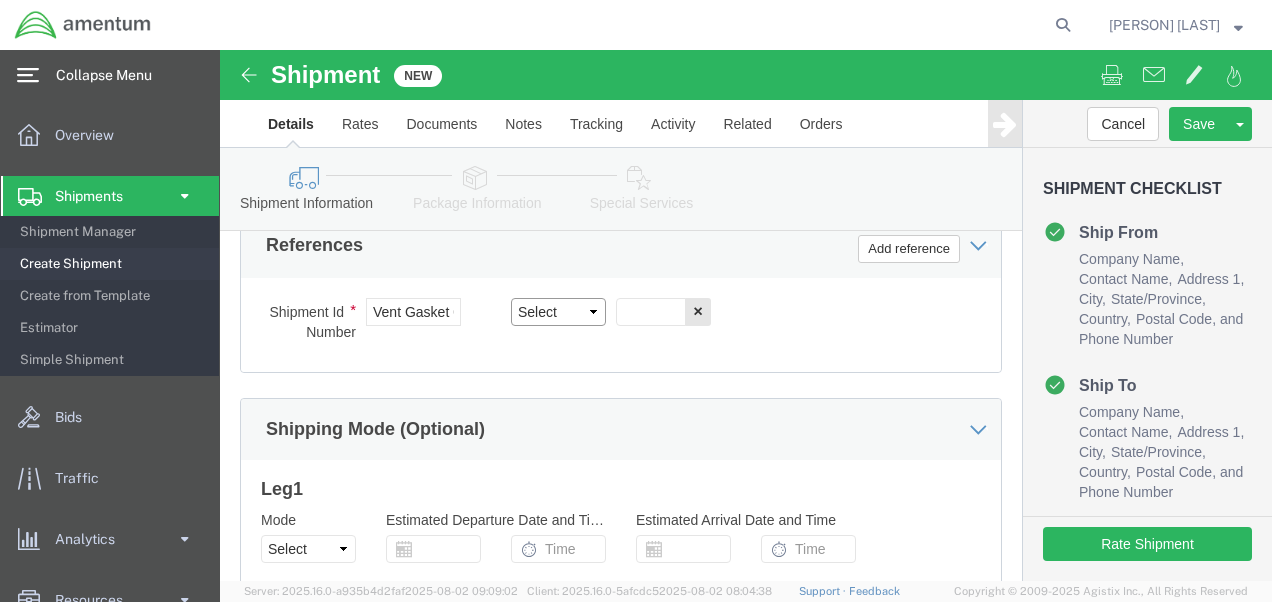click on "Select Account Type Activity ID Airline Appointment Number ASN Batch Request # Bill Of Lading Bin Booking Number Booking Request ID Cancel Pickup Location CBP Entry No Claim Container Number Customer Ref Delivery Number Department Document No Expenditure Export Reference Flight Number General GL Code House Airway Bill Internal Requisition Invoice Number ITN No Job Number License Lloyd's Code Lot Number Master Airway Bill Master Tracking Number Material Requisition Order Number Organization Packing Slip Pickup Number Pickup Request PO Line Item No PRO # Problem File Number Project Project Number Protocol Number Purchase Order Quote Number R.M.A. Release Number Route Sales Order Seal Number Serial No Shipment Id Number Shipment Line No Study Number Task Tender ID VAT Number Vessel Name VIN Voyage Number Waybill Number Work Order" 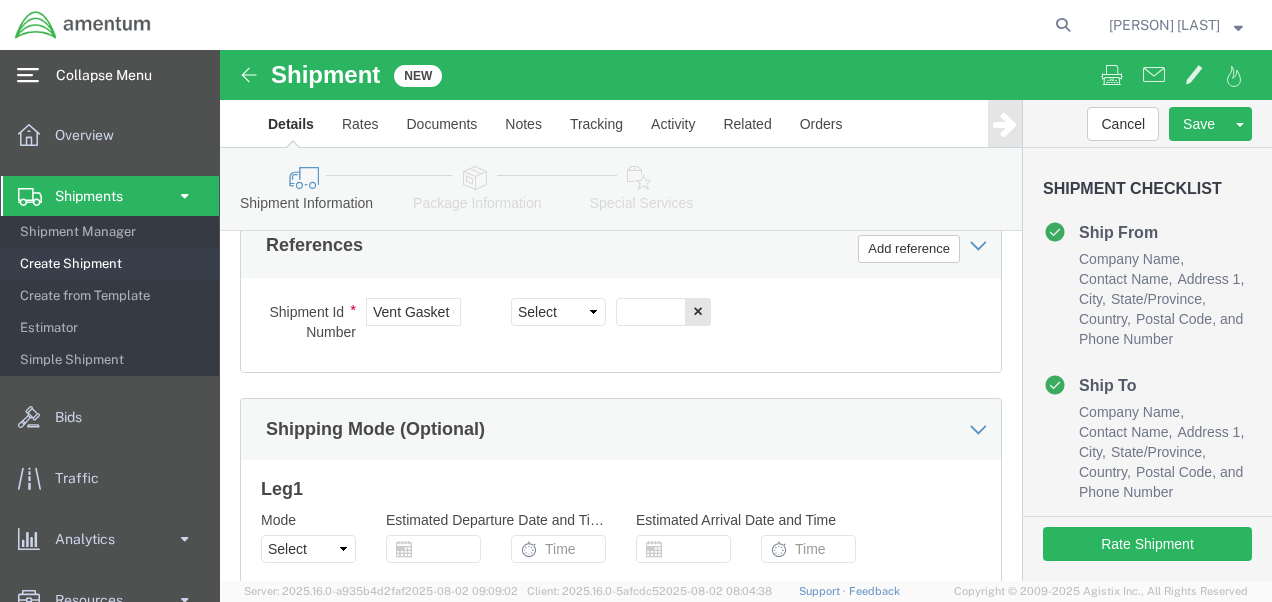 click on "References
Add reference" 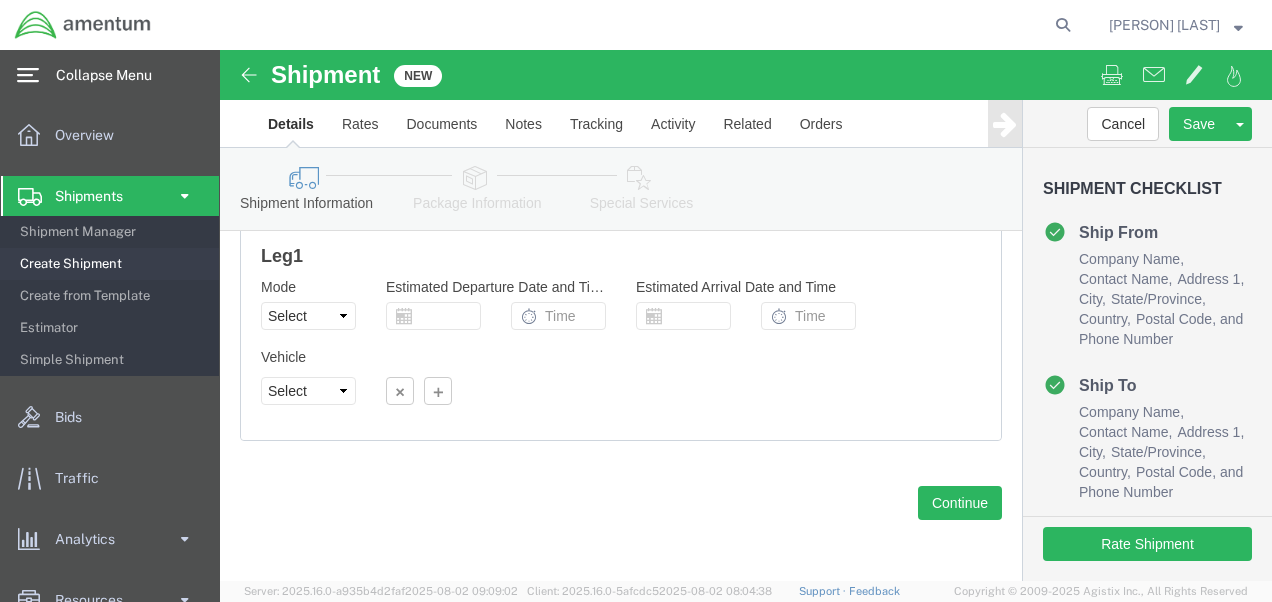 scroll, scrollTop: 1453, scrollLeft: 0, axis: vertical 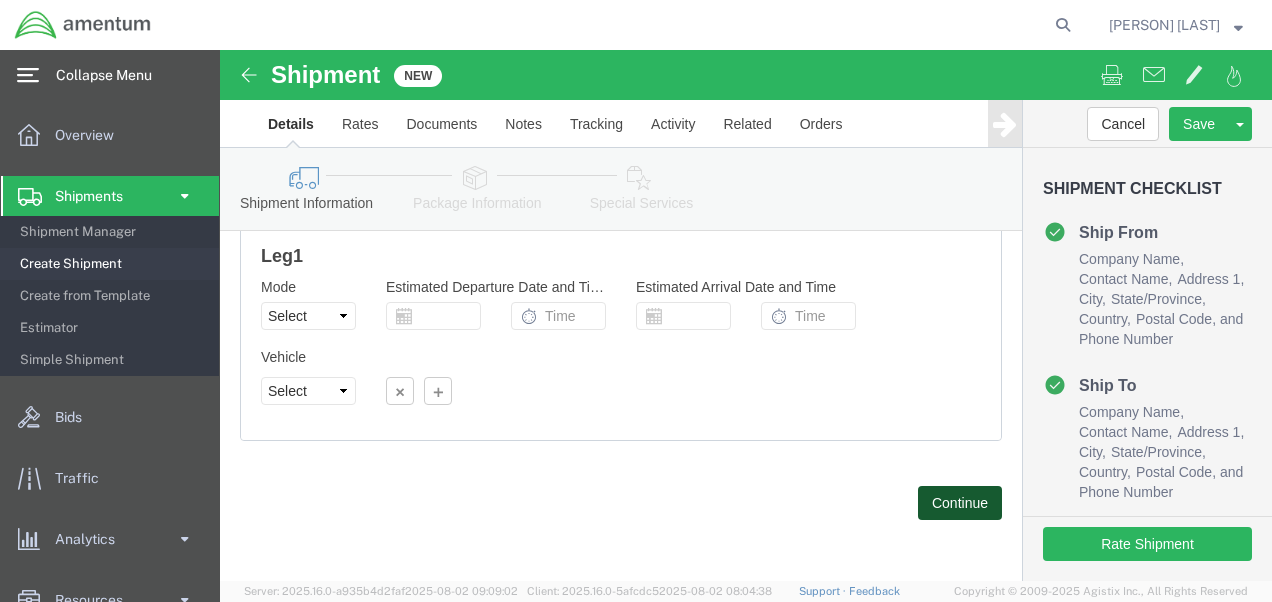 click on "Continue" 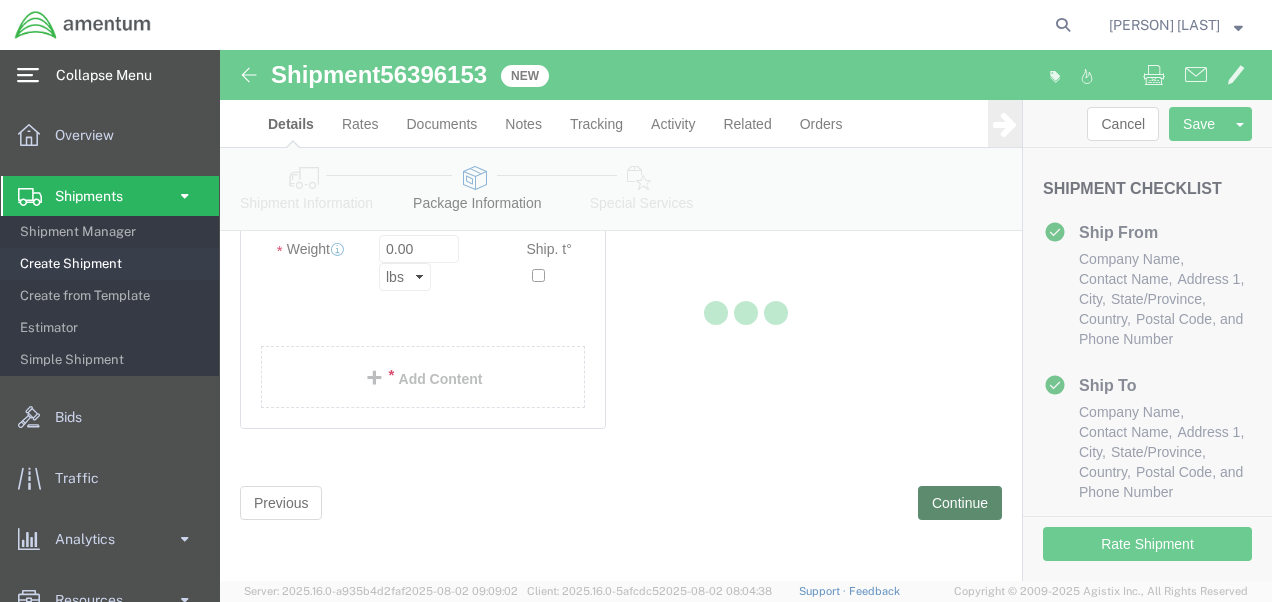 scroll, scrollTop: 199, scrollLeft: 0, axis: vertical 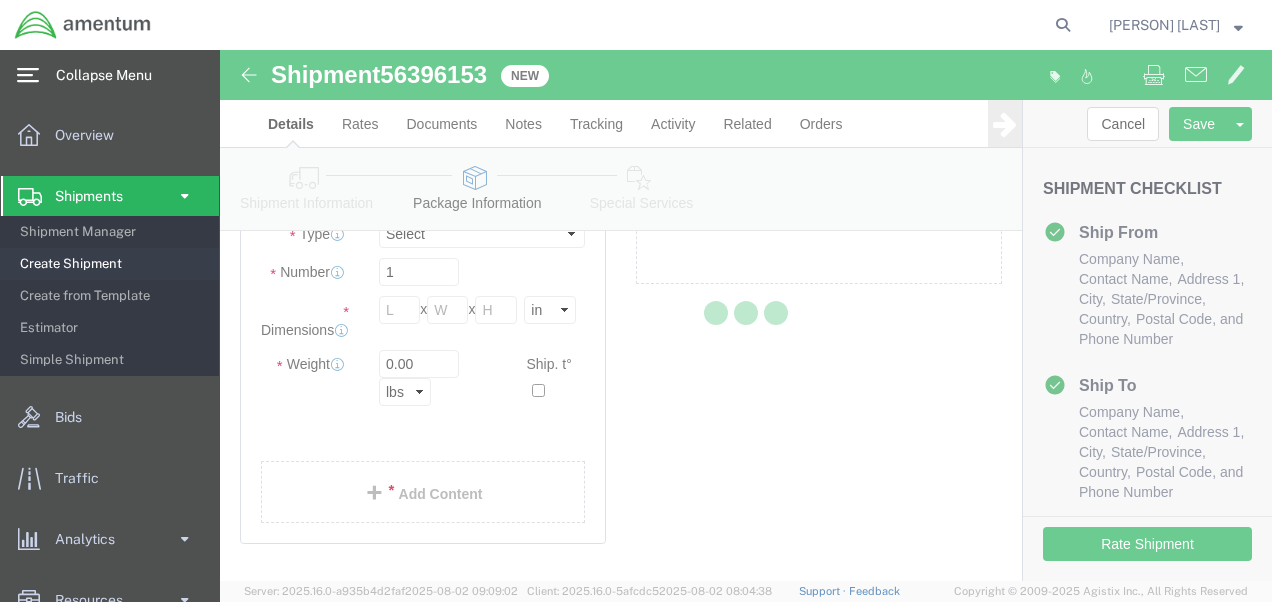 select on "CBOX" 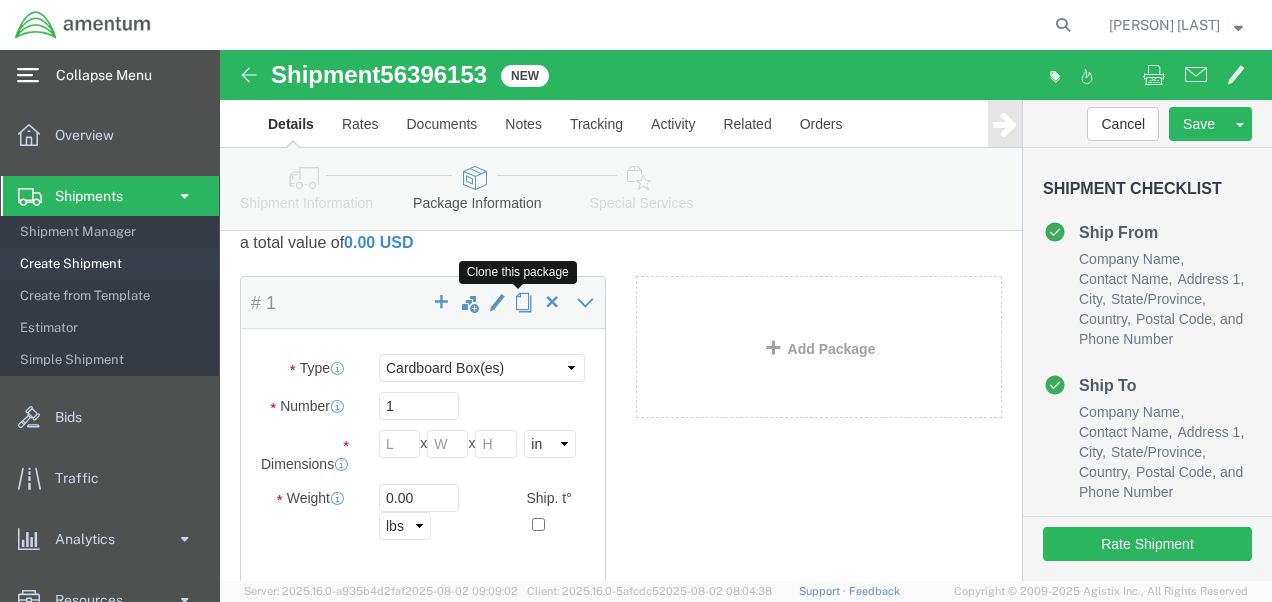 scroll, scrollTop: 100, scrollLeft: 0, axis: vertical 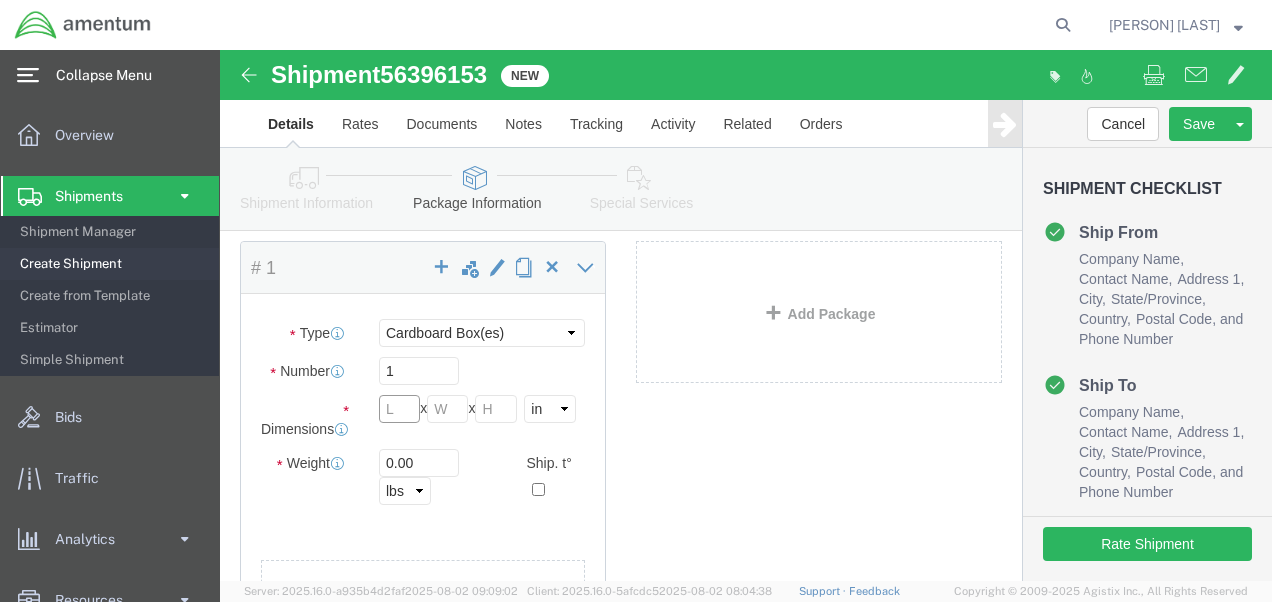 click 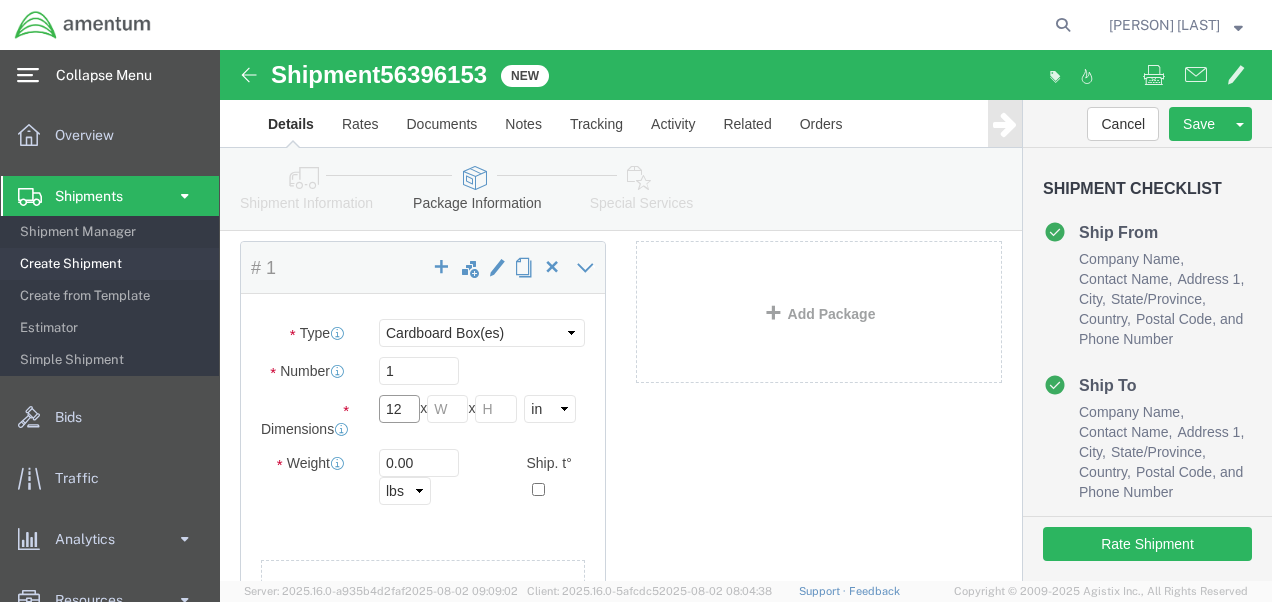 type on "12" 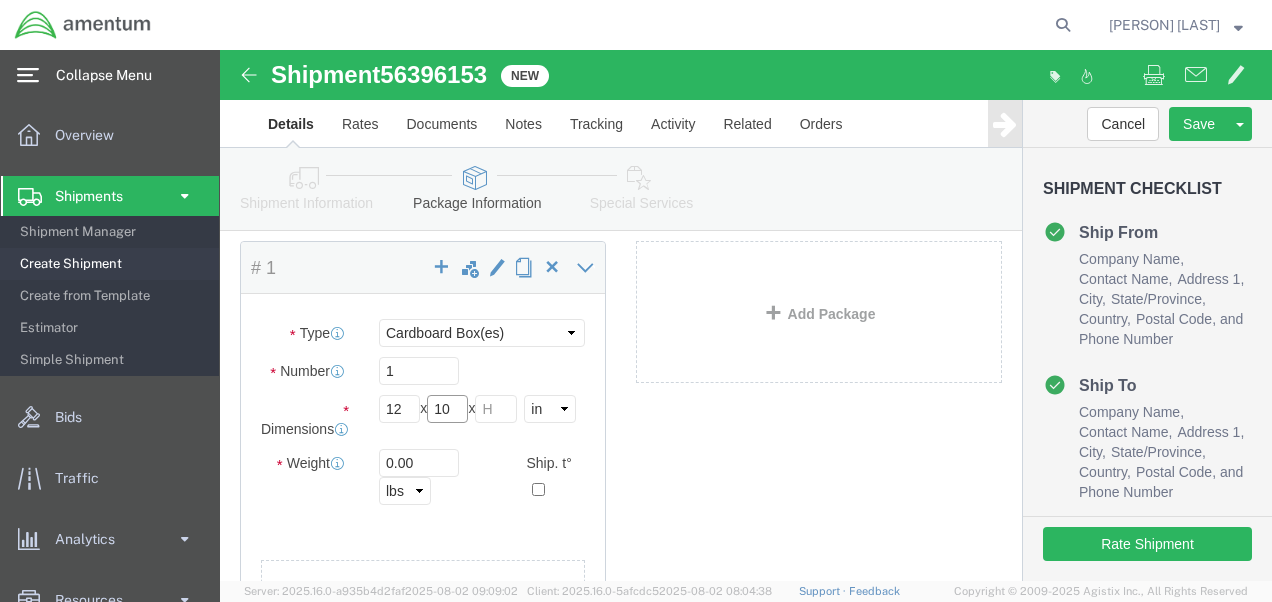 type on "10" 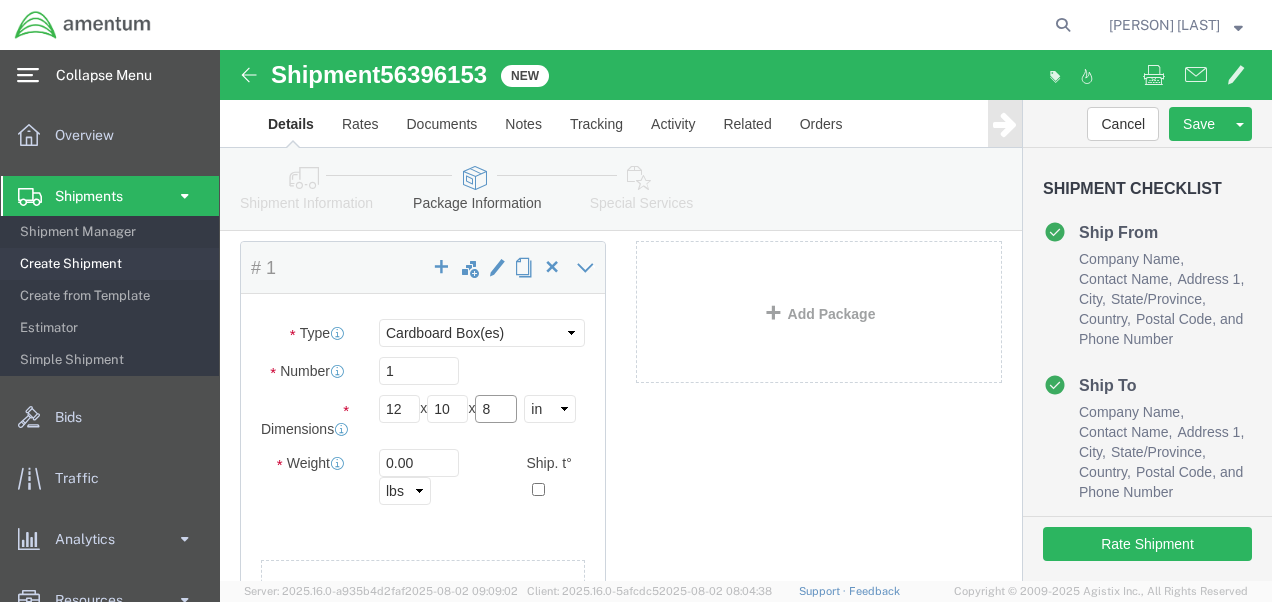 type on "8" 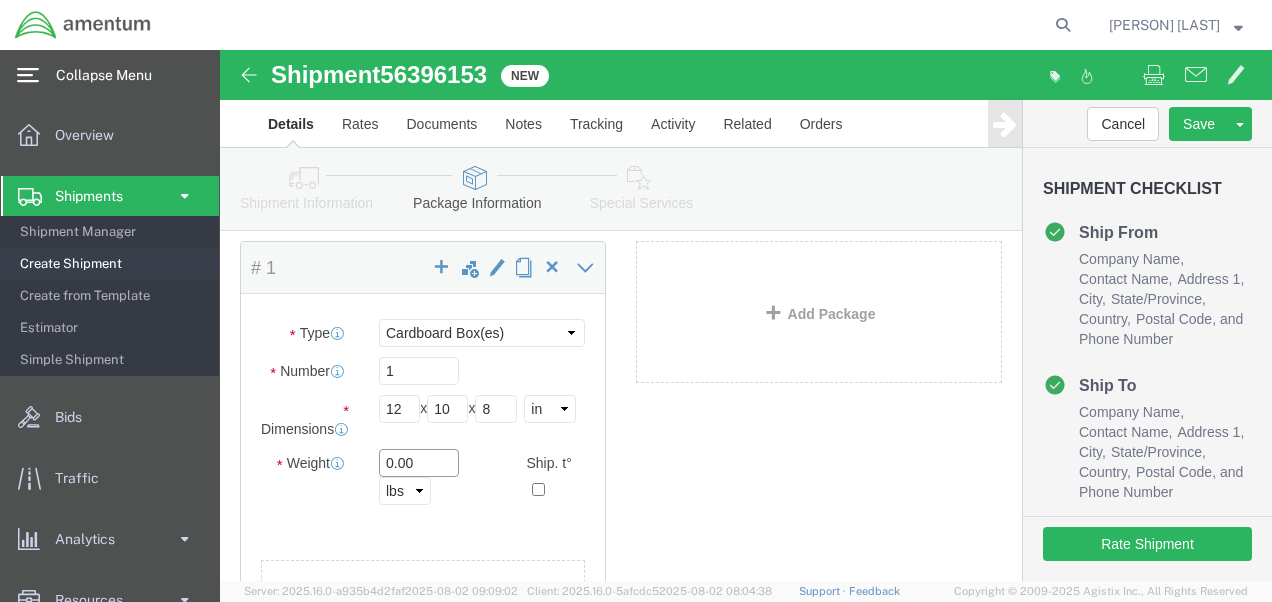 drag, startPoint x: 208, startPoint y: 422, endPoint x: 152, endPoint y: 424, distance: 56.0357 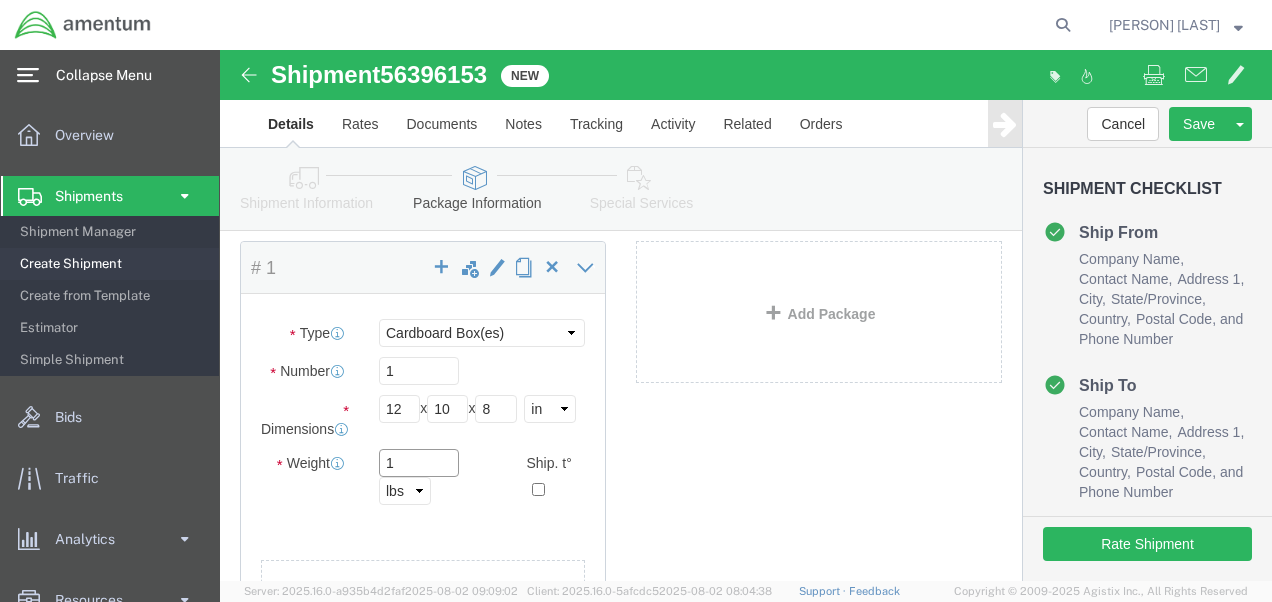 type on "1" 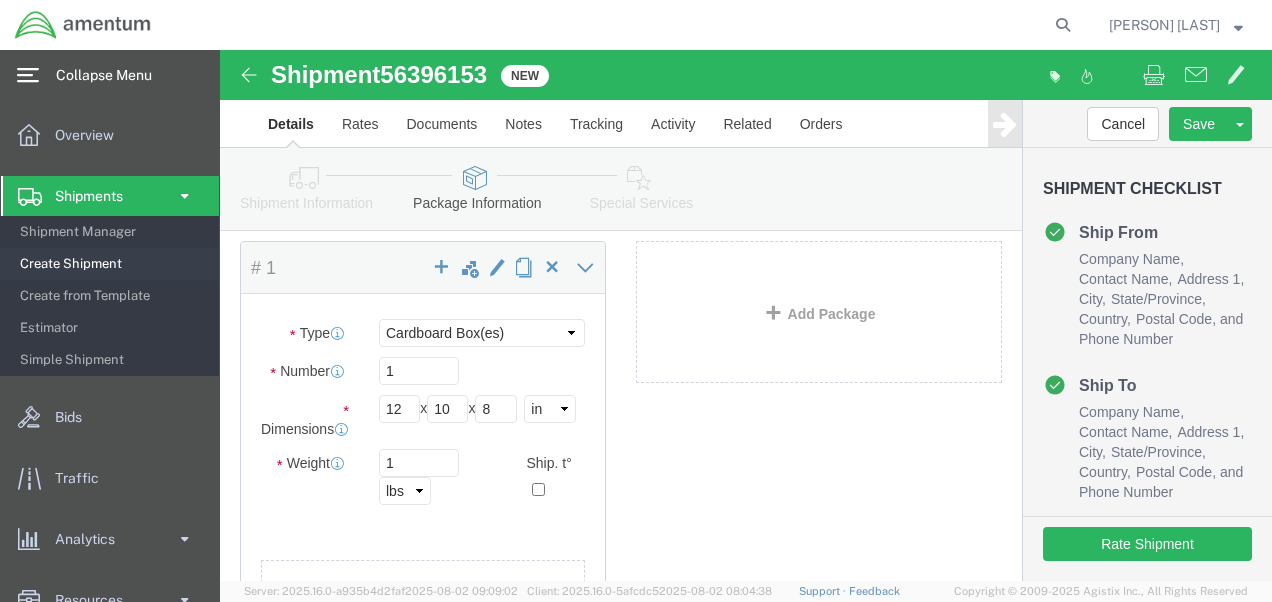 click on "Package Content
# 1
x
Package  Type
Select BCK Boxes Bale(s) Basket(s) Bolt(s) Bottle(s) Buckets Bulk Bundle(s) Can(s) Cardboard Box(es) Carton(s) Case(s) Cask(s) Crate(s) Crating Bid Required Cylinder(s) Drum(s) (Metal) Drum(s) (Plastic) Envelope HHDS Box Home Patient Box Large Box Large Boxes Large Water Box Loose Agricultrural Product Medium Box Medium Boxes Naked Cargo (UnPackaged) PAK Pail(s) Pallet Euro1 Pallet Euro2 Pallet Euro3 Pallet Euro6 Pallet(s) Oversized (Not Stackable) Pallet(s) Oversized (Stackable) Pallet(s) Standard (Not Stackable) Pallet(s) Standard (Stackable) Rack Roll(s) Skid(s) Slipsheet Small Box Small Boxes Small Water Box Tube Vendor Packaging Your Packaging
Carton Count
Number
1
Dimensions
Length
12
x
10 8    Select cm" 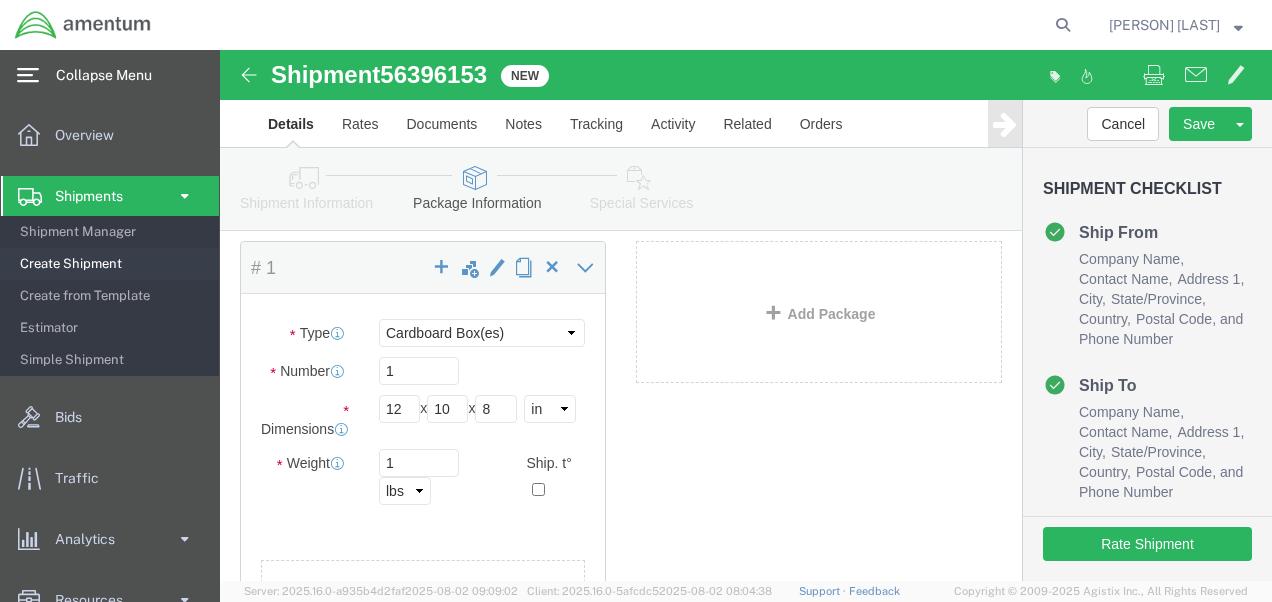 click on "Package Content
# 1
x
Package  Type
Select BCK Boxes Bale(s) Basket(s) Bolt(s) Bottle(s) Buckets Bulk Bundle(s) Can(s) Cardboard Box(es) Carton(s) Case(s) Cask(s) Crate(s) Crating Bid Required Cylinder(s) Drum(s) (Metal) Drum(s) (Plastic) Envelope HHDS Box Home Patient Box Large Box Large Boxes Large Water Box Loose Agricultrural Product Medium Box Medium Boxes Naked Cargo (UnPackaged) PAK Pail(s) Pallet Euro1 Pallet Euro2 Pallet Euro3 Pallet Euro6 Pallet(s) Oversized (Not Stackable) Pallet(s) Oversized (Stackable) Pallet(s) Standard (Not Stackable) Pallet(s) Standard (Stackable) Rack Roll(s) Skid(s) Slipsheet Small Box Small Boxes Small Water Box Tube Vendor Packaging Your Packaging
Carton Count
Number
1
Dimensions
Length
12
x
10 8    Select cm" 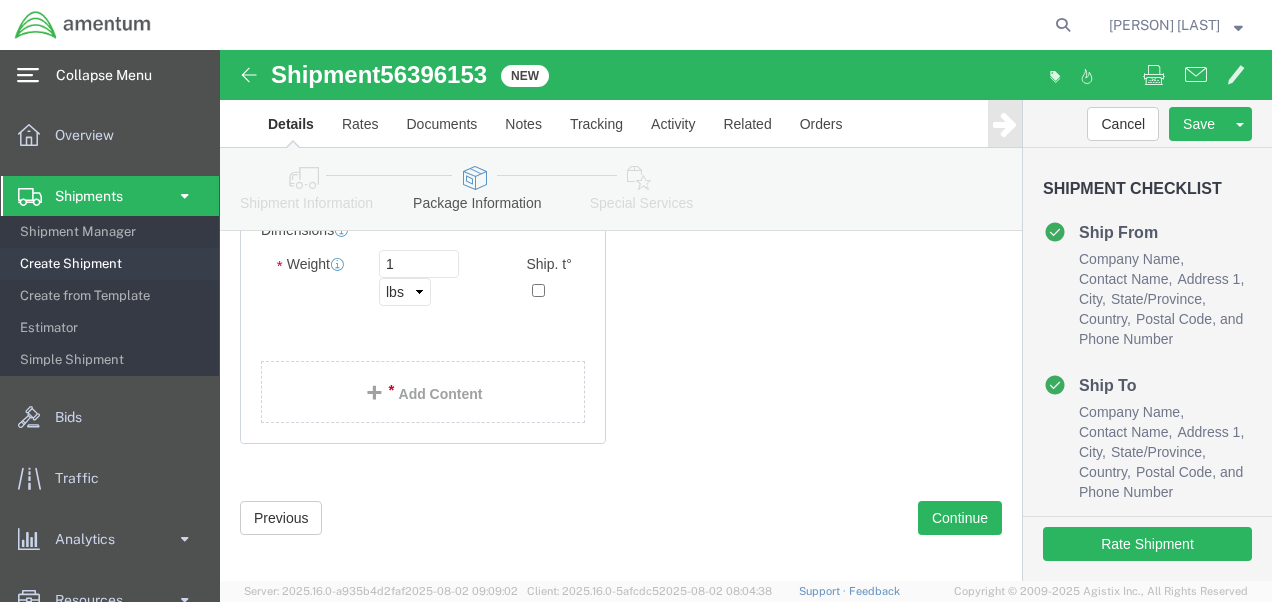 scroll, scrollTop: 300, scrollLeft: 0, axis: vertical 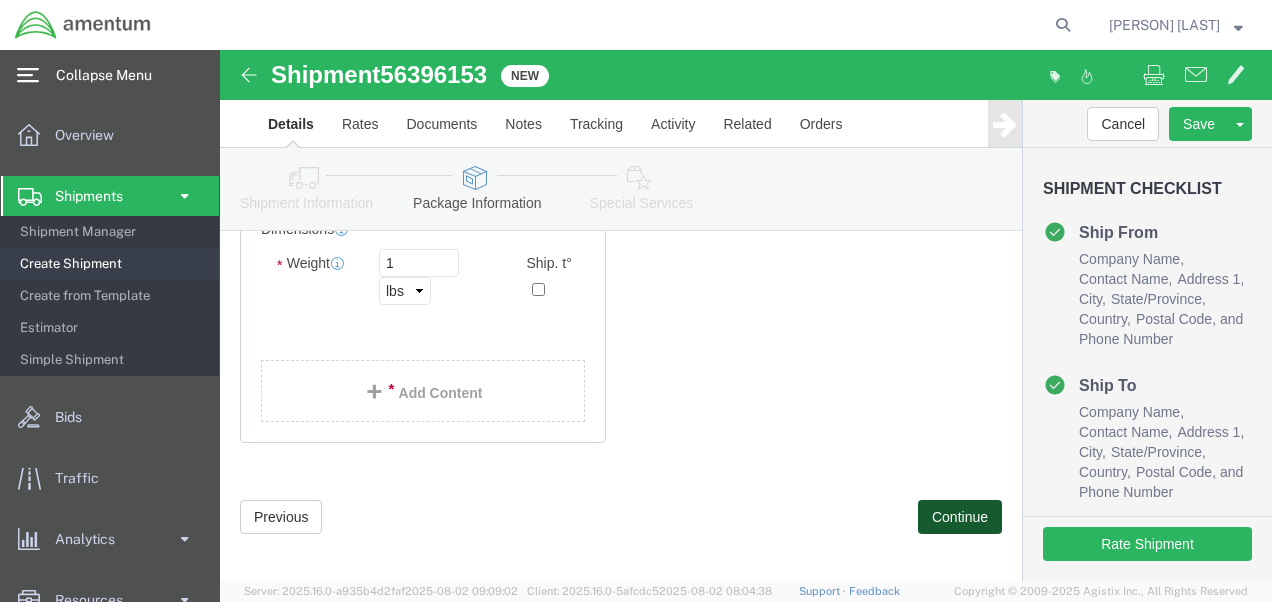 click on "Continue" 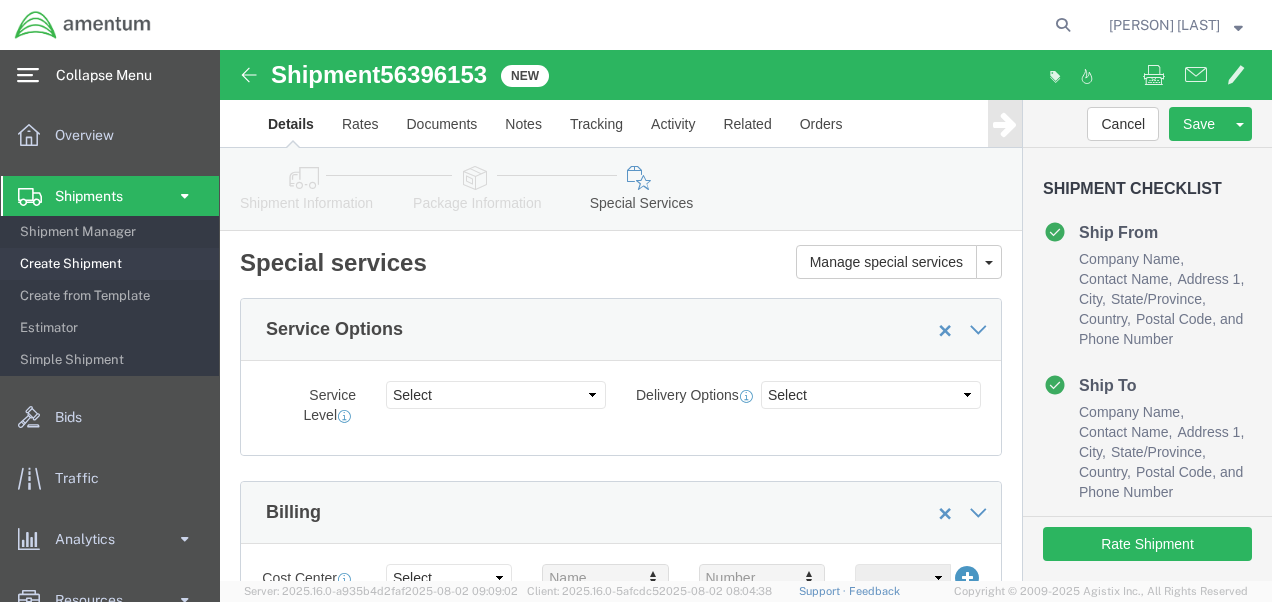 scroll, scrollTop: 0, scrollLeft: 0, axis: both 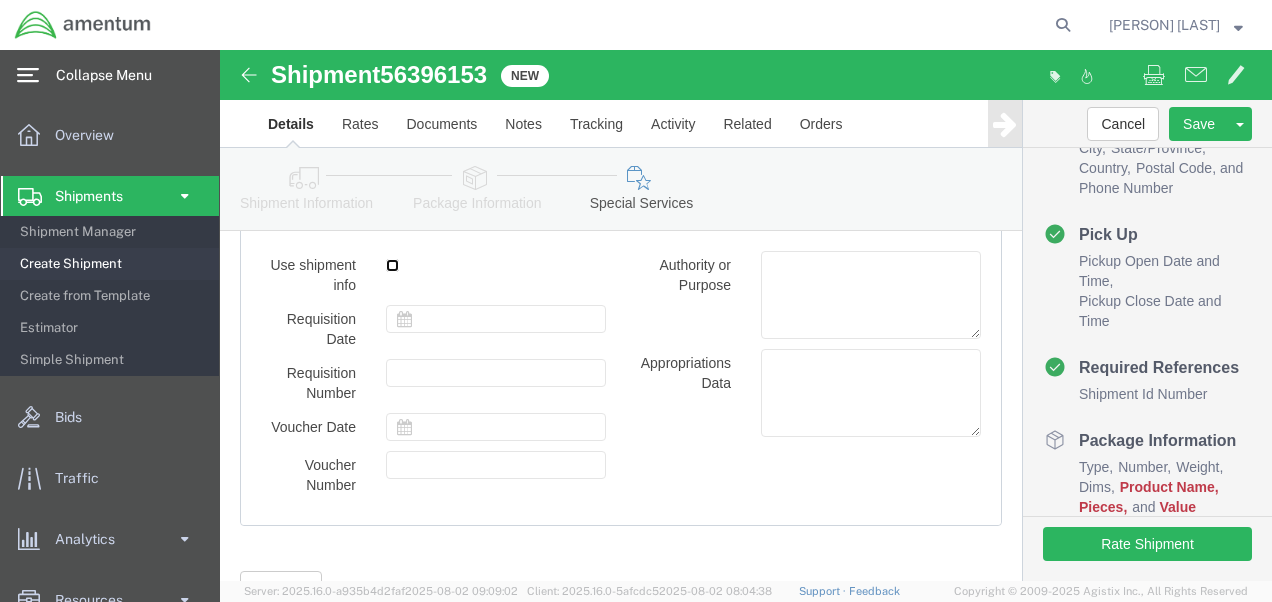 click 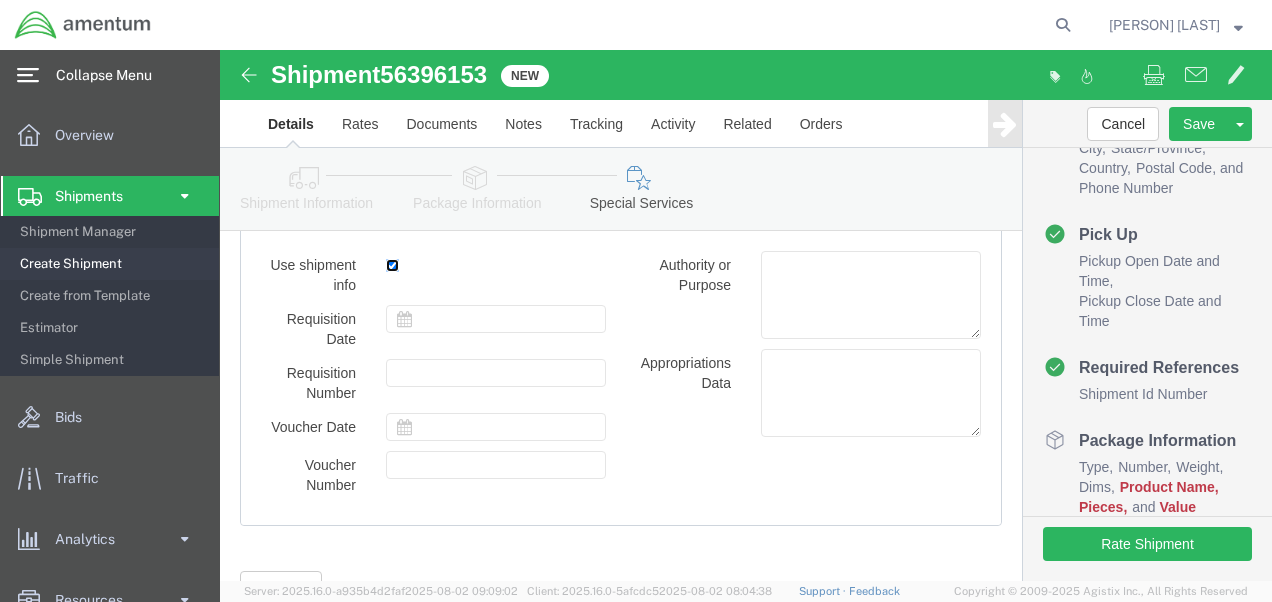 type on "08/04/2025" 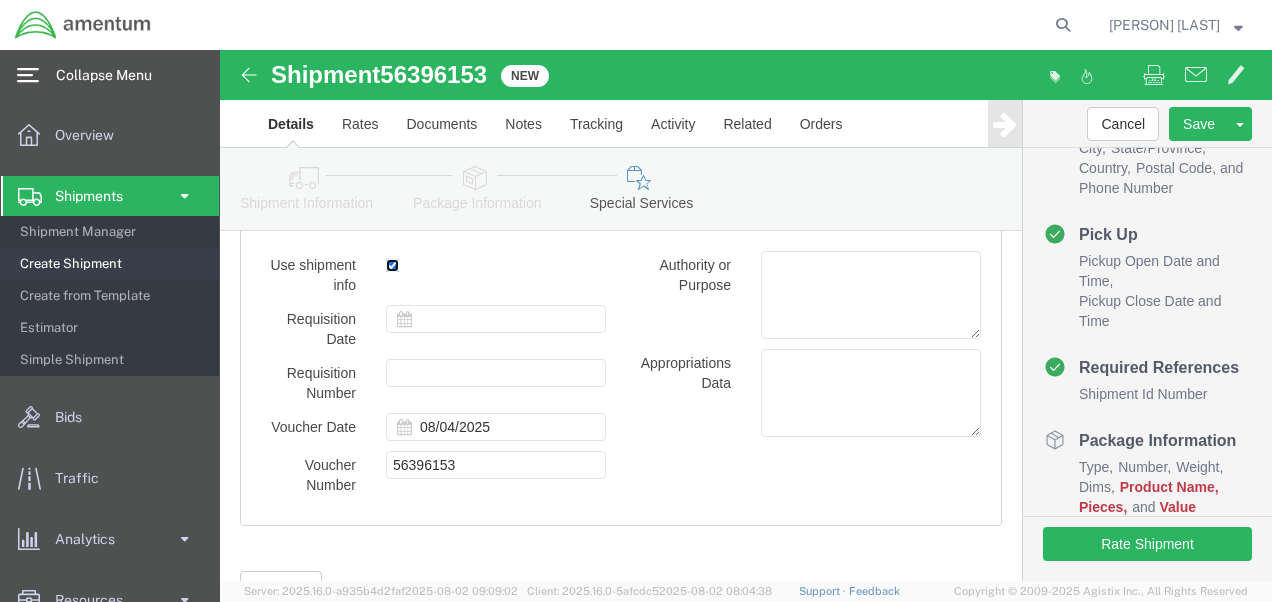 click 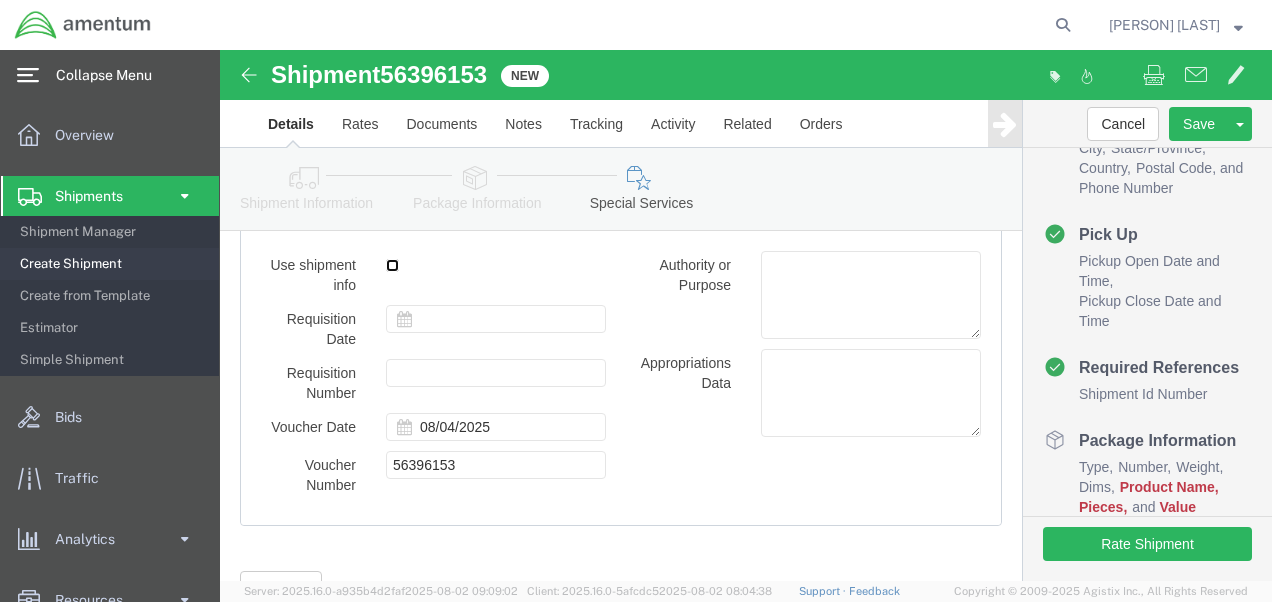 type 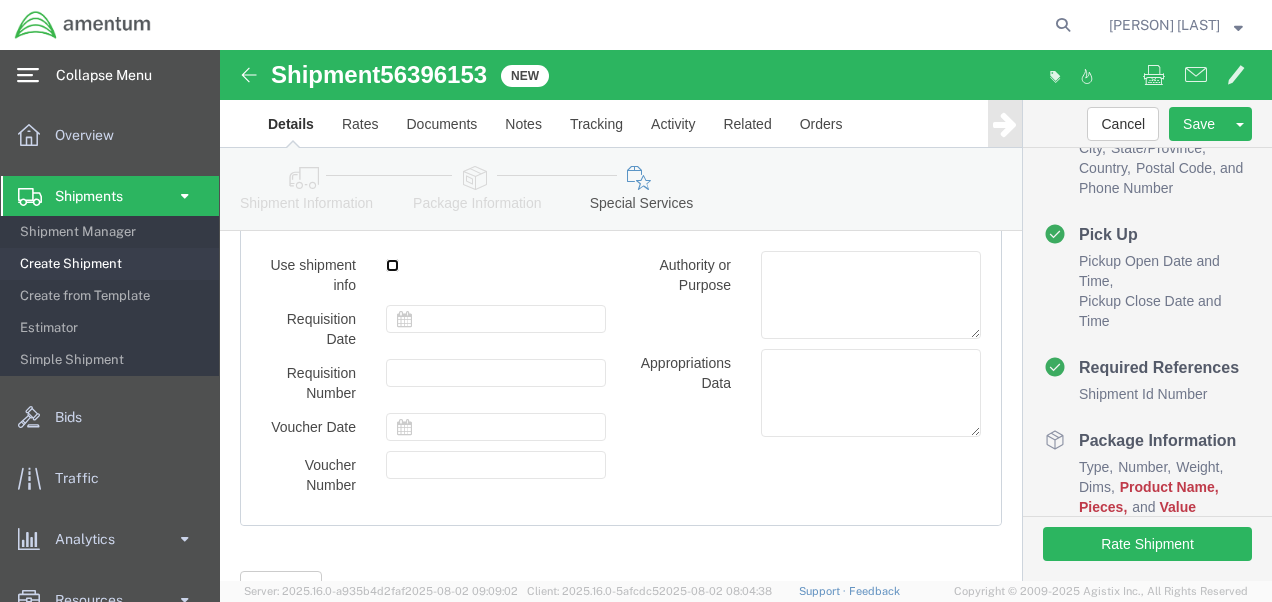 click 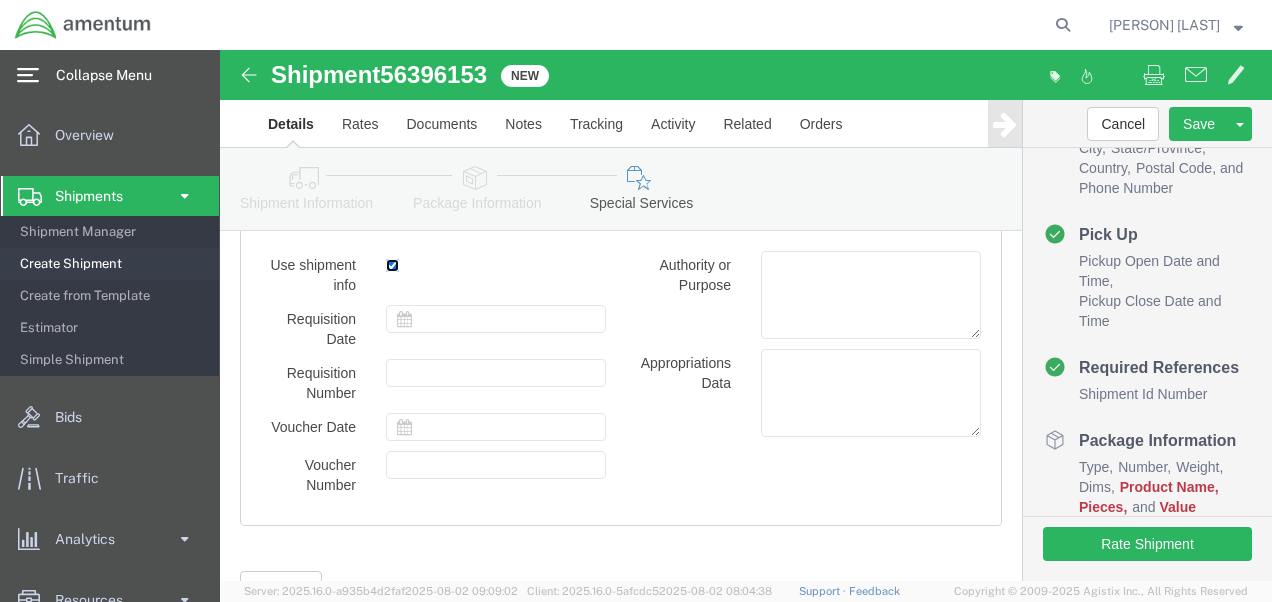 type on "08/04/2025" 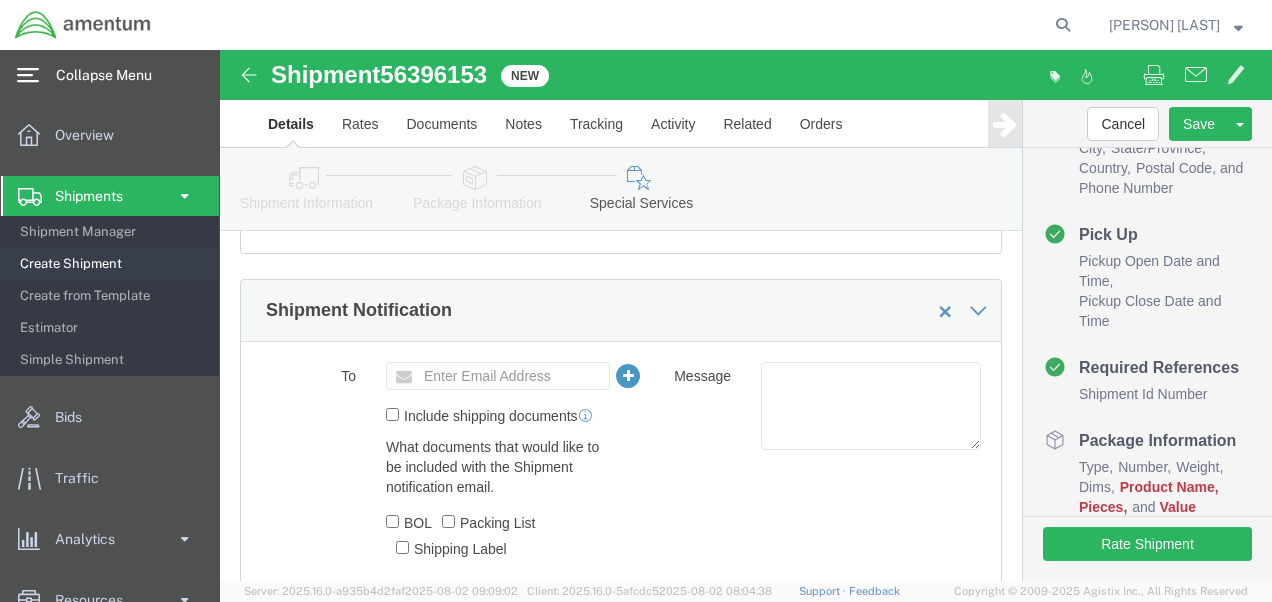 scroll, scrollTop: 520, scrollLeft: 0, axis: vertical 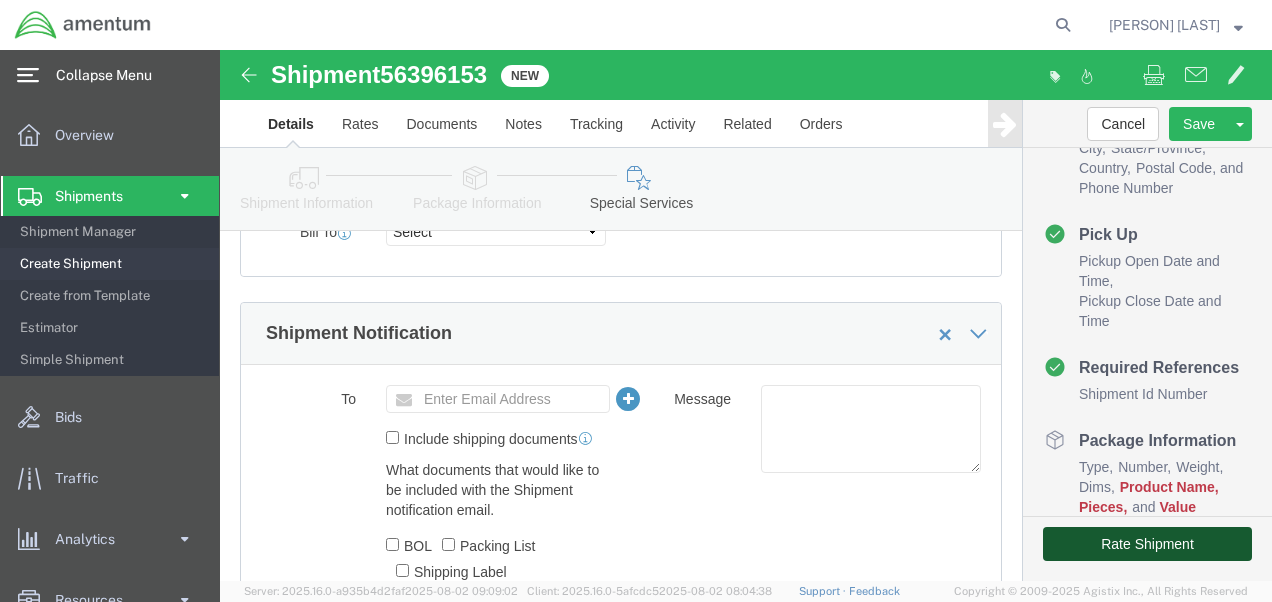 click on "Rate Shipment" 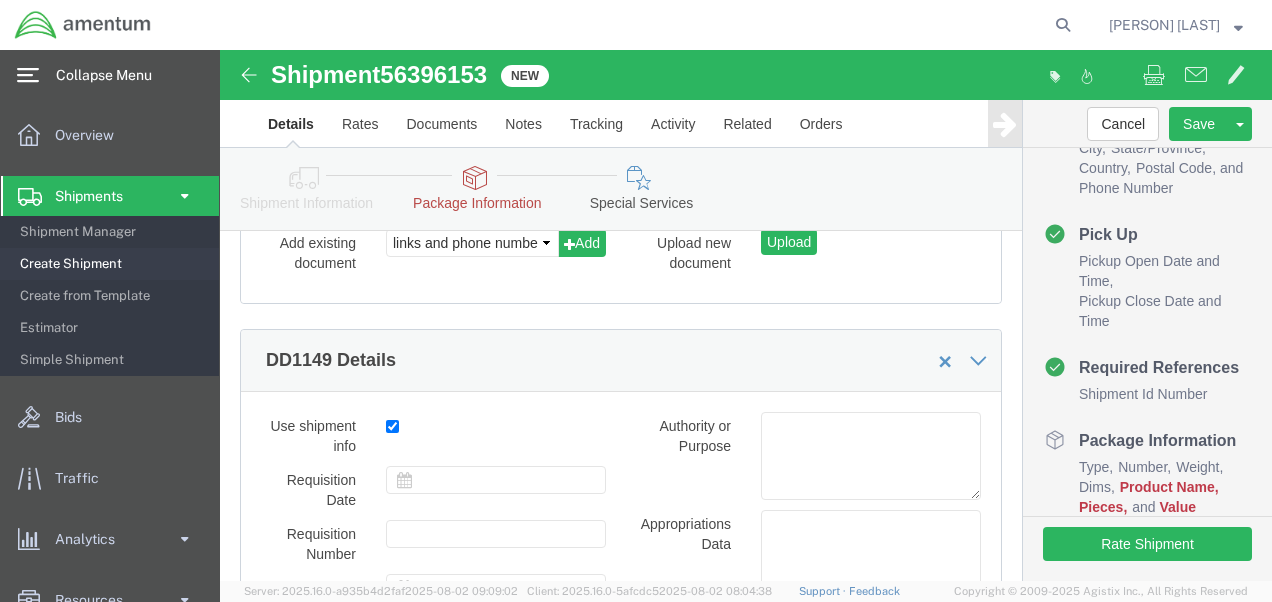 scroll, scrollTop: 1720, scrollLeft: 0, axis: vertical 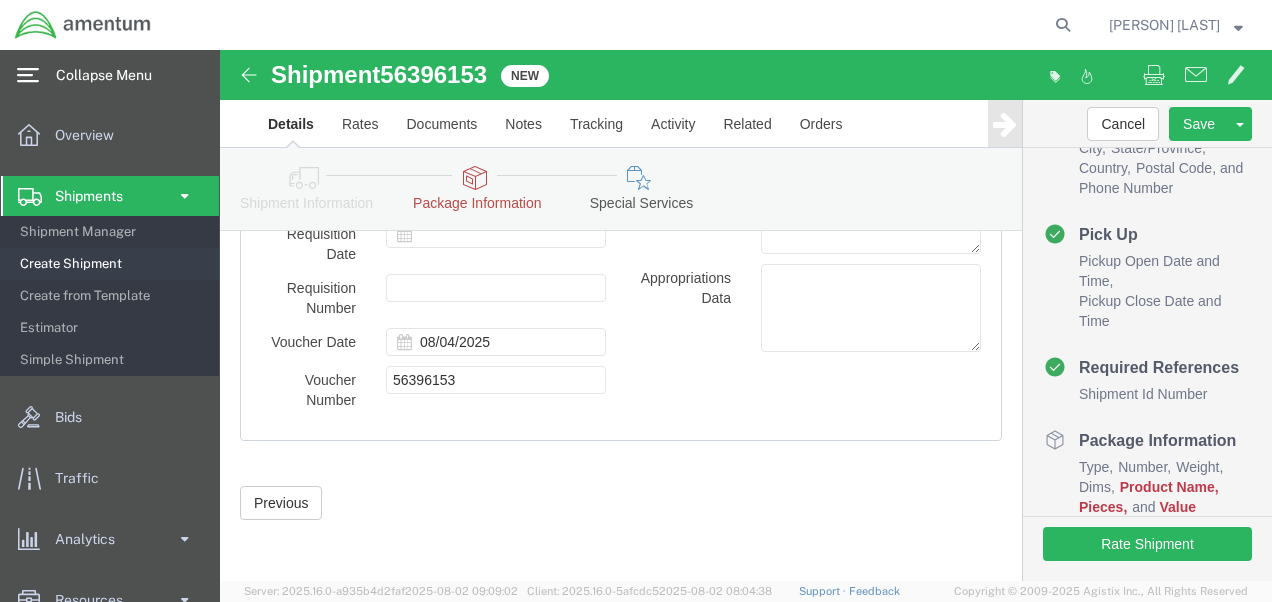 click on "Package Information" 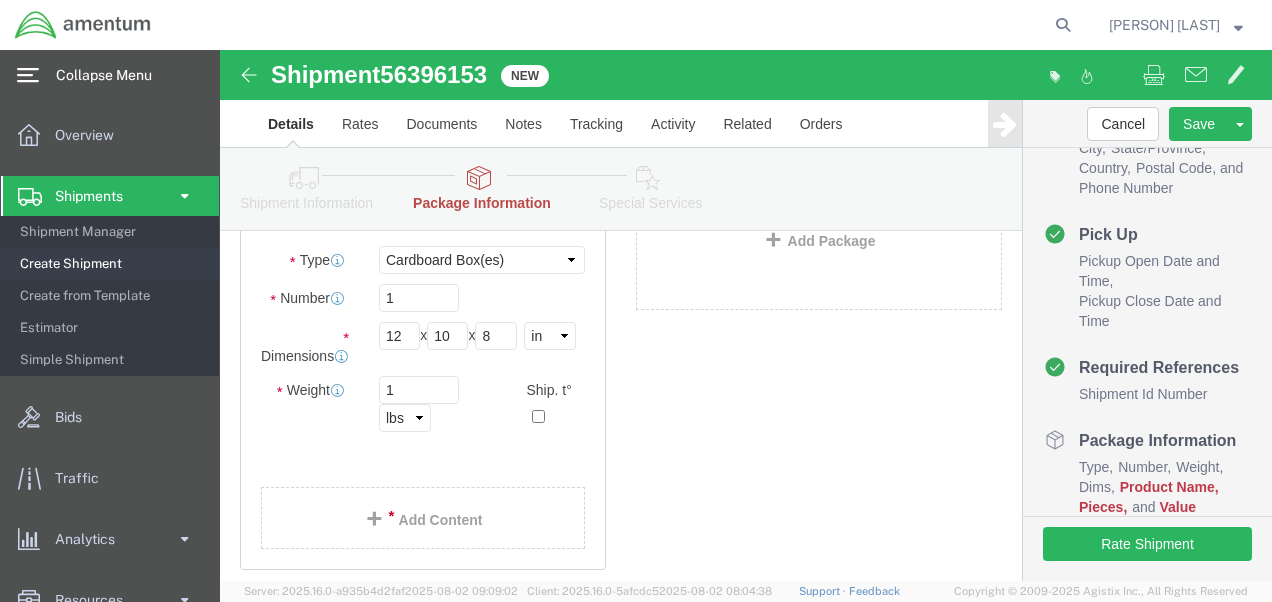 scroll, scrollTop: 200, scrollLeft: 0, axis: vertical 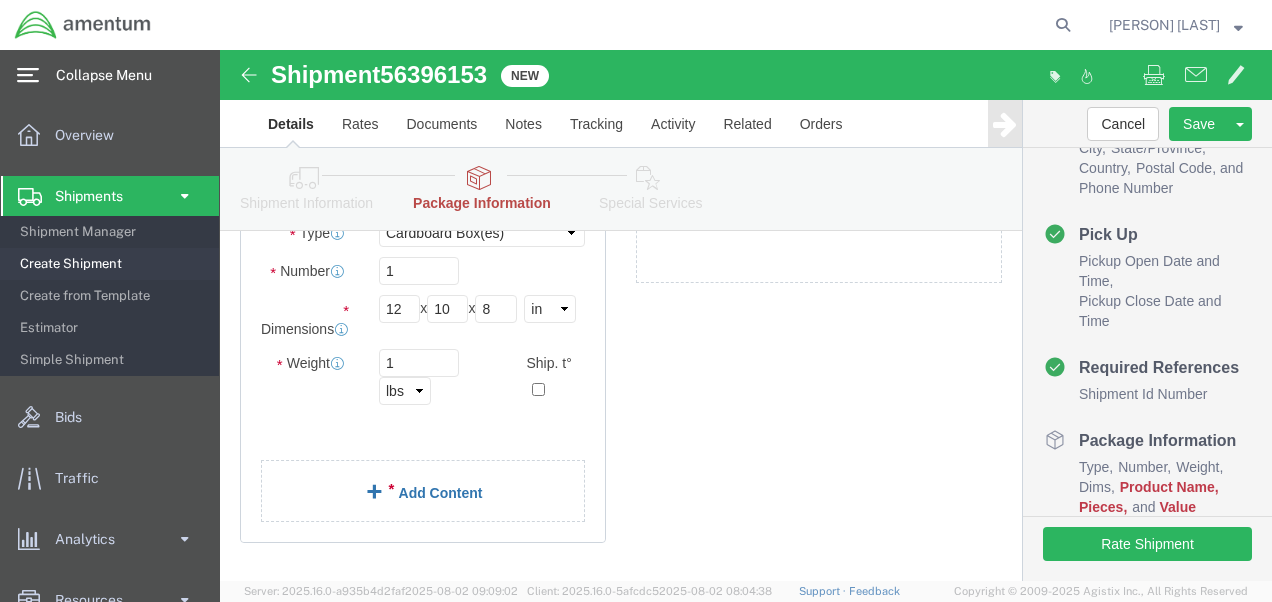 click on "Package Content
# 1
x
Package  Type
Select BCK Boxes Bale(s) Basket(s) Bolt(s) Bottle(s) Buckets Bulk Bundle(s) Can(s) Cardboard Box(es) Carton(s) Case(s) Cask(s) Crate(s) Crating Bid Required Cylinder(s) Drum(s) (Metal) Drum(s) (Plastic) Envelope HHDS Box Home Patient Box Large Box Large Boxes Large Water Box Loose Agricultrural Product Medium Box Medium Boxes Naked Cargo (UnPackaged) PAK Pail(s) Pallet Euro1 Pallet Euro2 Pallet Euro3 Pallet Euro6 Pallet(s) Oversized (Not Stackable) Pallet(s) Oversized (Stackable) Pallet(s) Standard (Not Stackable) Pallet(s) Standard (Stackable) Rack Roll(s) Skid(s) Slipsheet Small Box Small Boxes Small Water Box Tube Vendor Packaging Your Packaging
Carton Count
Number
1
Dimensions
Length
12
x
10 8    Select cm" 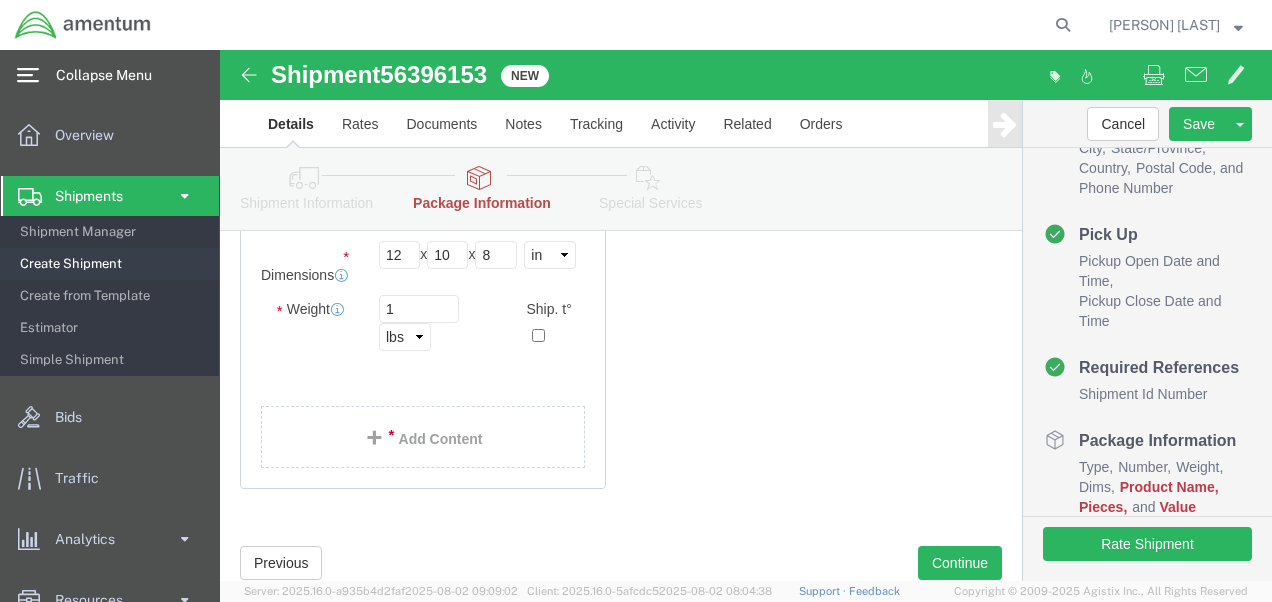 scroll, scrollTop: 300, scrollLeft: 0, axis: vertical 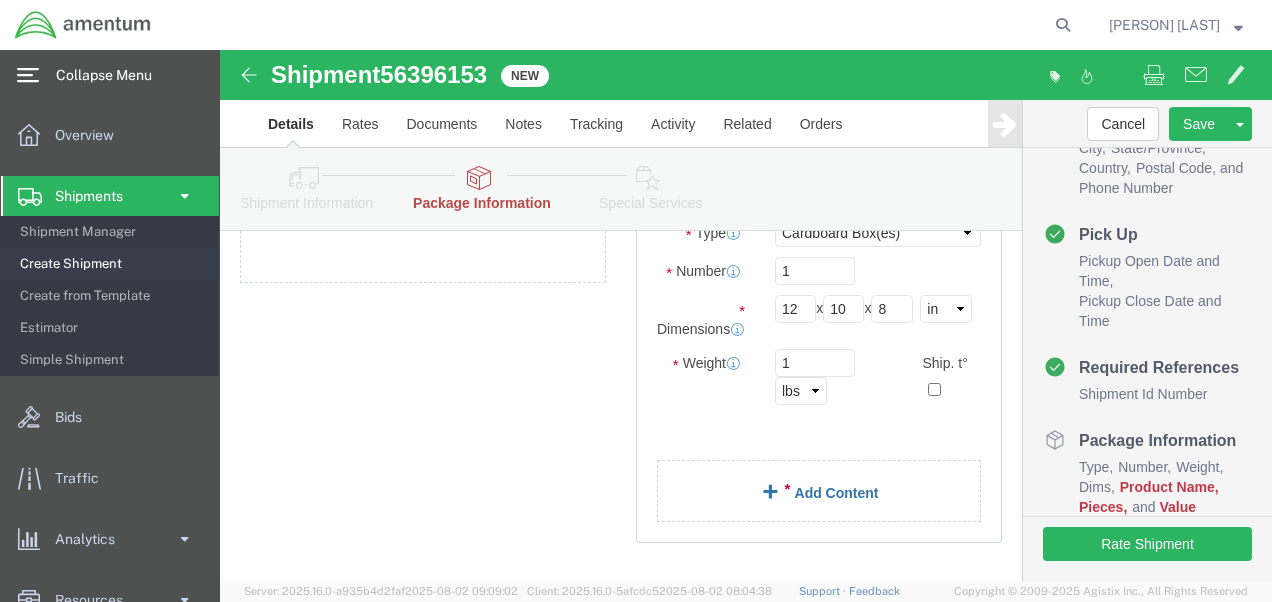 click 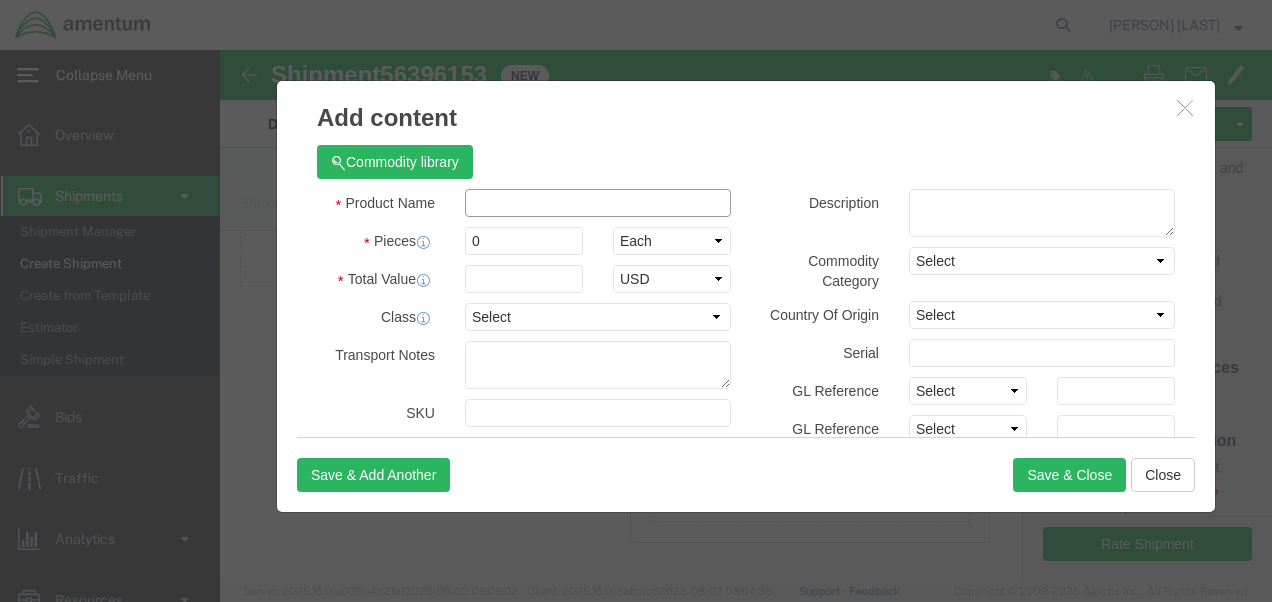click 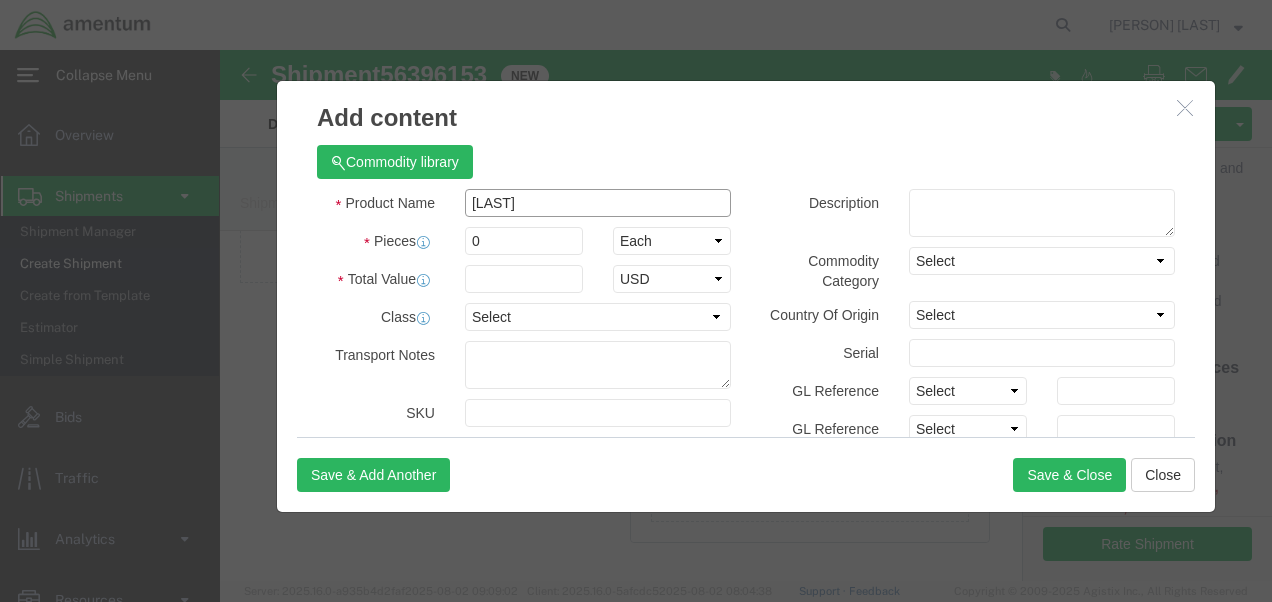 type on "[LAST]" 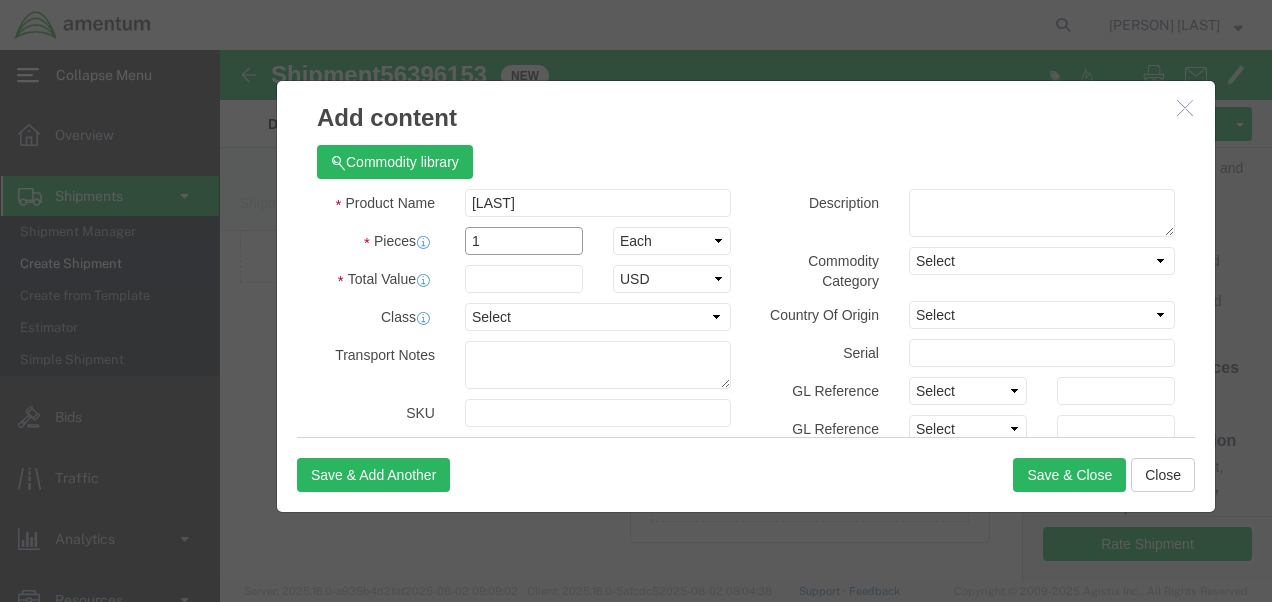 type on "1" 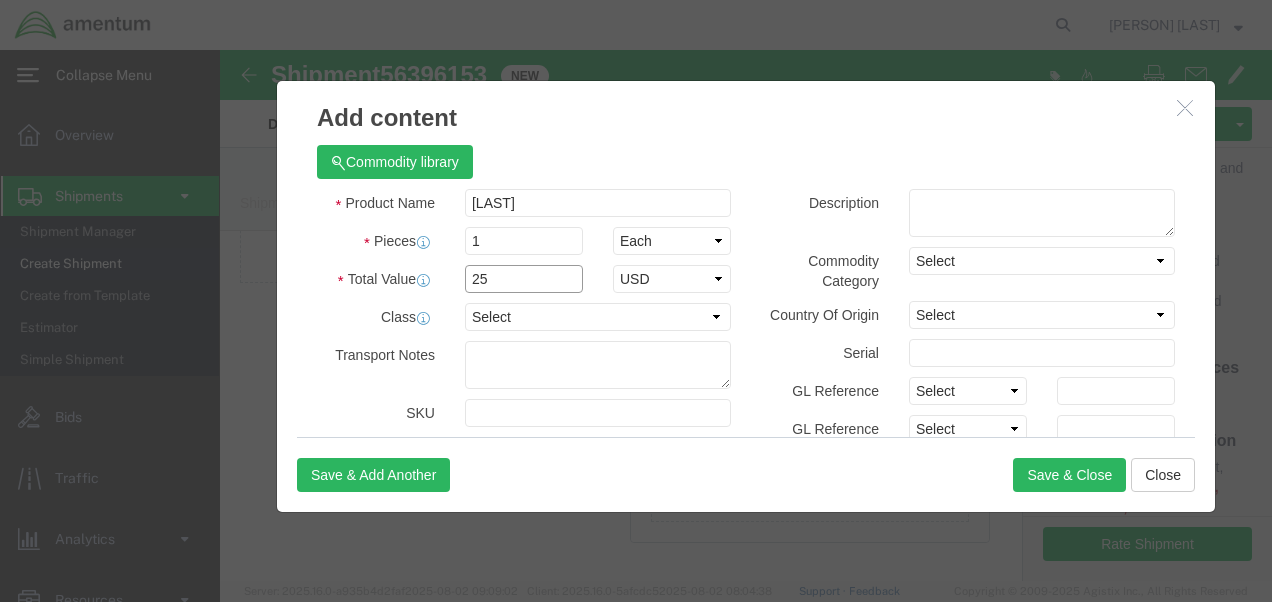type on "2" 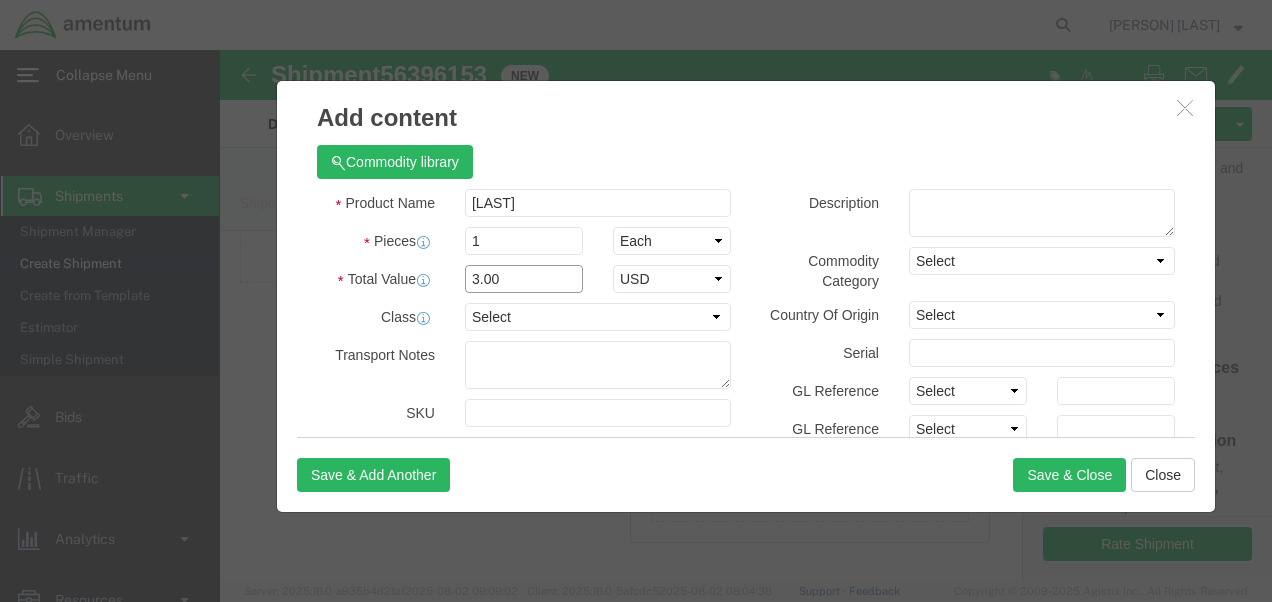type on "3.00" 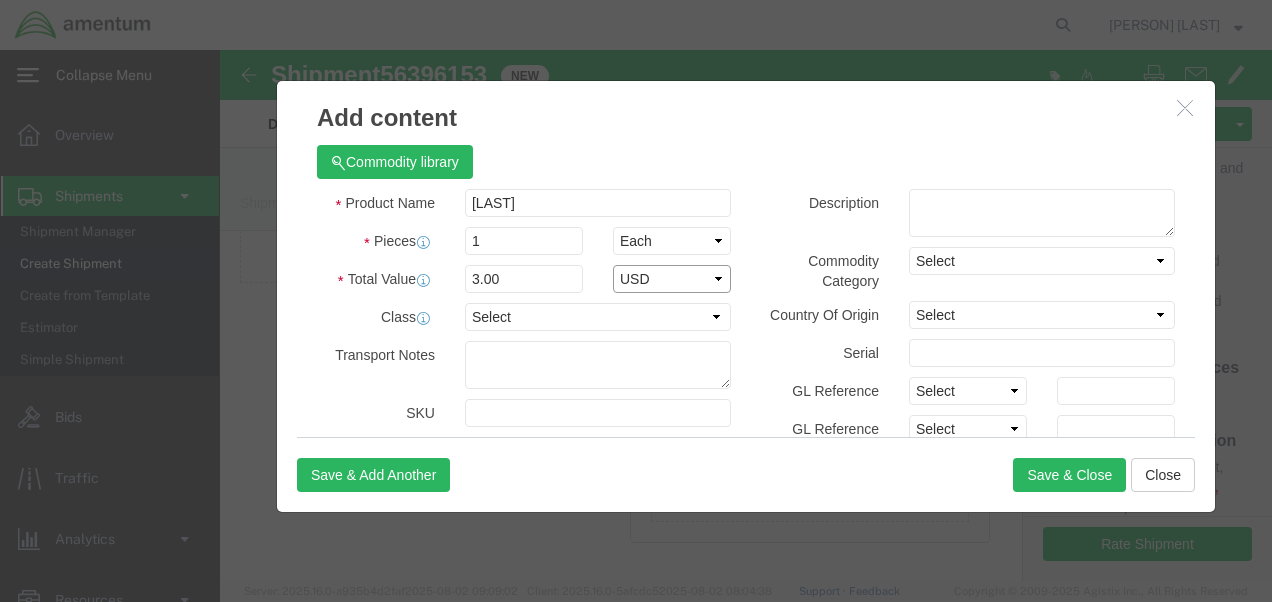 select on "USD" 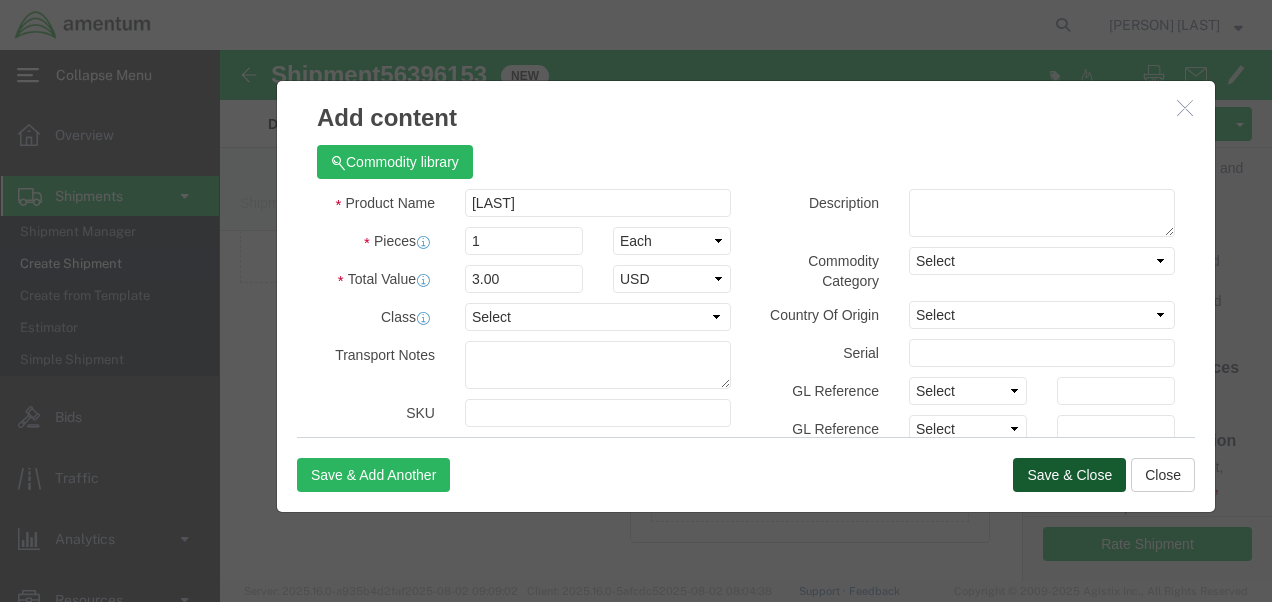 click on "Save & Close" 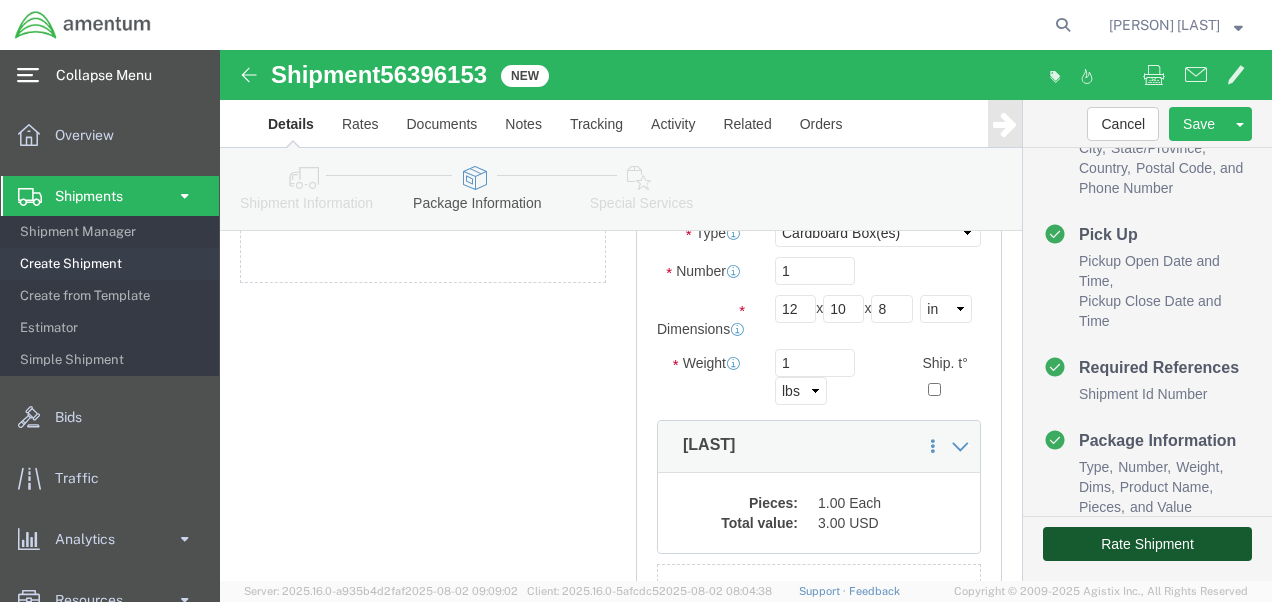 click on "Rate Shipment" 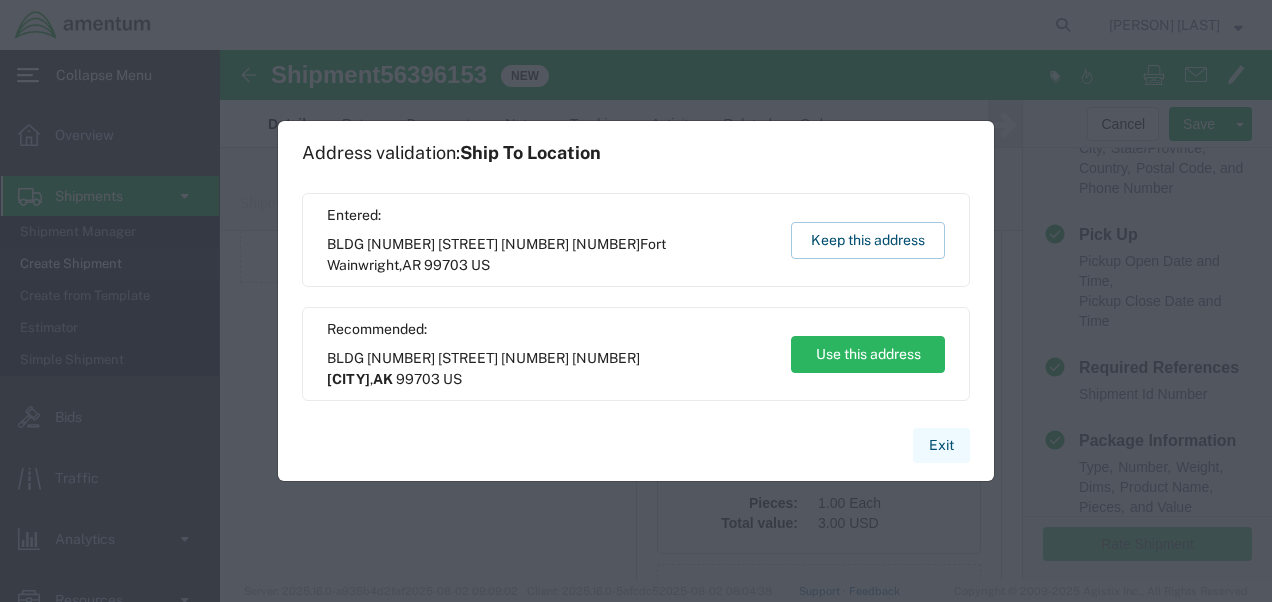 click on "Exit" 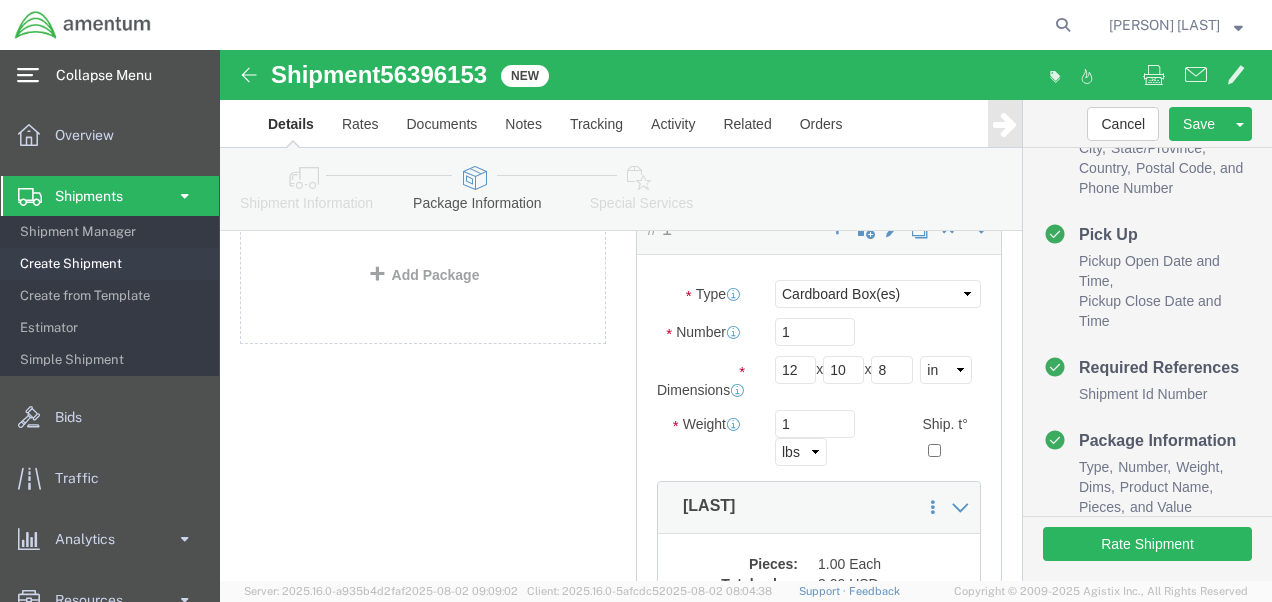 scroll, scrollTop: 0, scrollLeft: 0, axis: both 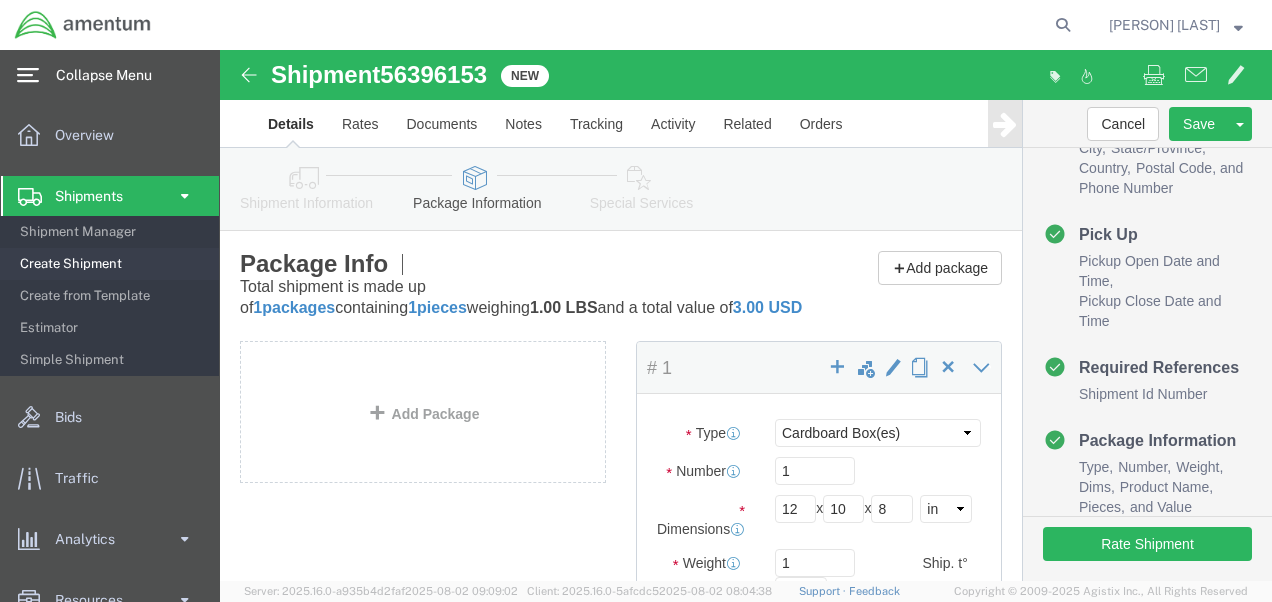 click on "Details" 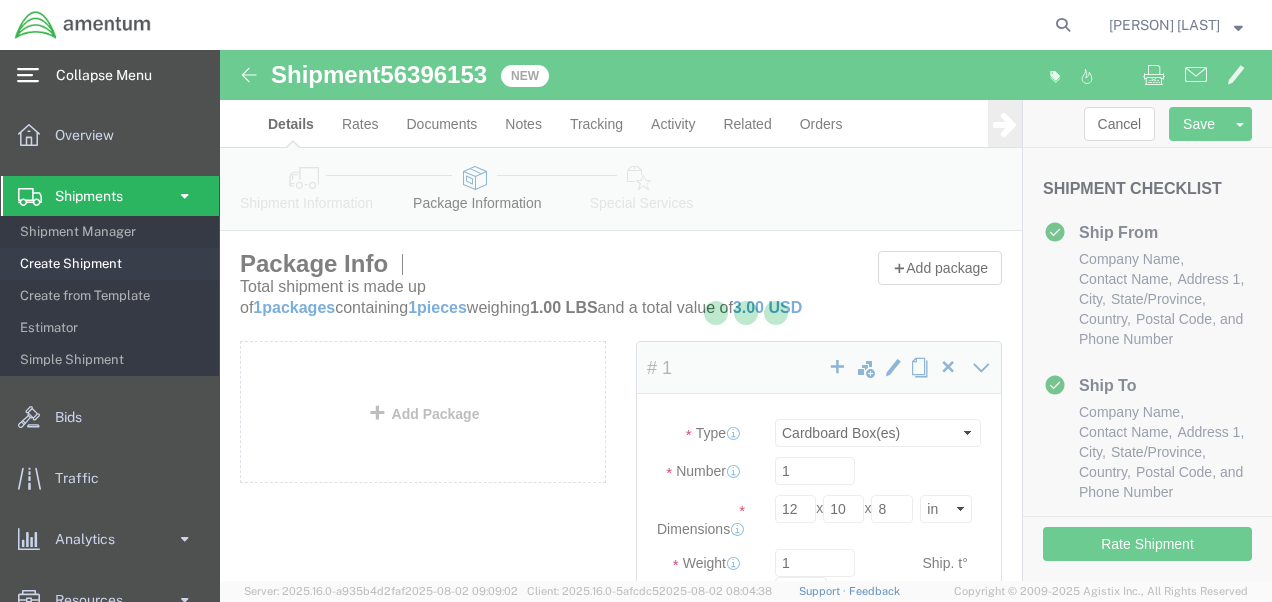 select on "59334" 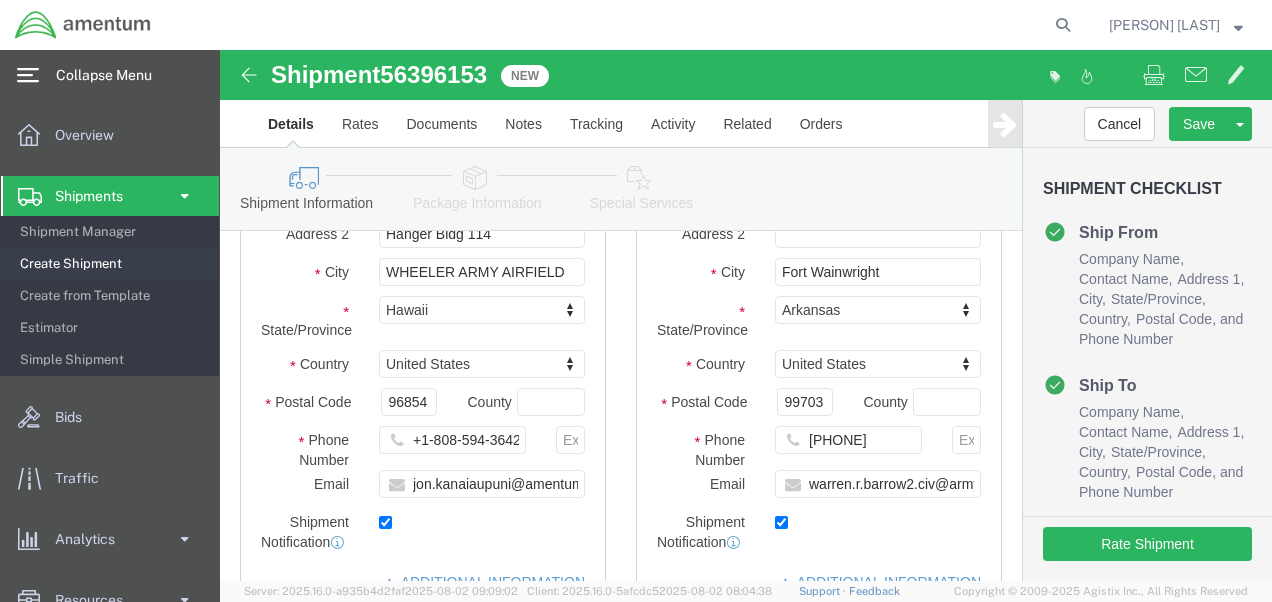 scroll, scrollTop: 400, scrollLeft: 0, axis: vertical 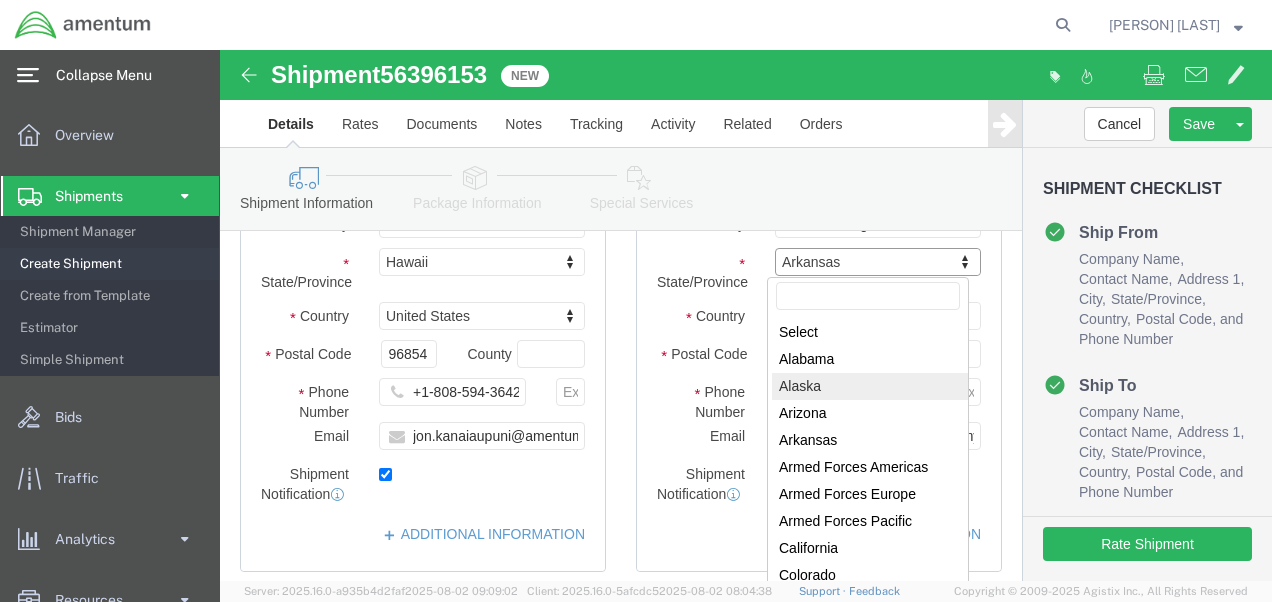 select on "AK" 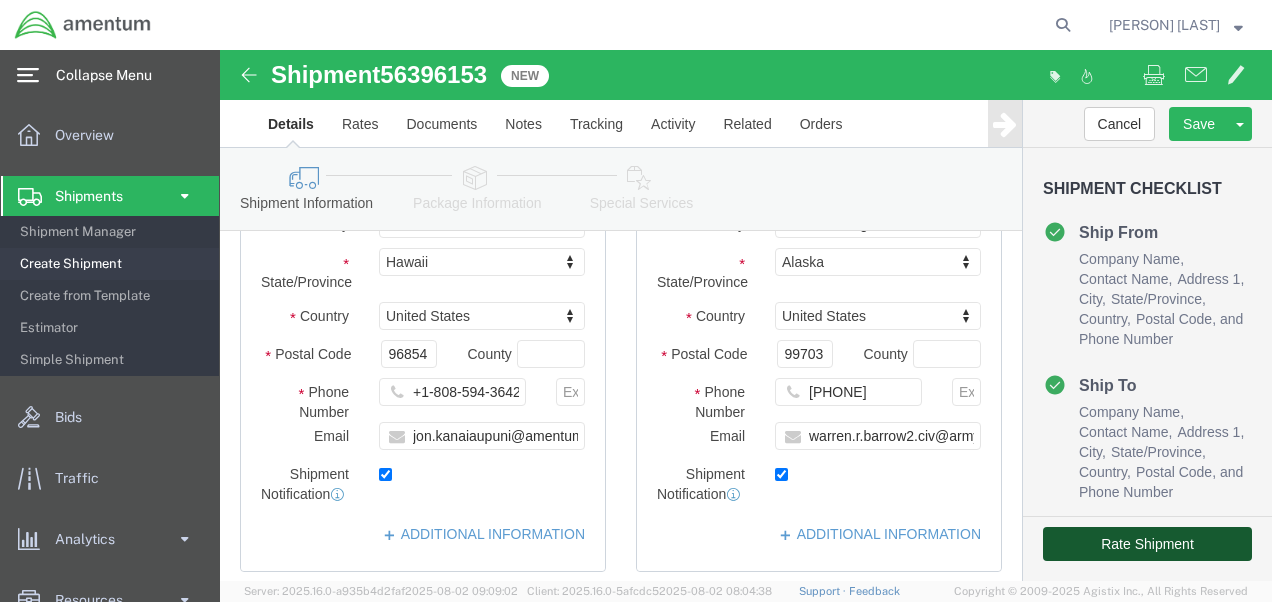 click on "Rate Shipment" 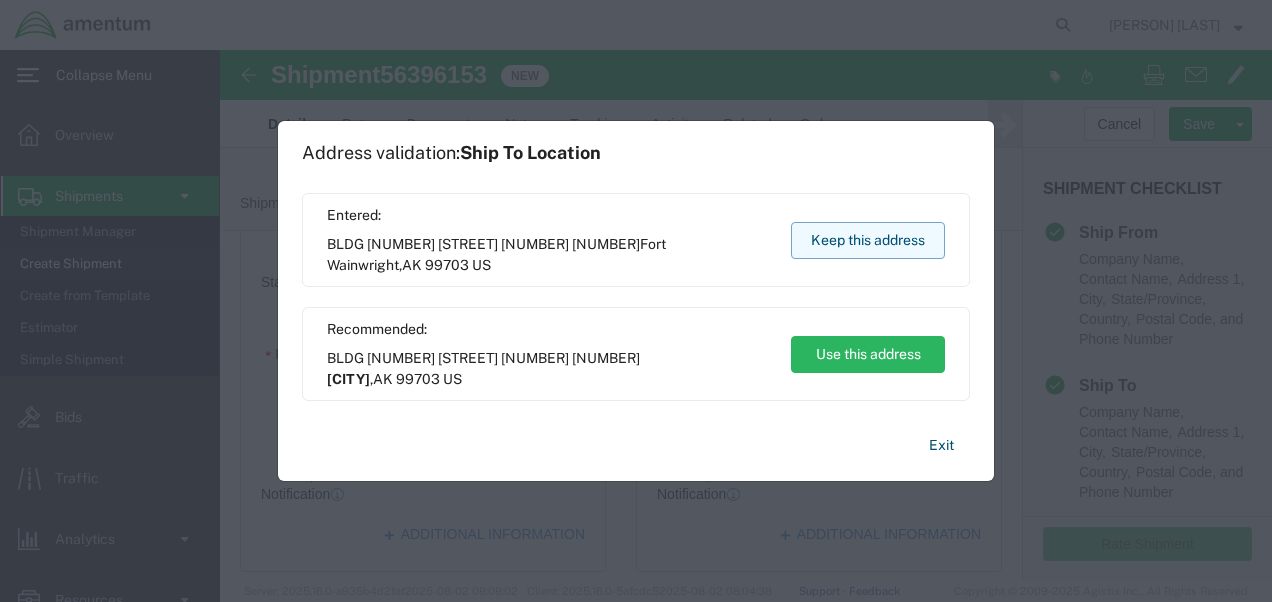 click on "Keep this address" 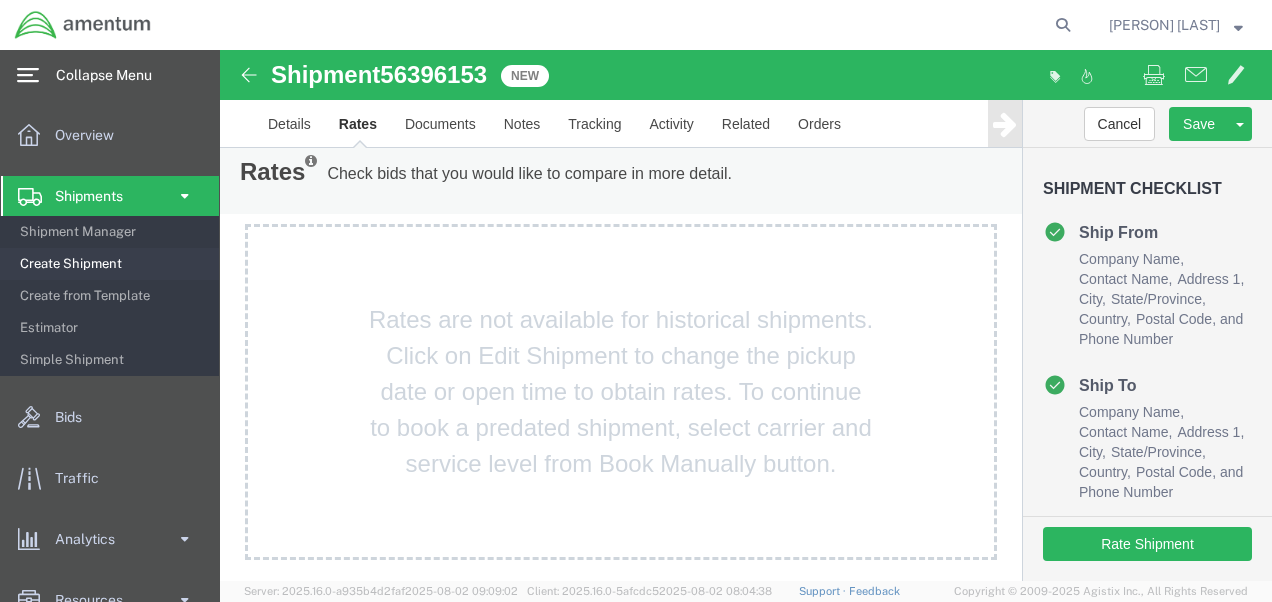 scroll, scrollTop: 50, scrollLeft: 0, axis: vertical 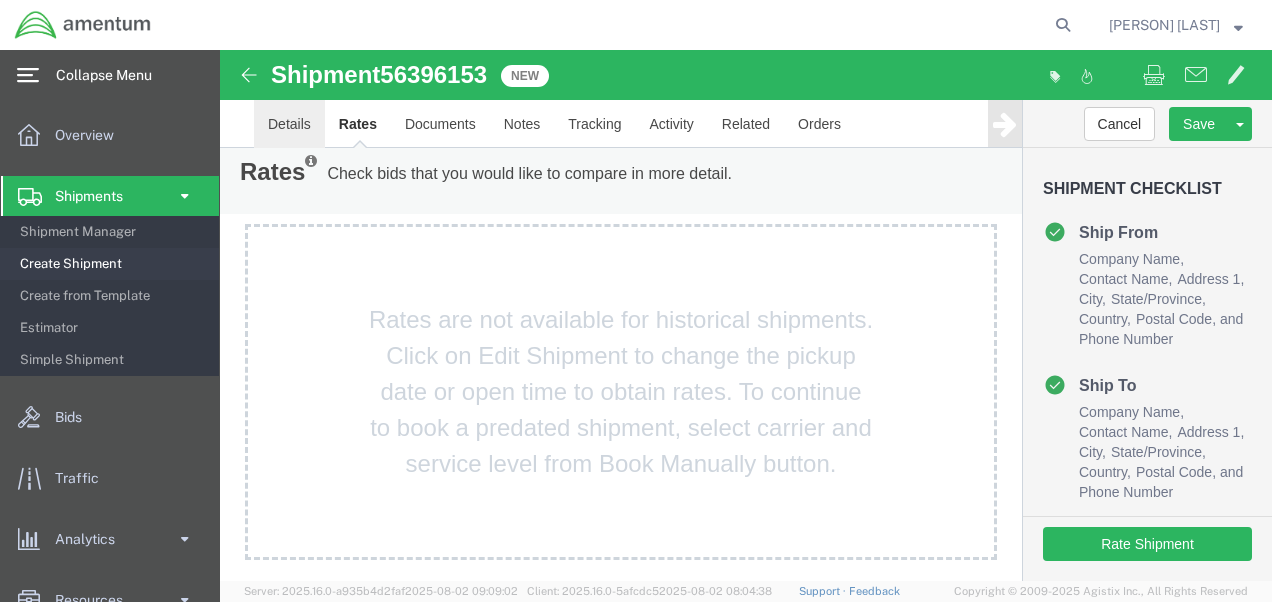 click on "Details" at bounding box center [289, 124] 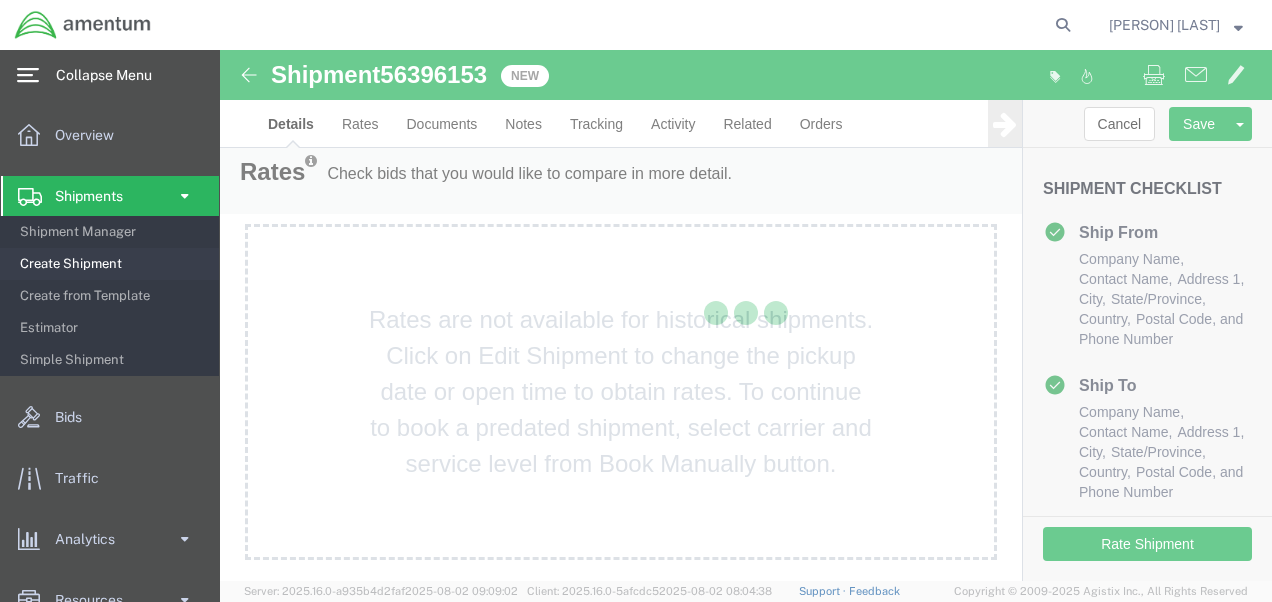 select on "59334" 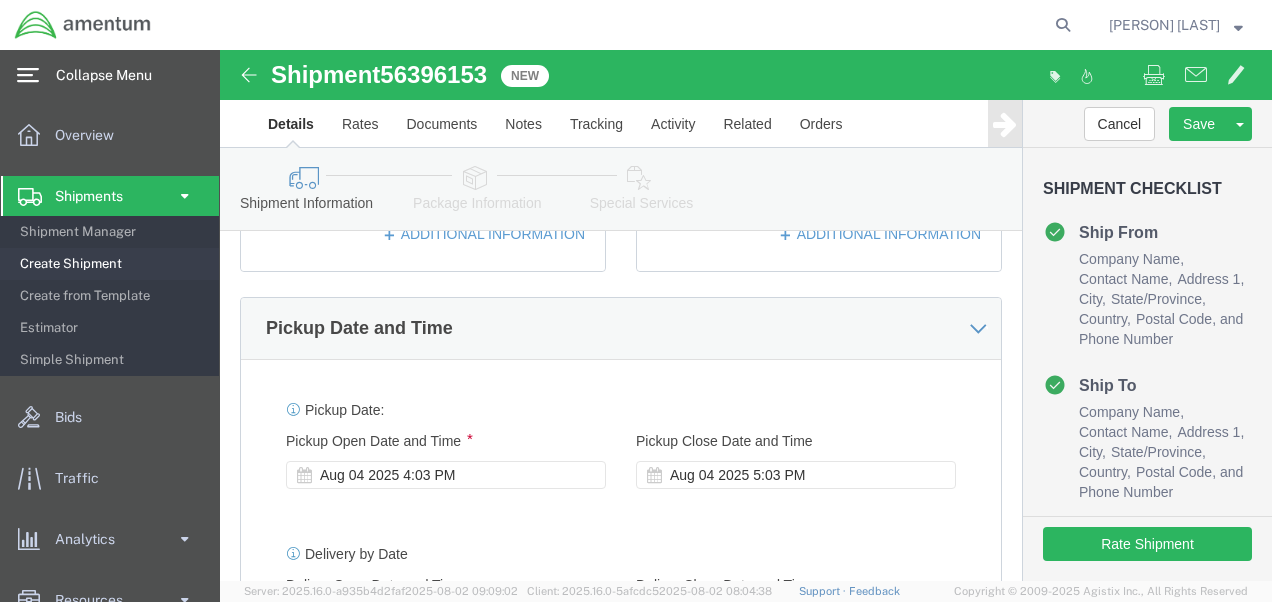 scroll, scrollTop: 800, scrollLeft: 0, axis: vertical 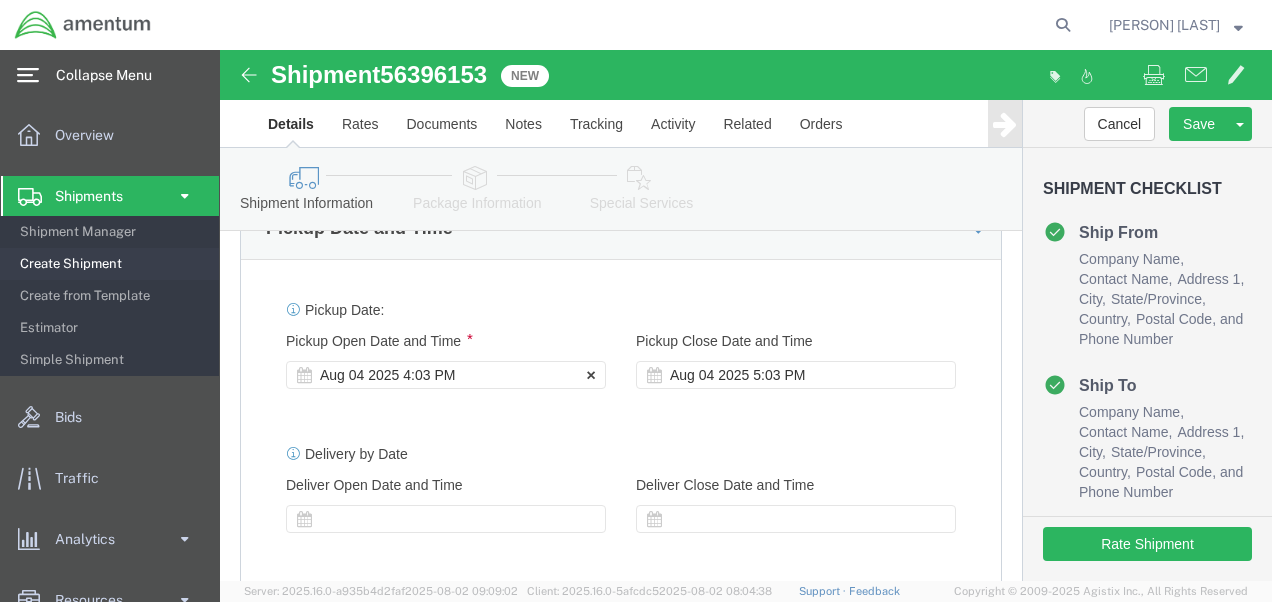 click on "Aug 04 2025 4:03 PM" 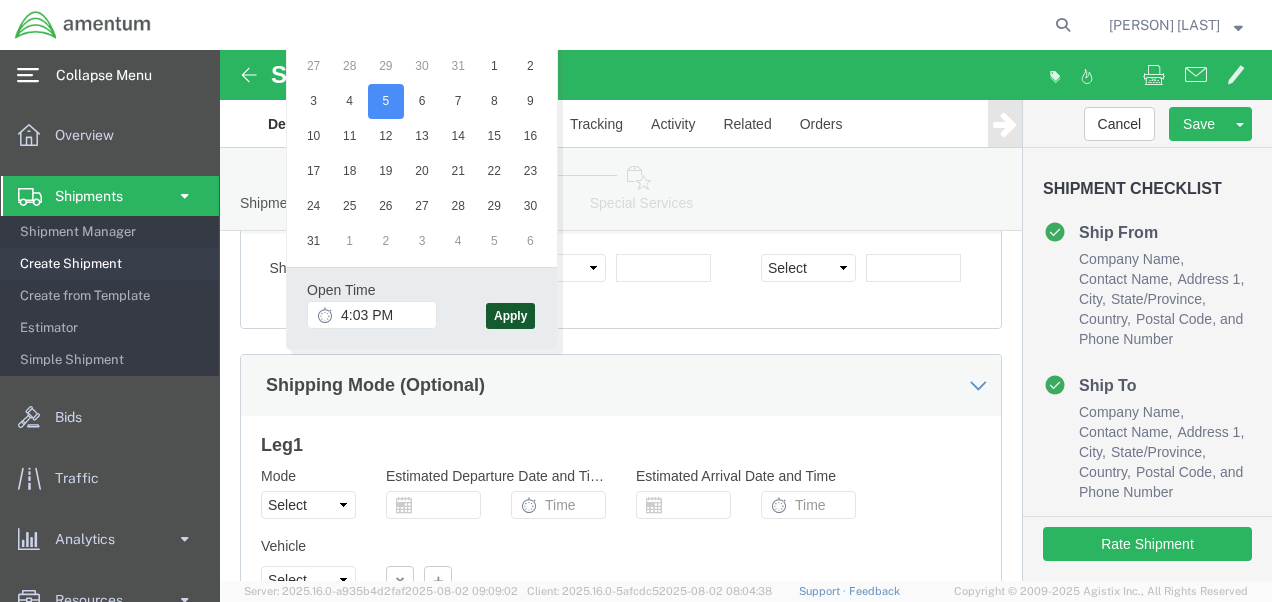 click on "Apply" 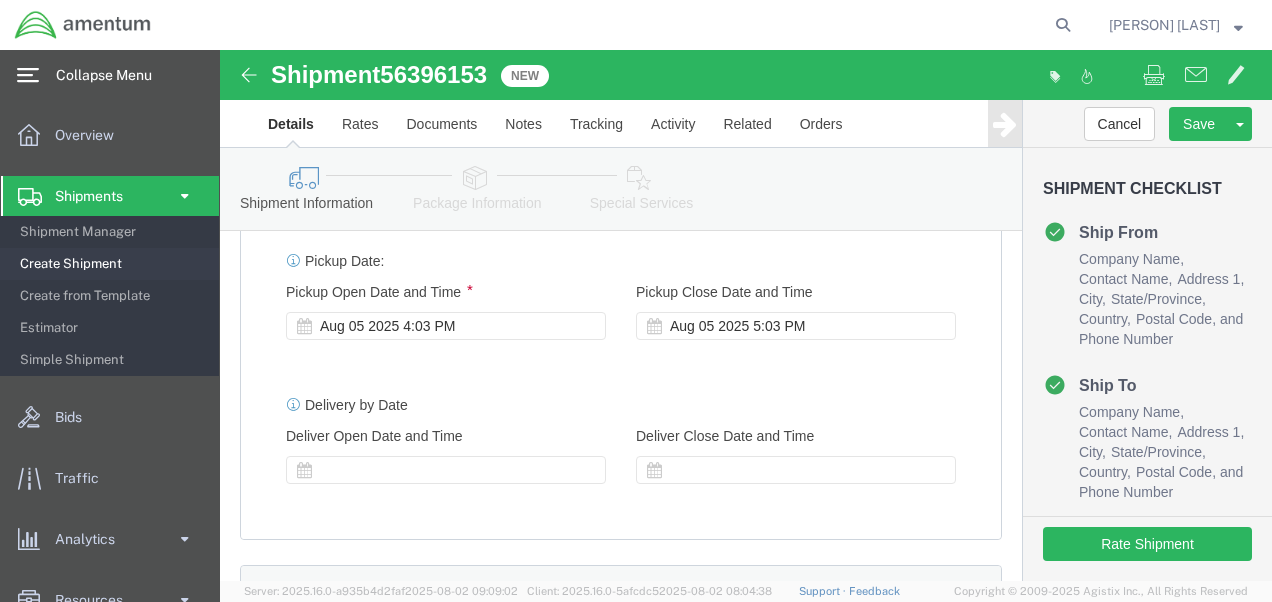scroll, scrollTop: 844, scrollLeft: 0, axis: vertical 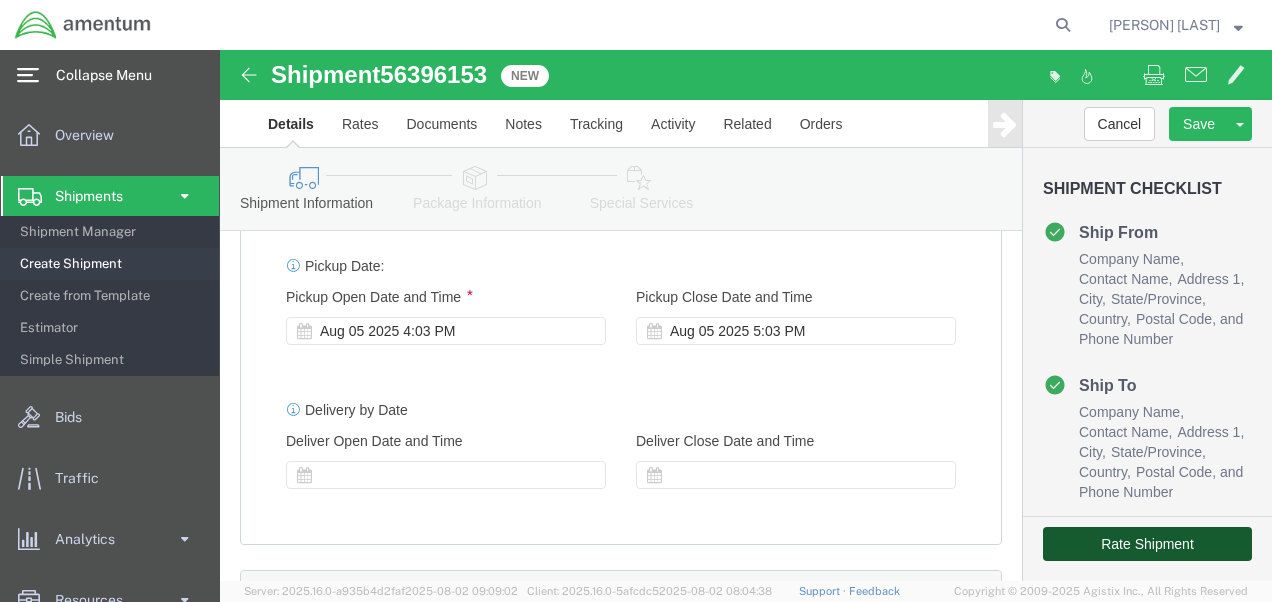 click on "Rate Shipment" 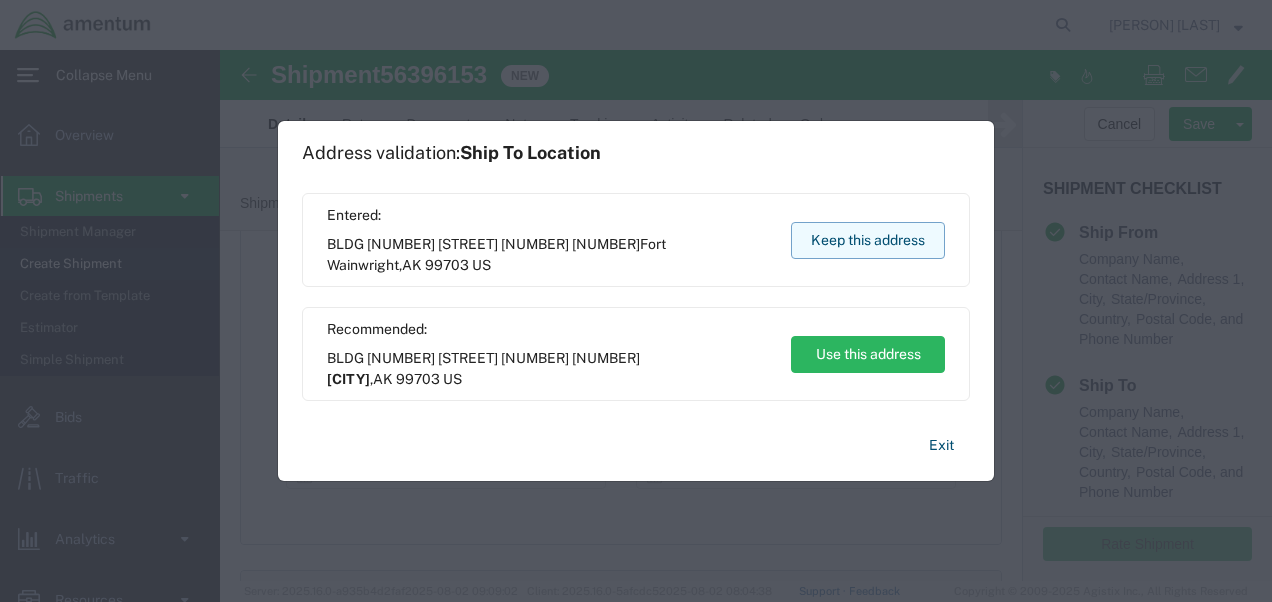 click on "Keep this address" 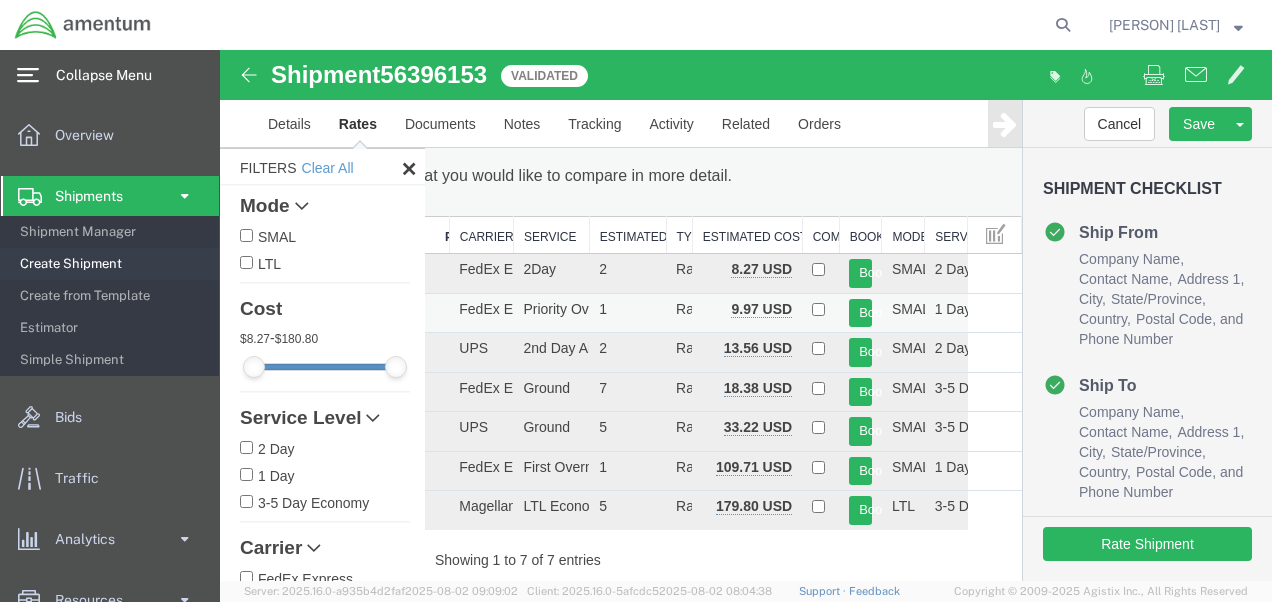 scroll, scrollTop: 0, scrollLeft: 0, axis: both 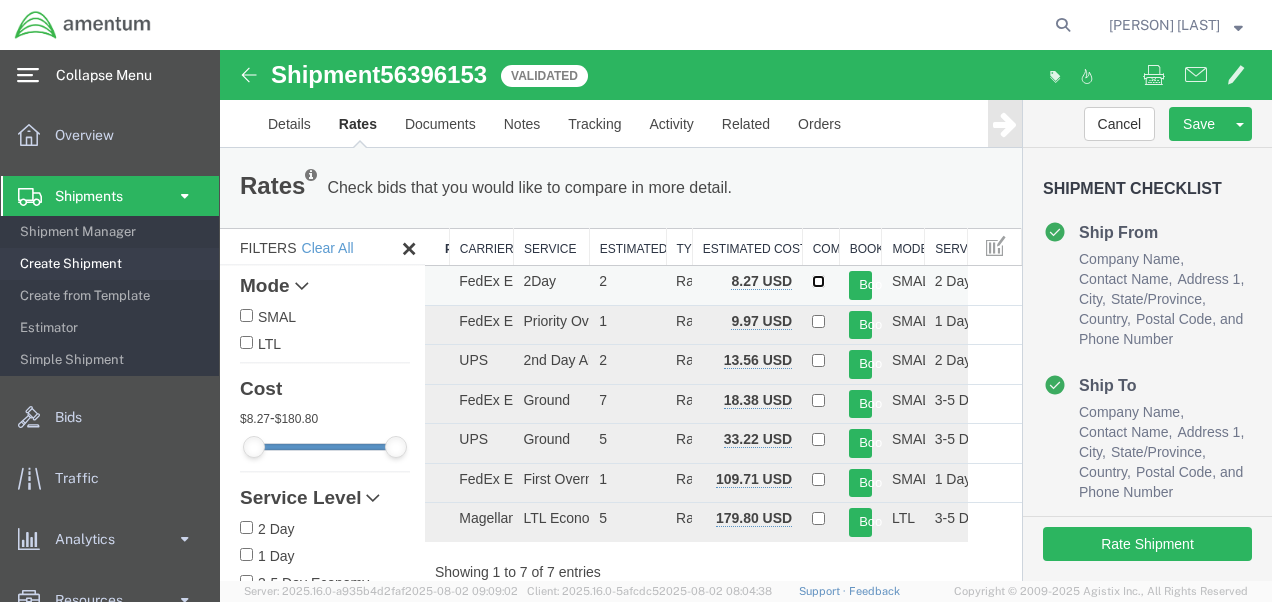 click at bounding box center [818, 281] 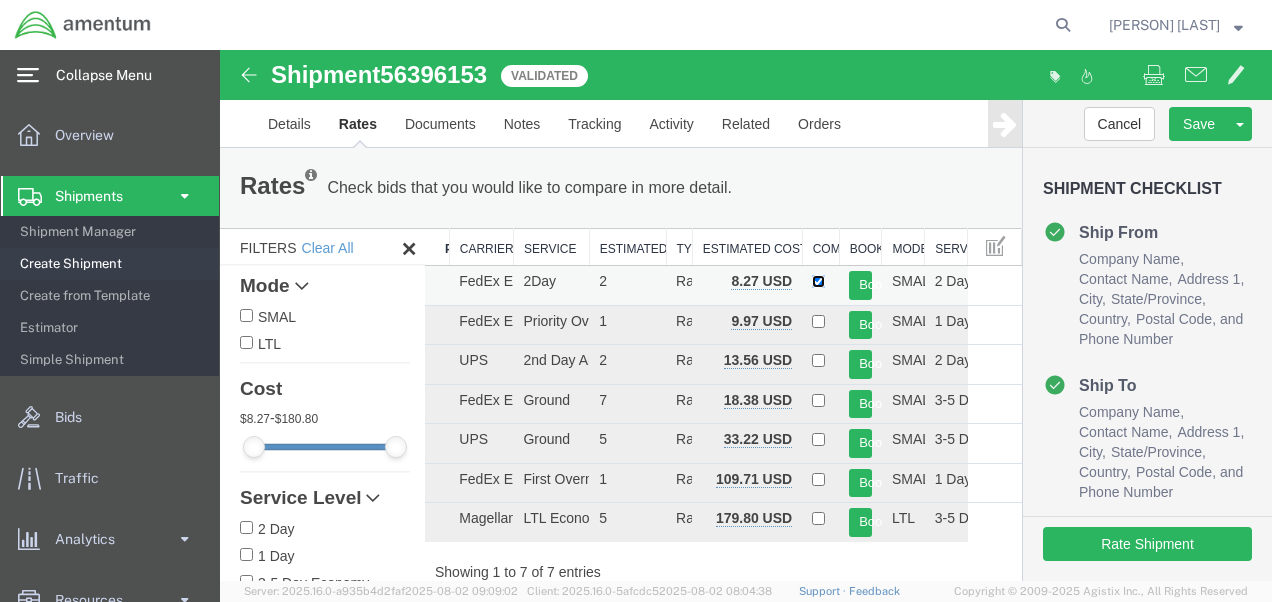 click at bounding box center [818, 281] 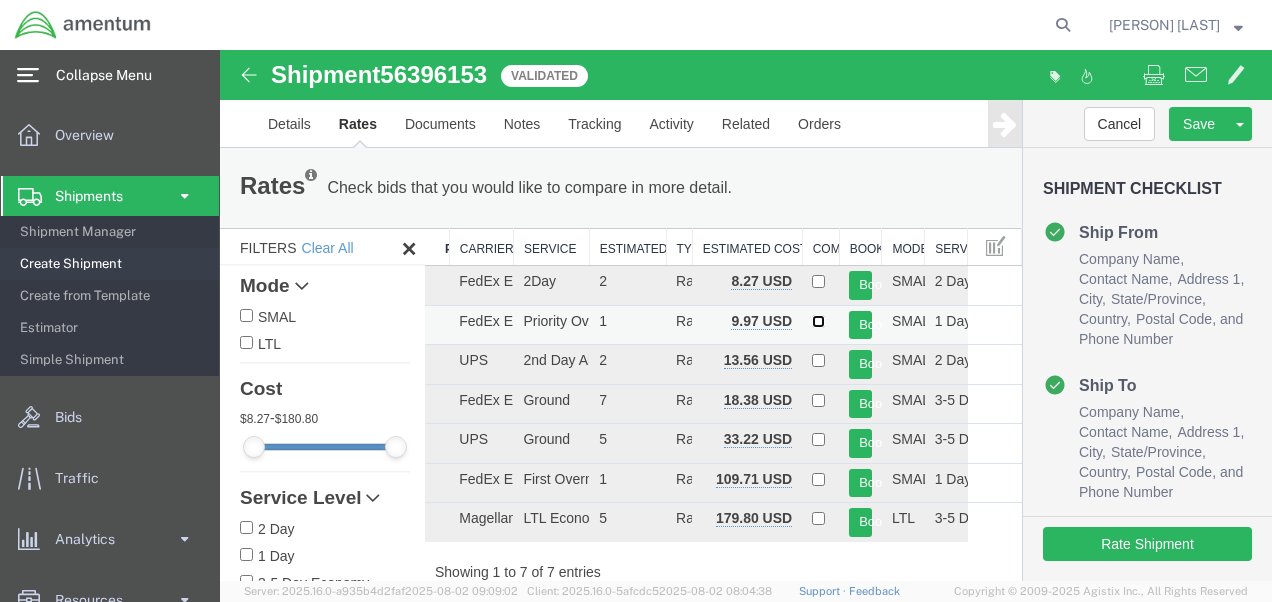 click at bounding box center (818, 321) 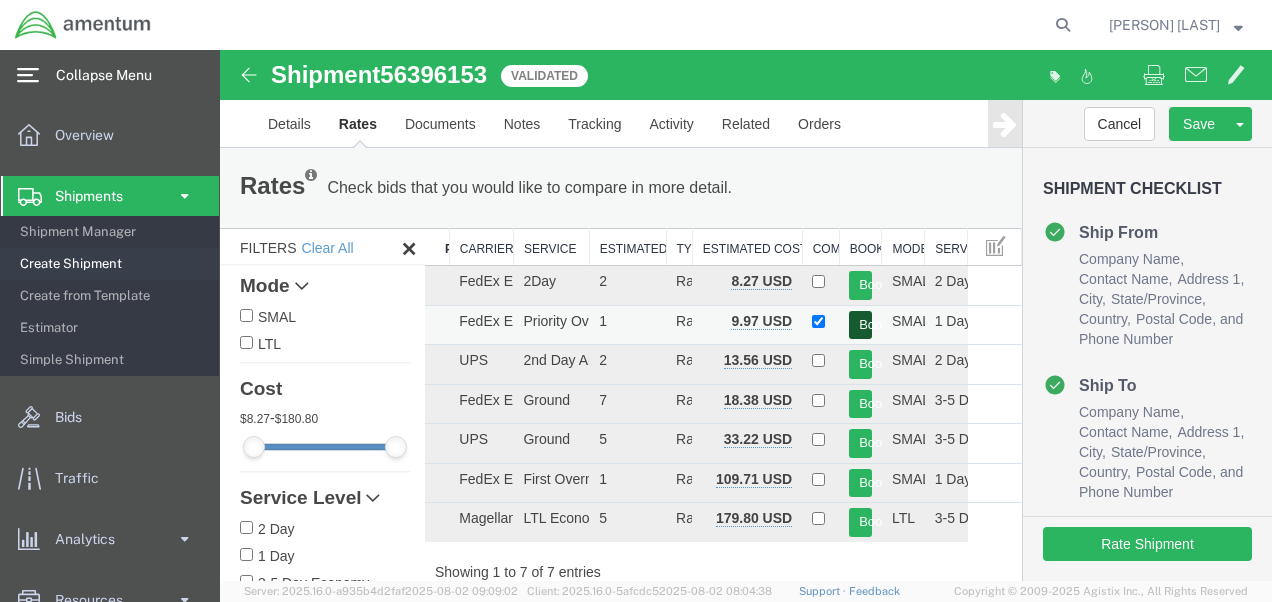 click on "Book" at bounding box center (860, 325) 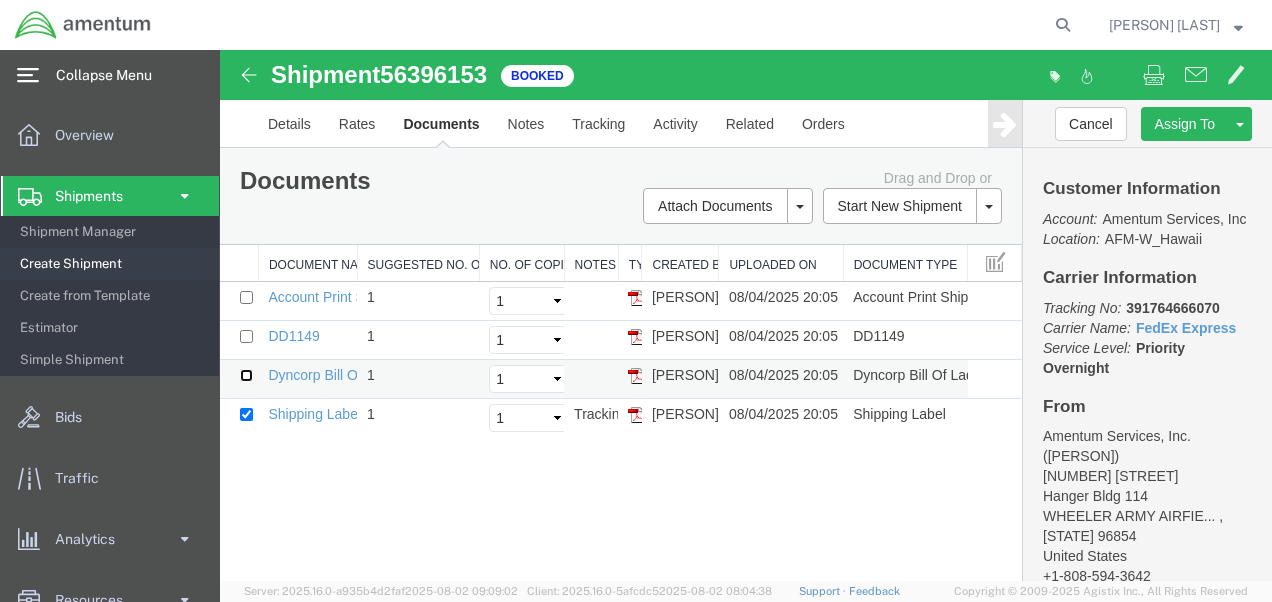 click at bounding box center (246, 375) 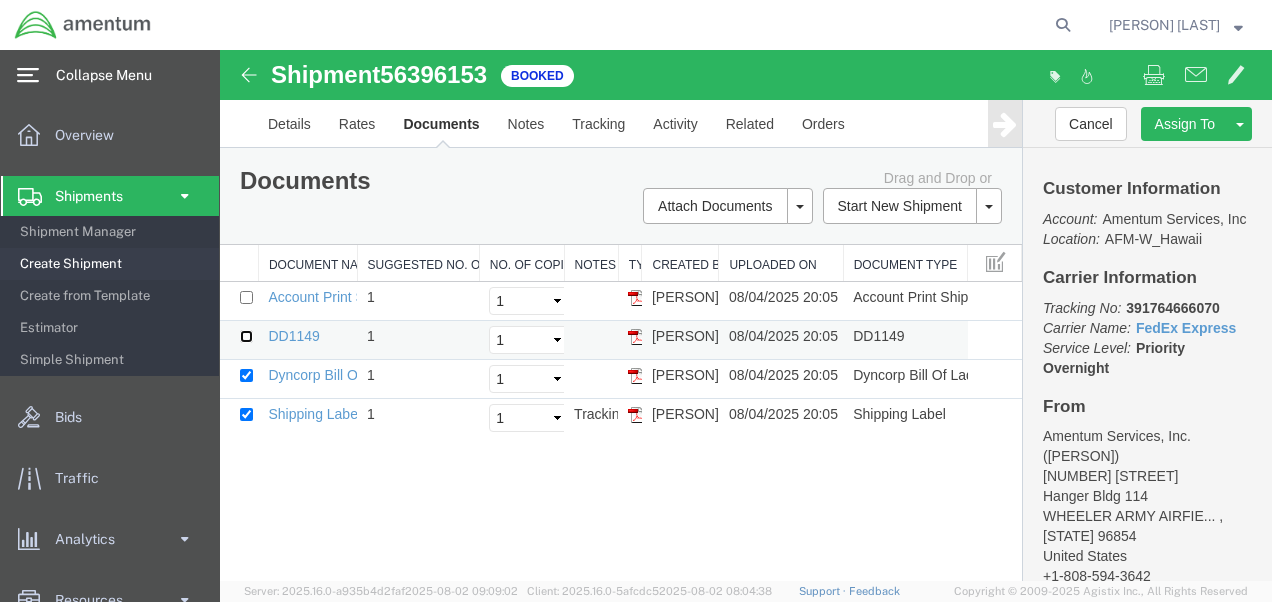 click at bounding box center (246, 336) 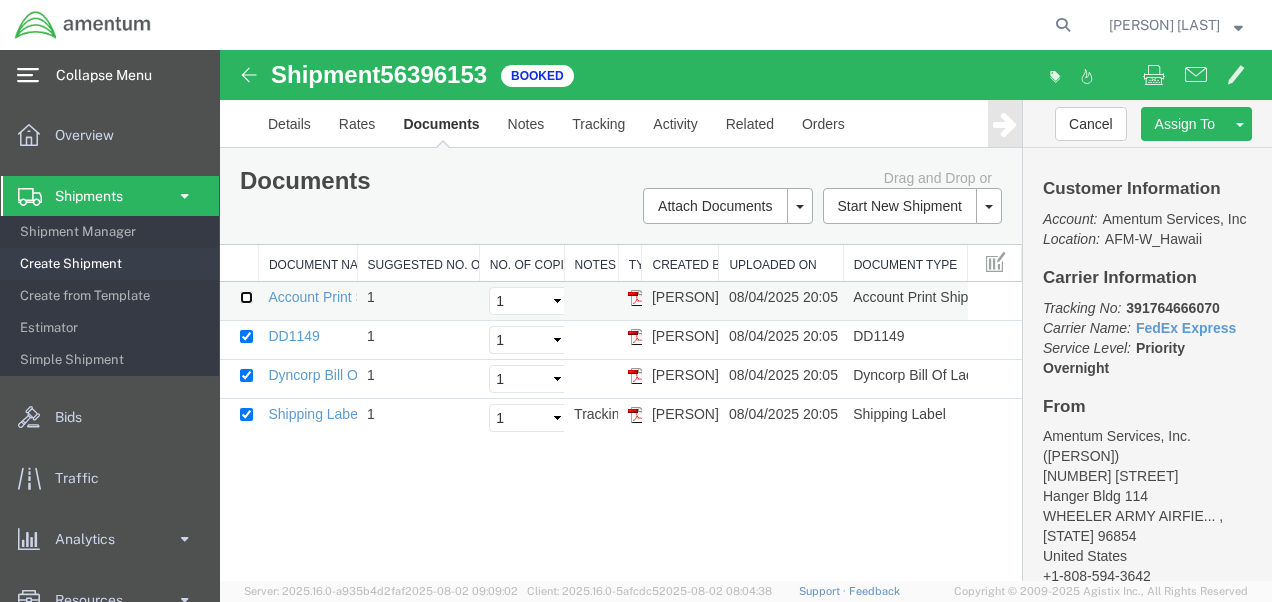 click at bounding box center [246, 297] 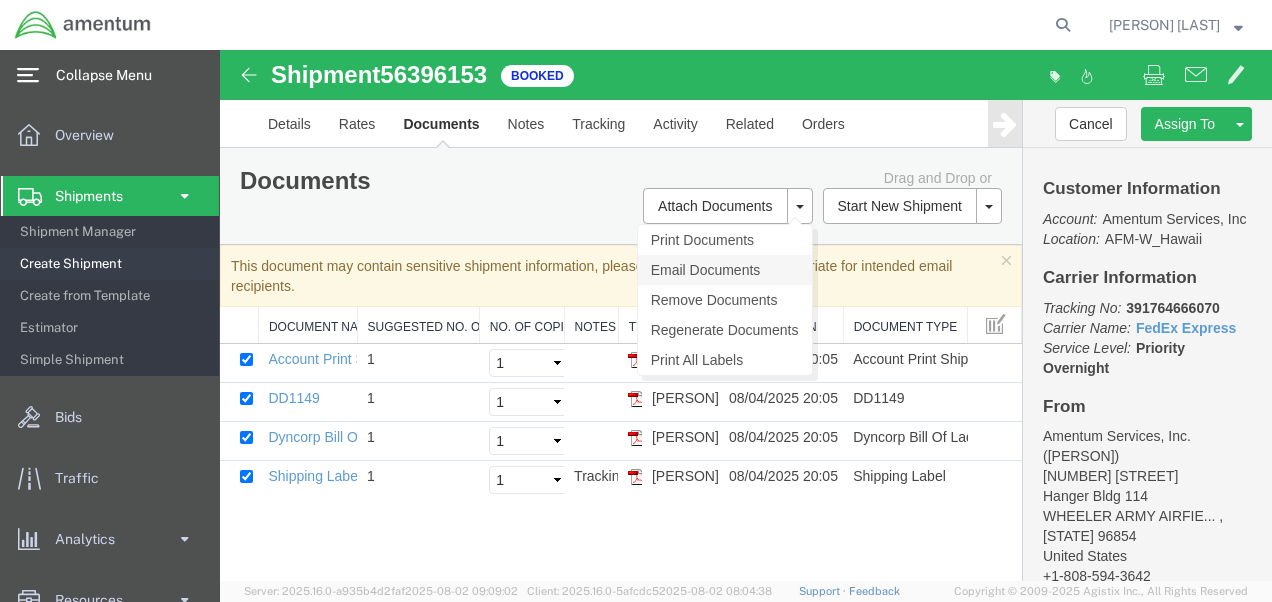 click on "Email Documents" at bounding box center [725, 270] 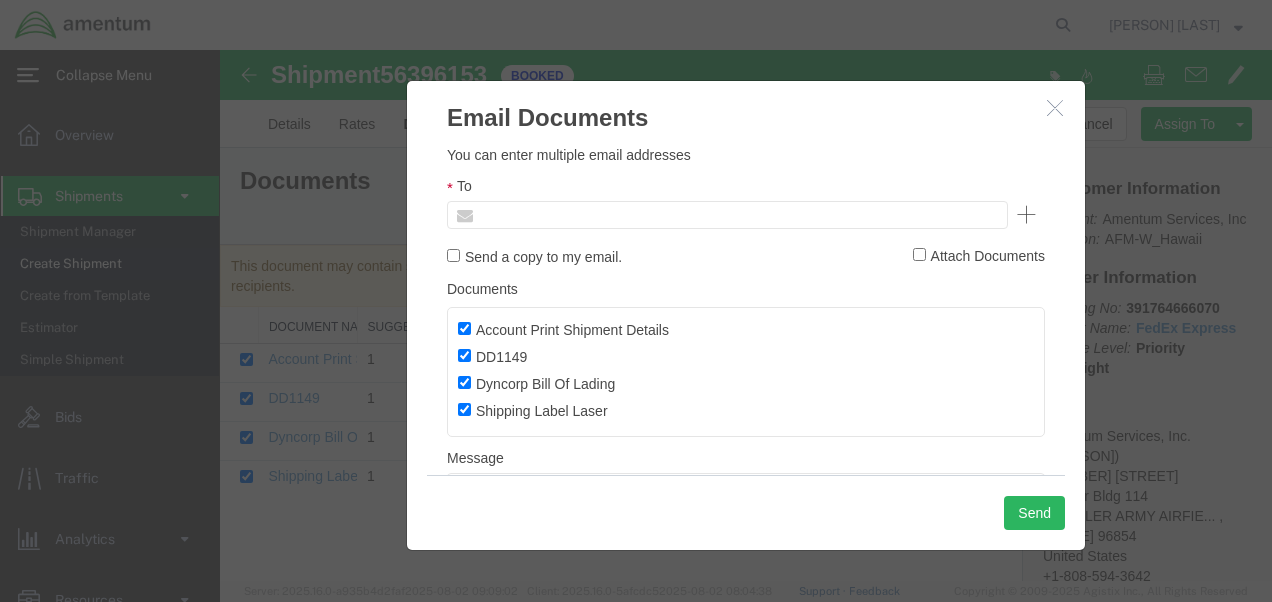 click at bounding box center [592, 215] 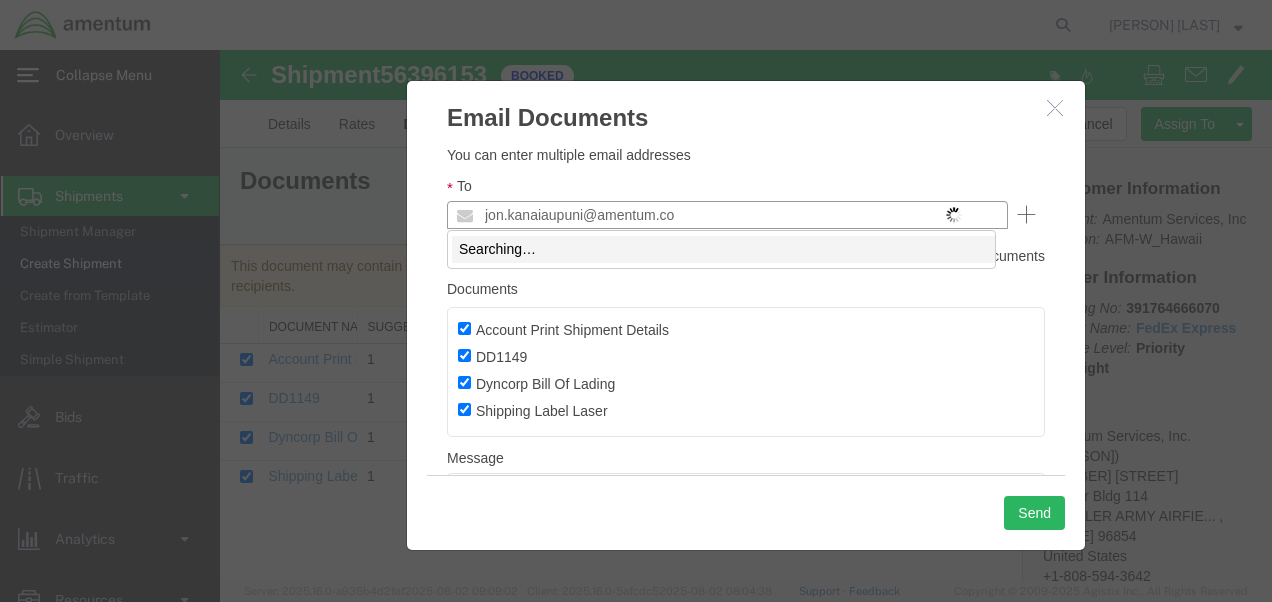 type on "jon.kanaiaupuni@amentum.com" 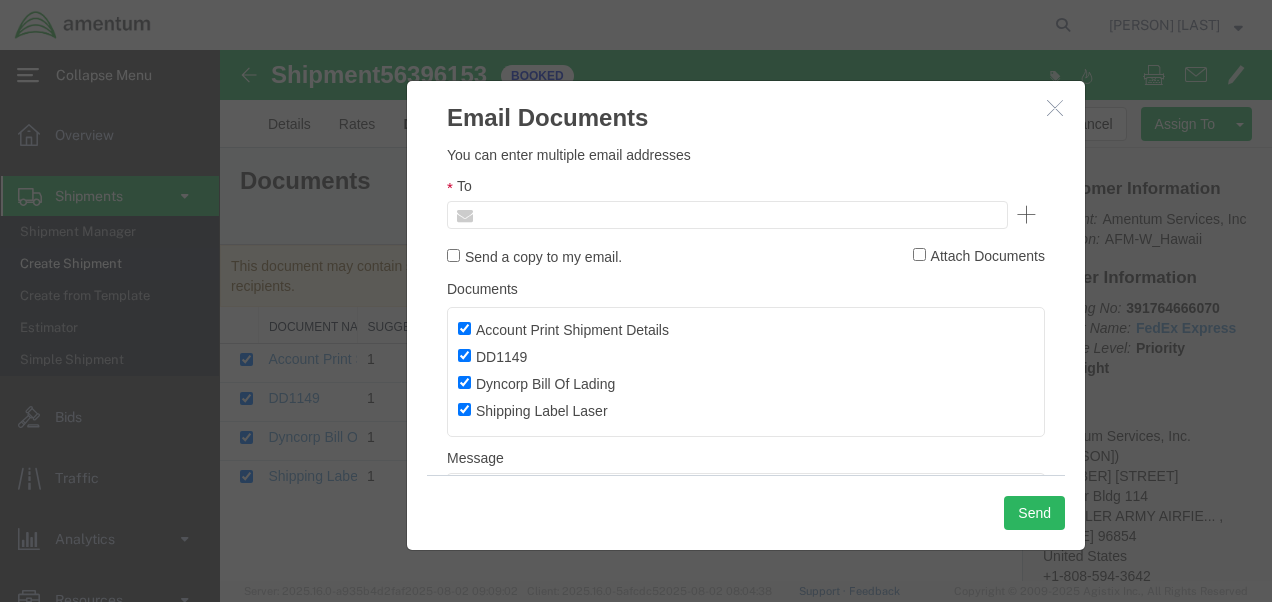 type on "Enter Email Address" 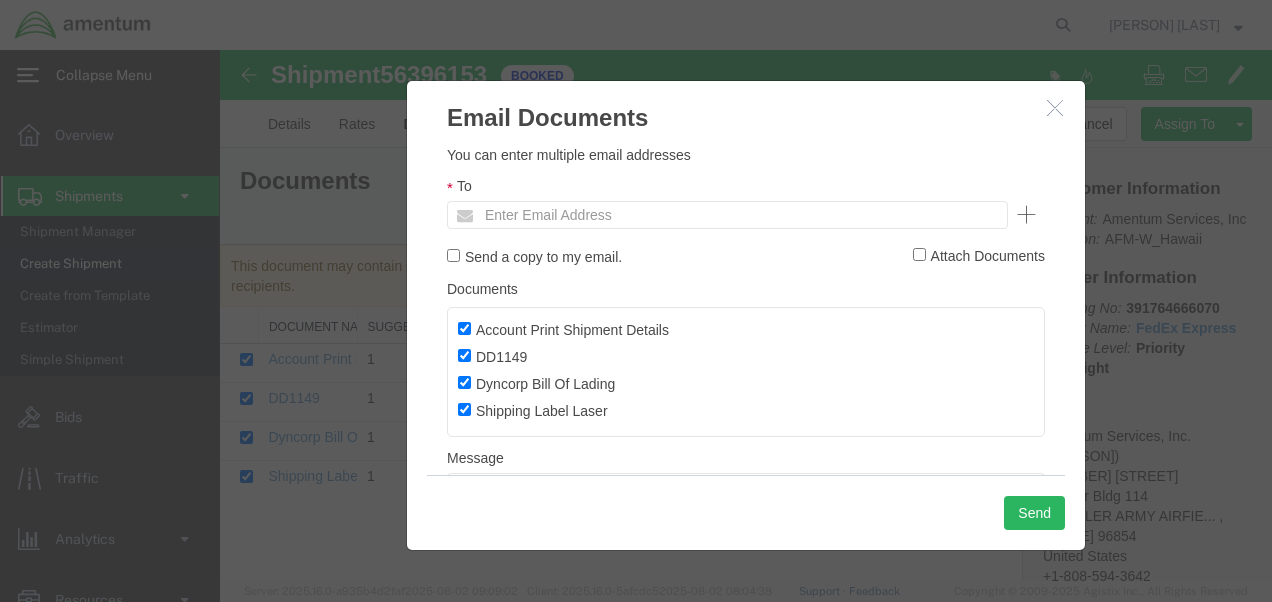click at bounding box center (1057, 108) 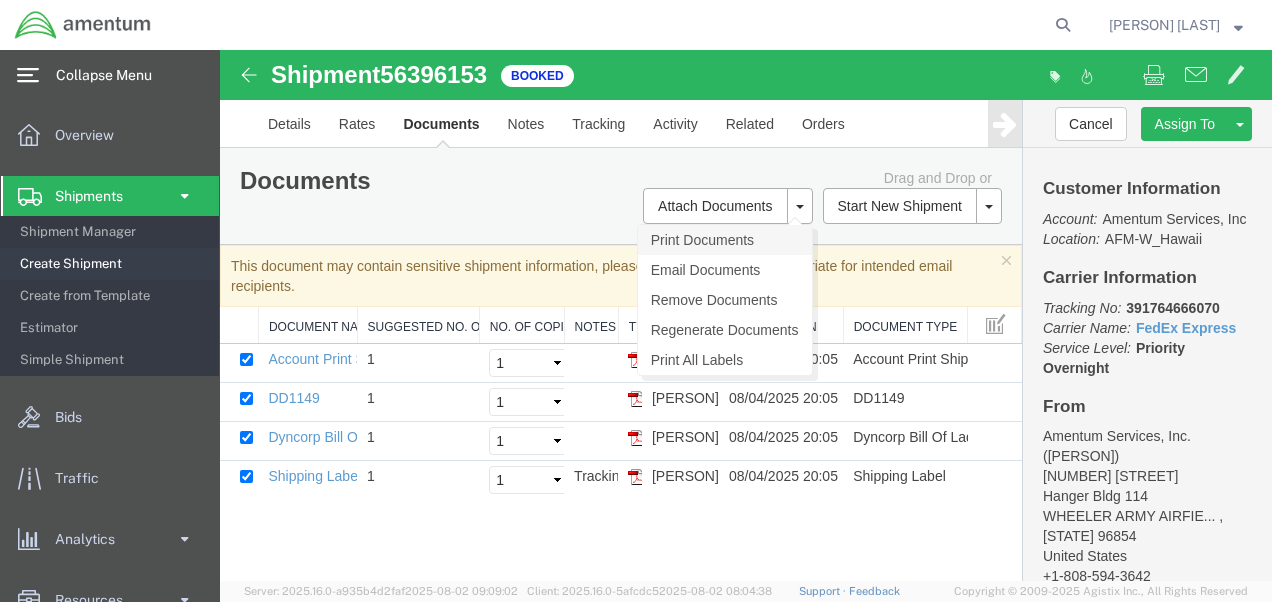 click on "Print Documents" at bounding box center [725, 240] 